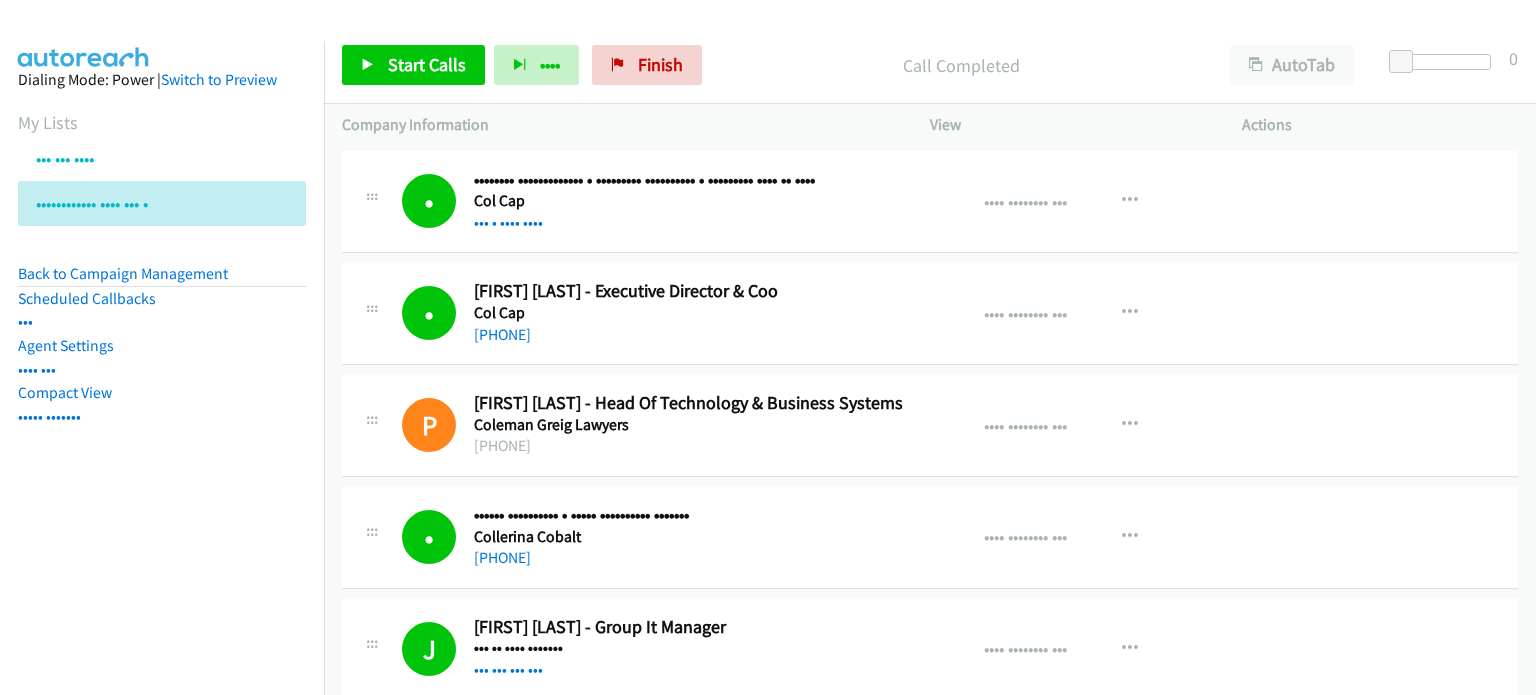 scroll, scrollTop: 0, scrollLeft: 0, axis: both 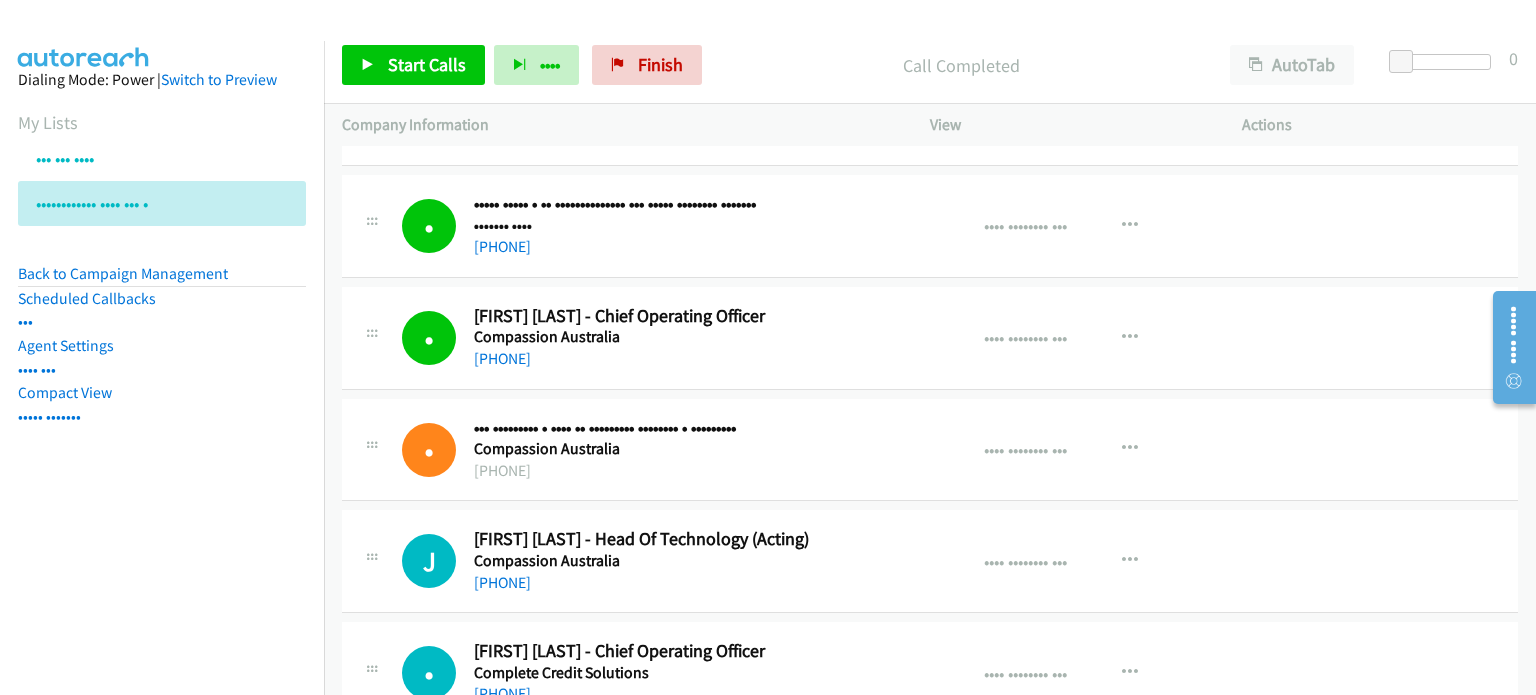 click on "Call Completed" at bounding box center (961, 65) 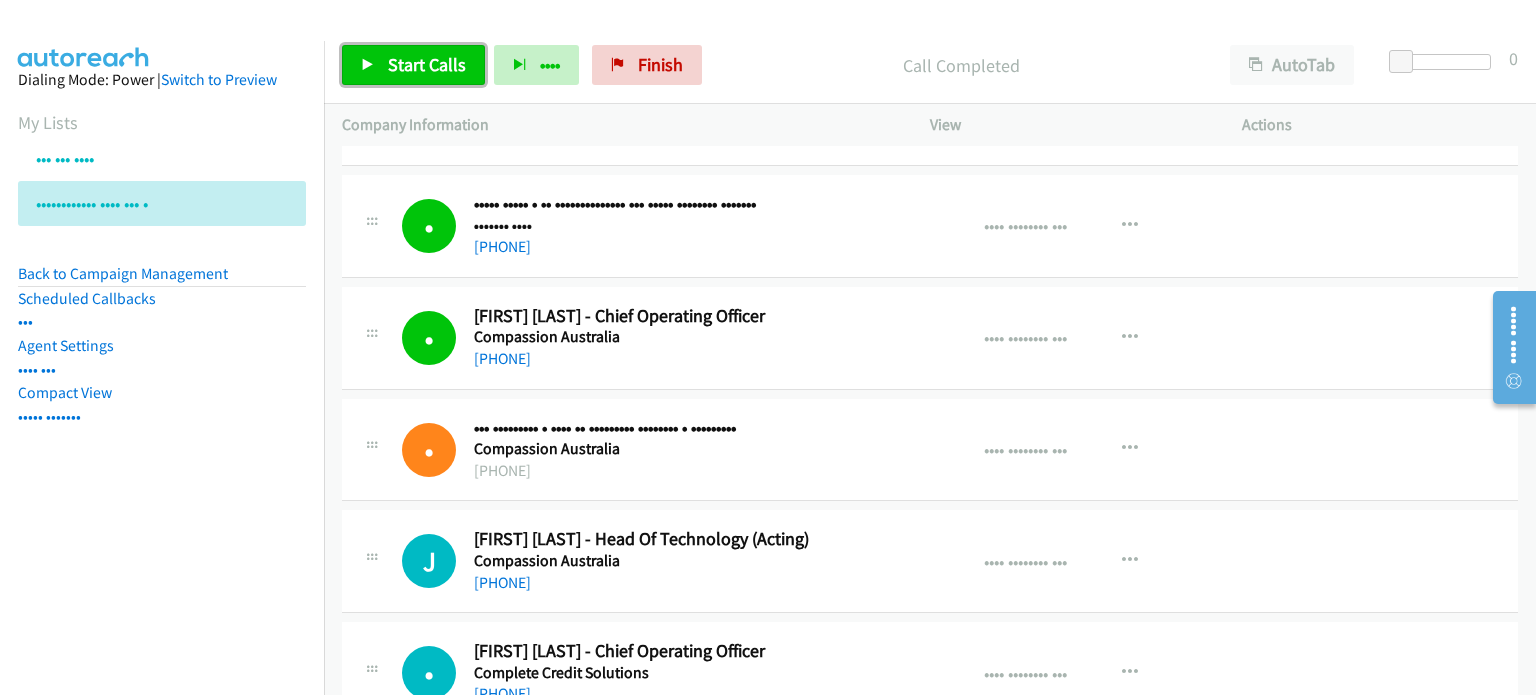 click on "Start Calls" at bounding box center [427, 64] 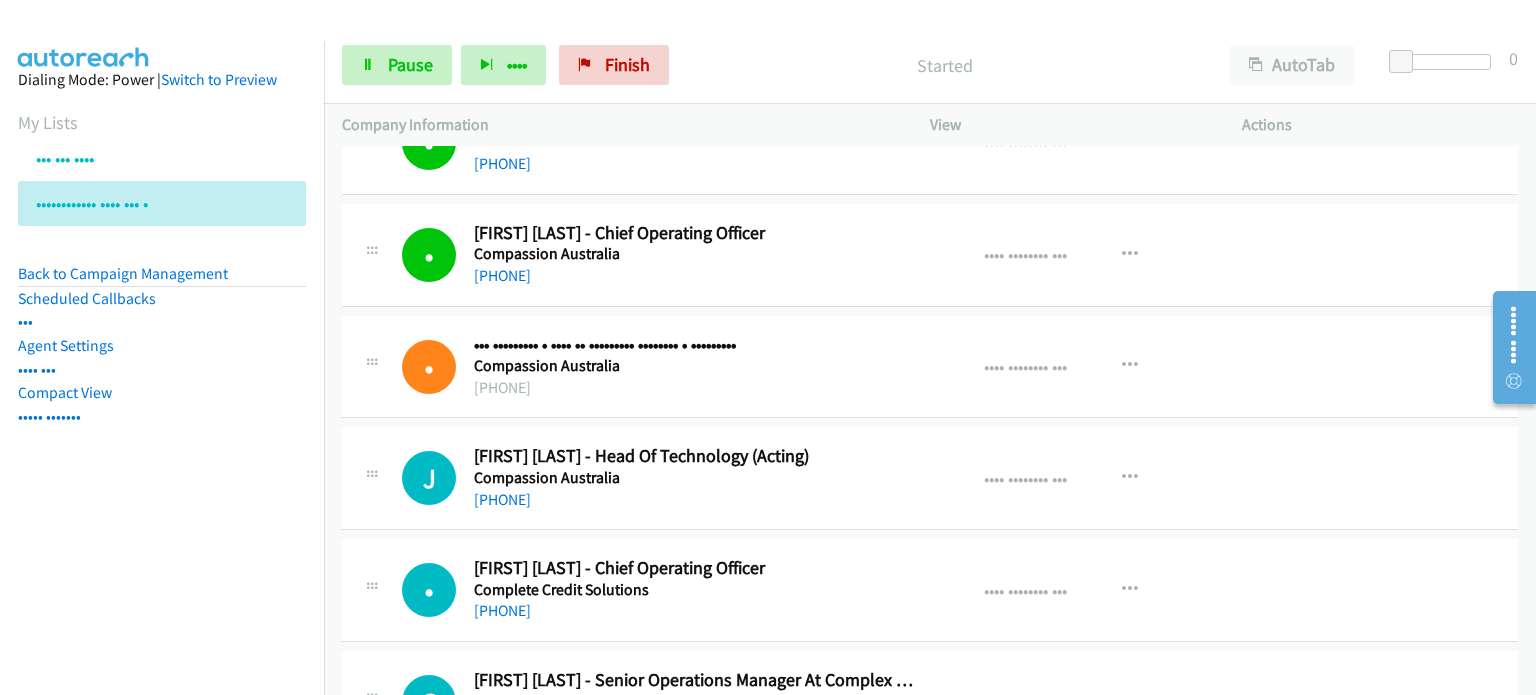 scroll, scrollTop: 2300, scrollLeft: 0, axis: vertical 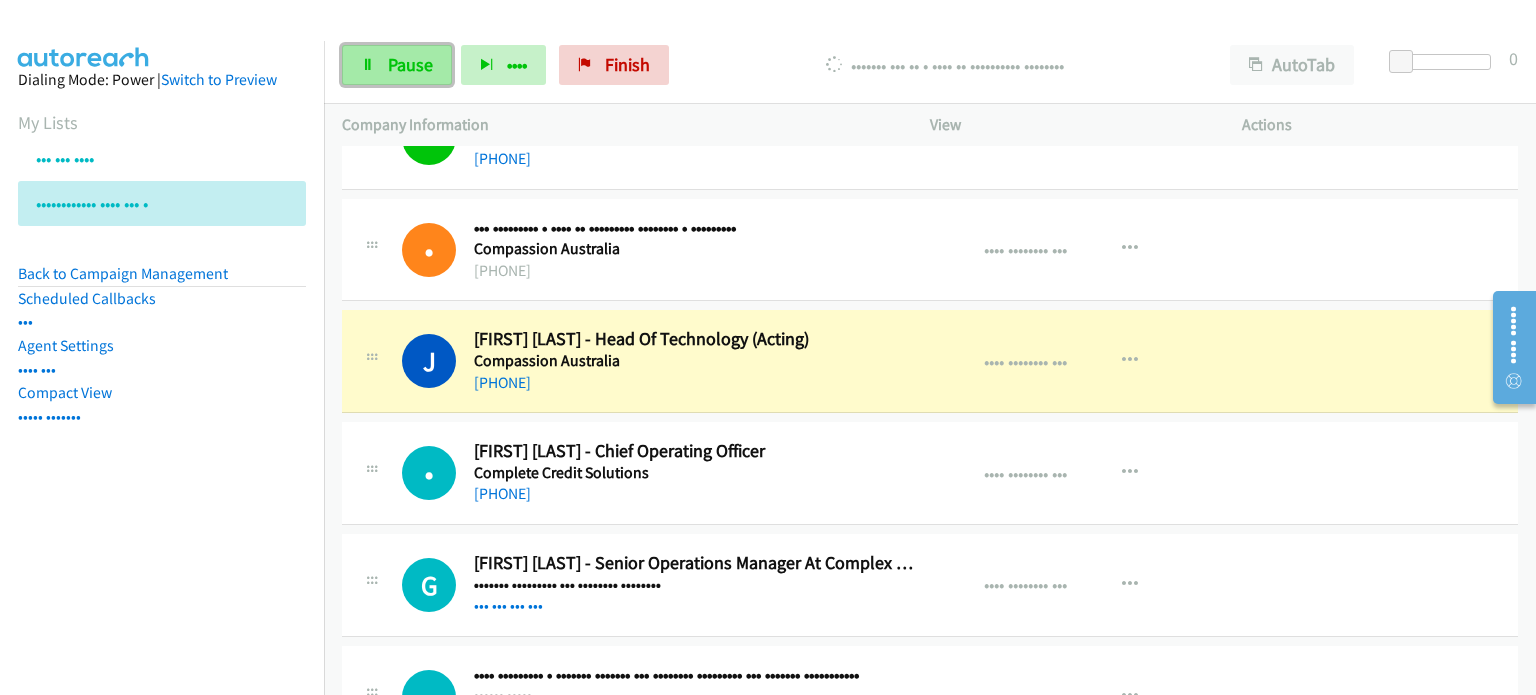 click on "Pause" at bounding box center (410, 64) 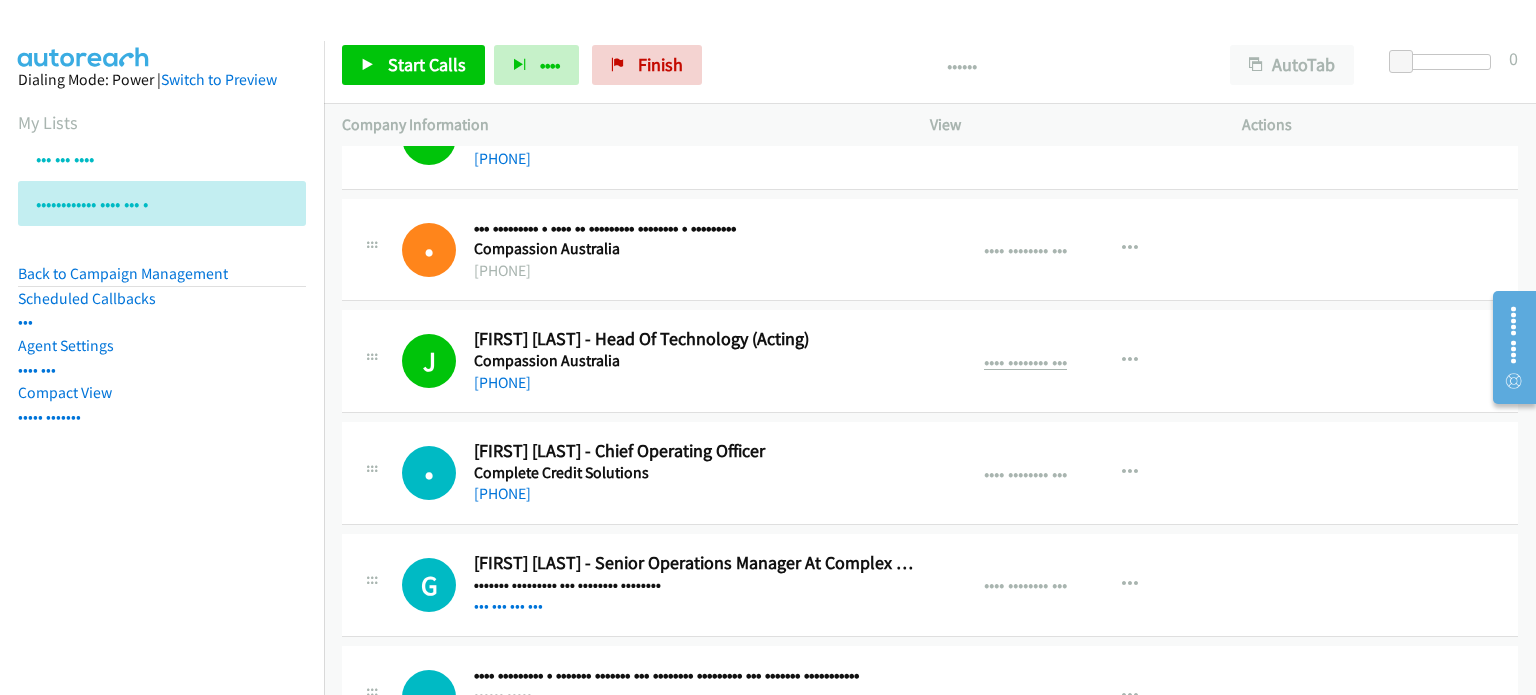 click on "•••• •••••••• •••" at bounding box center (1025, 361) 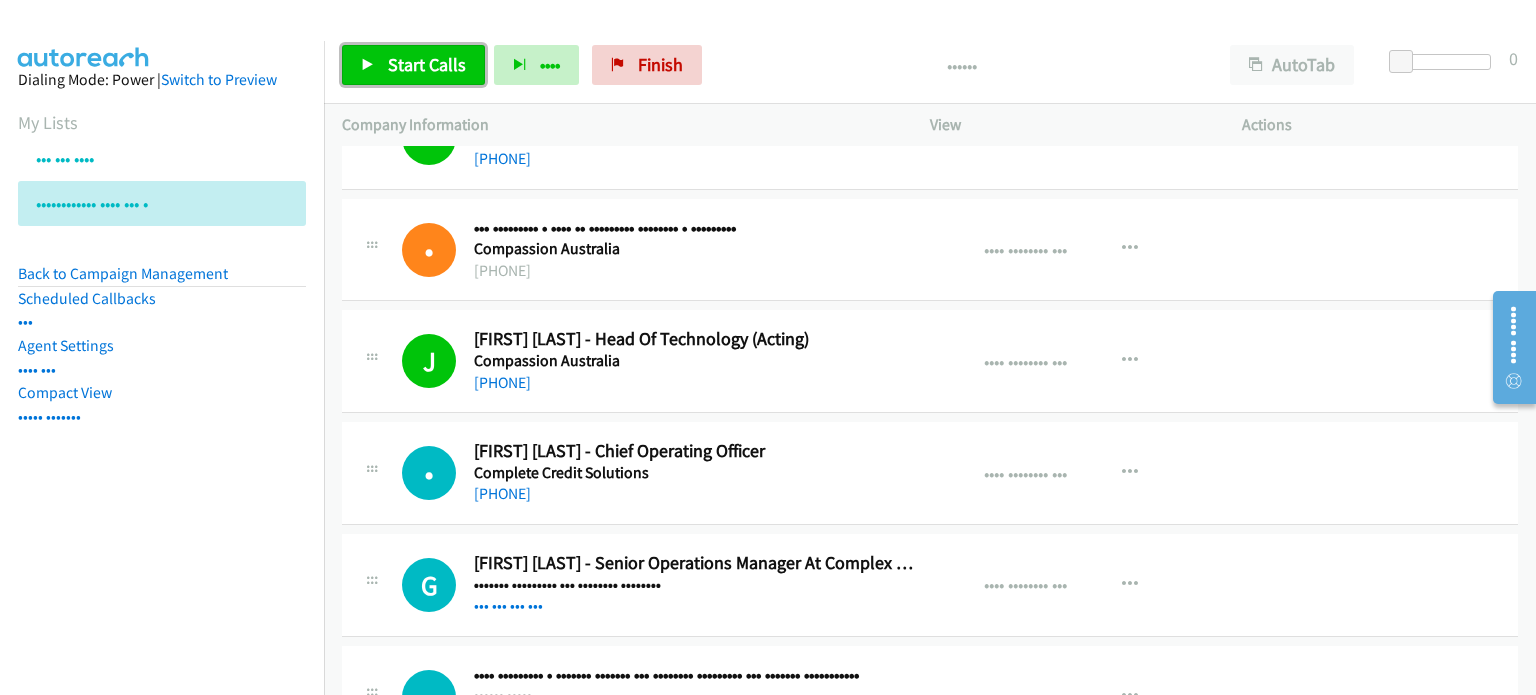click on "Start Calls" at bounding box center [427, 64] 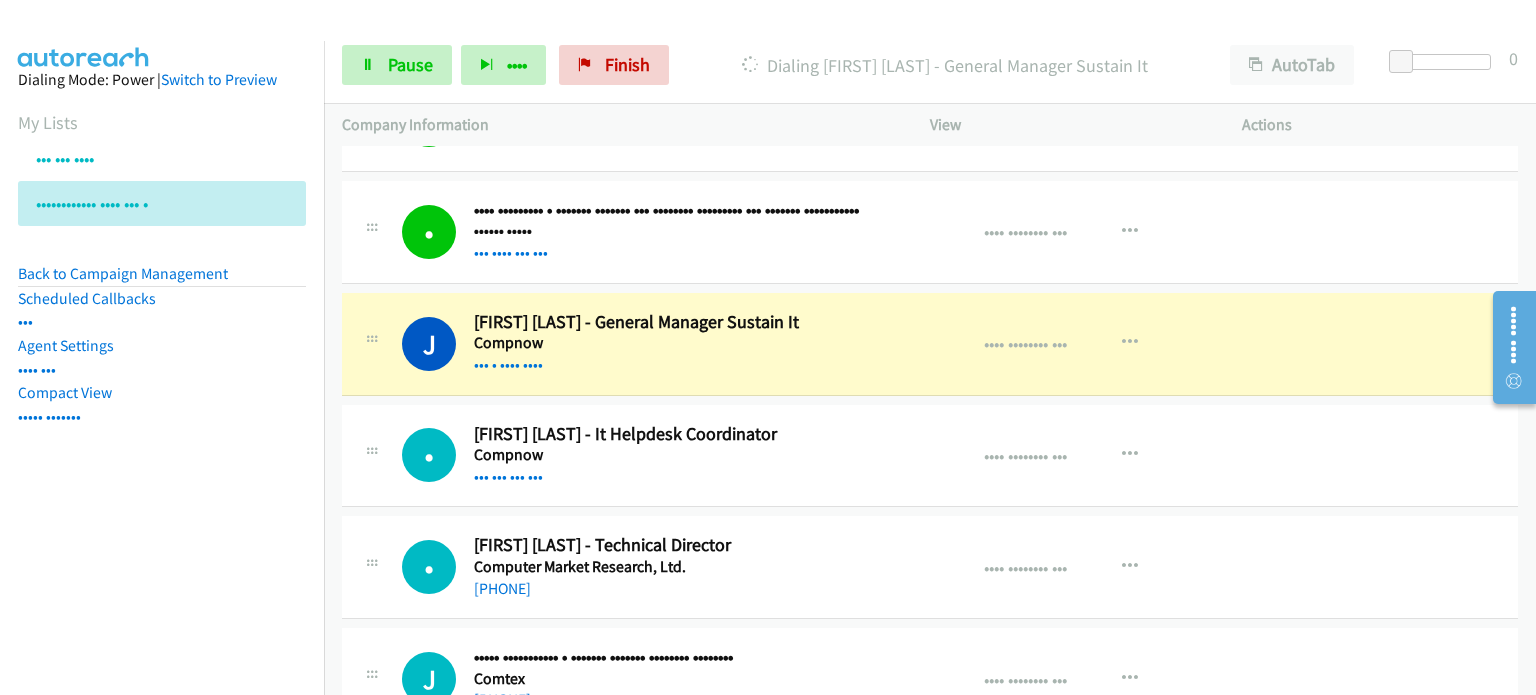 scroll, scrollTop: 2800, scrollLeft: 0, axis: vertical 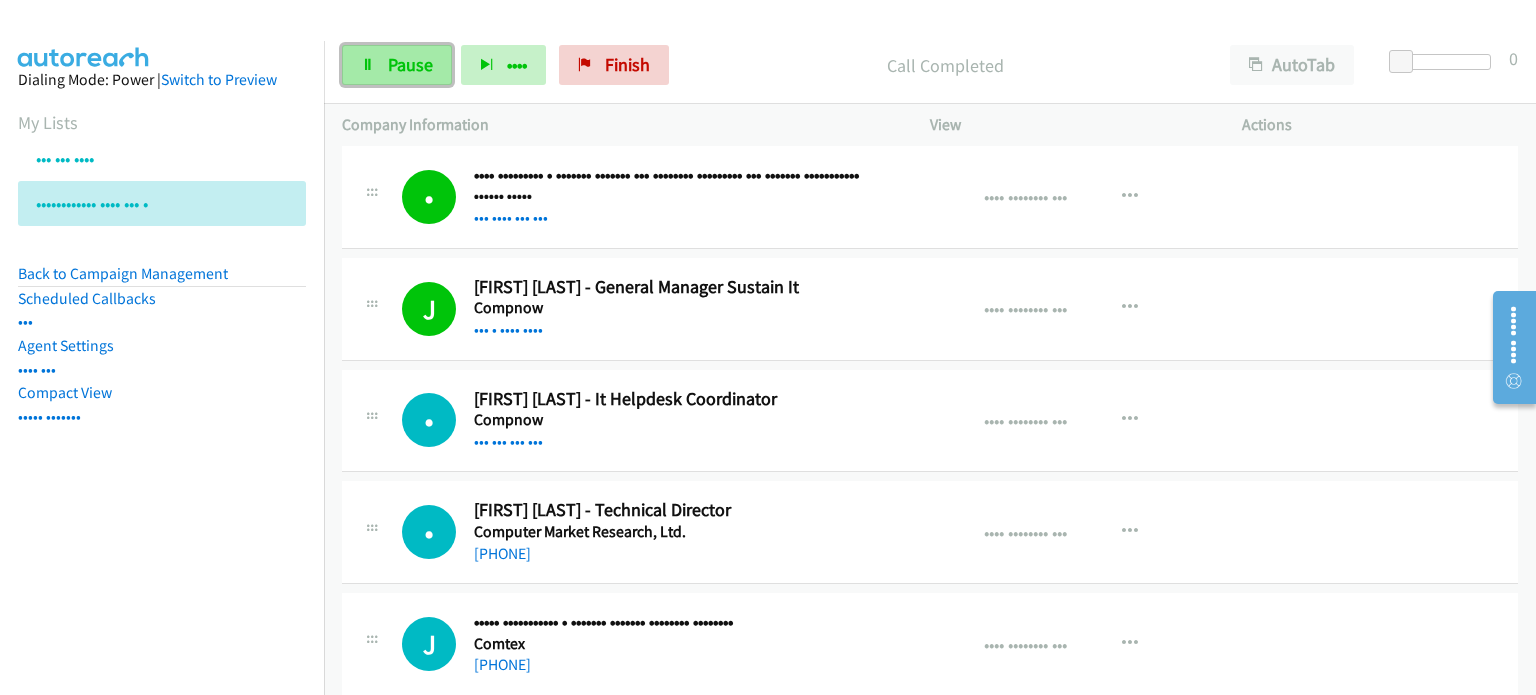 click on "Pause" at bounding box center [410, 64] 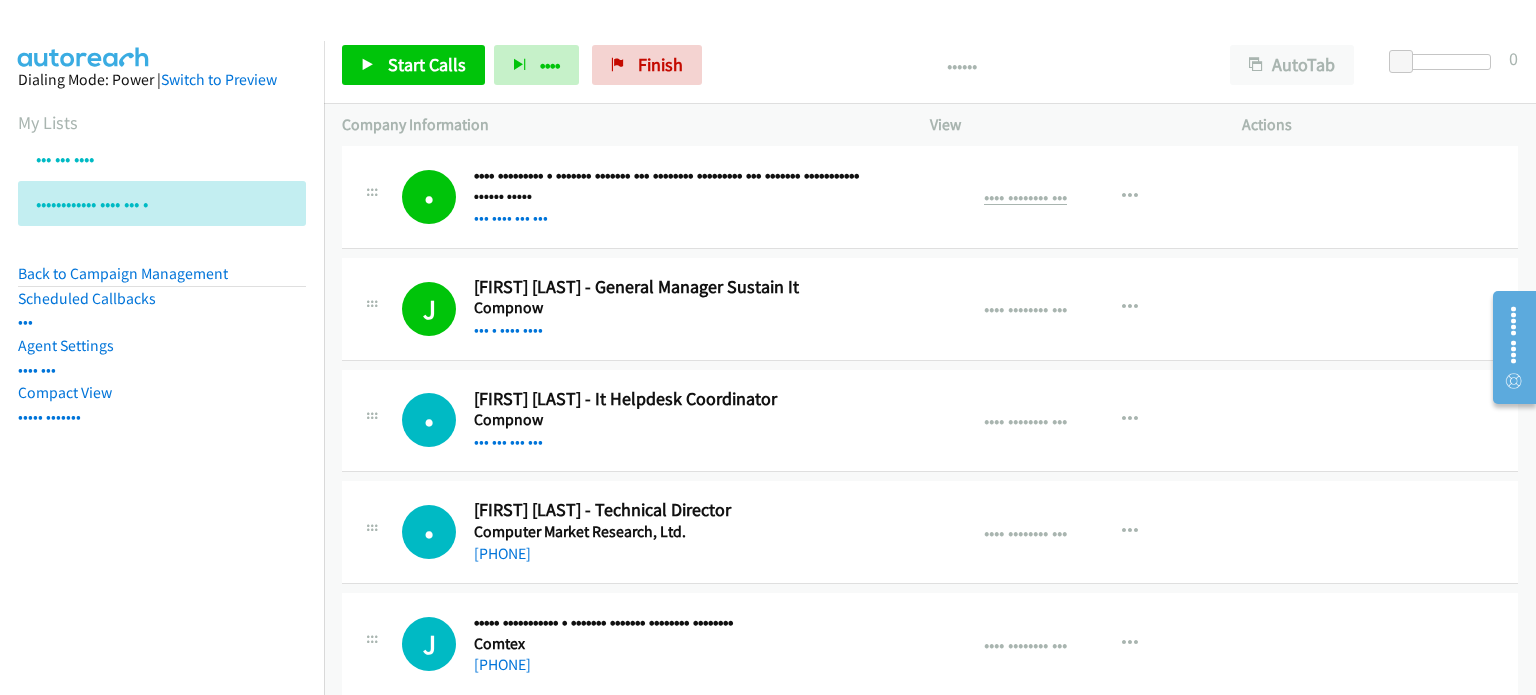 click on "•••• •••••••• •••" at bounding box center [1025, 196] 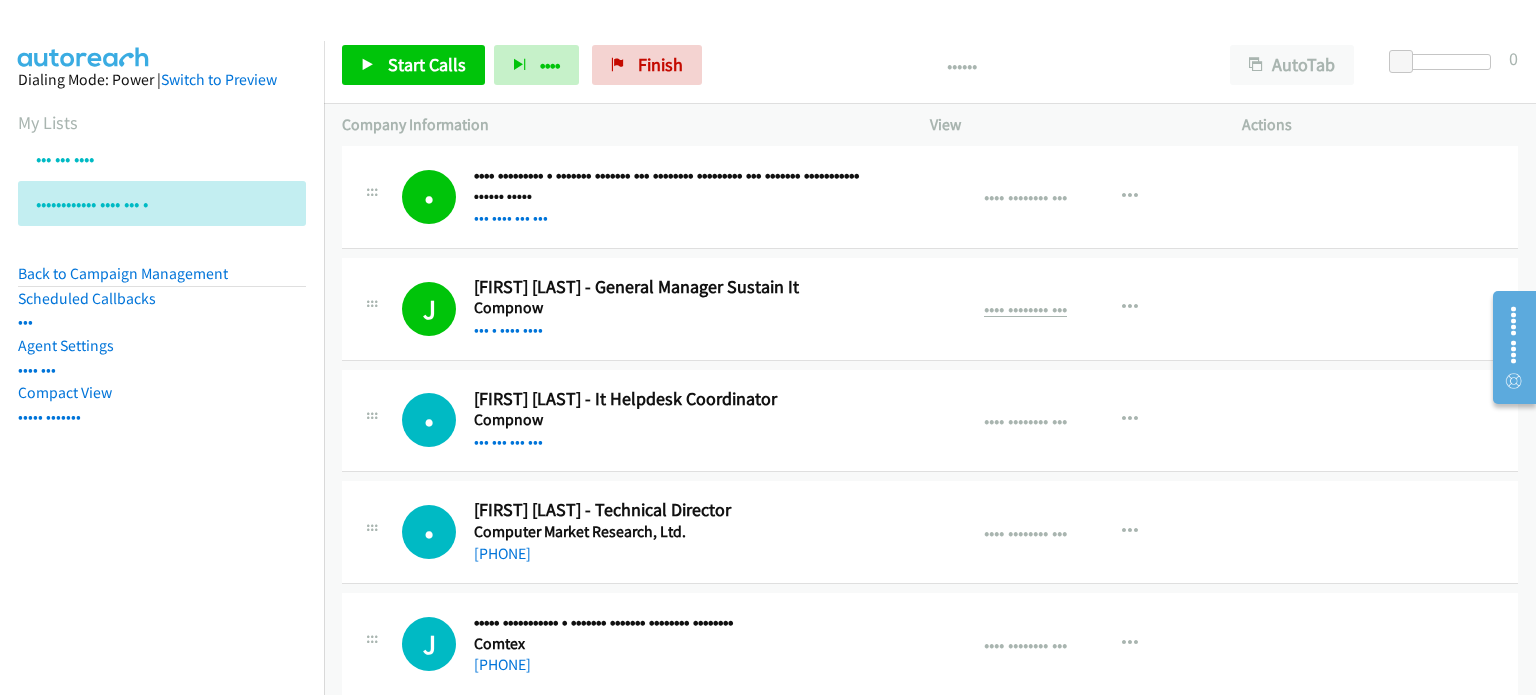 click on "•••• •••••••• •••" at bounding box center [1025, 308] 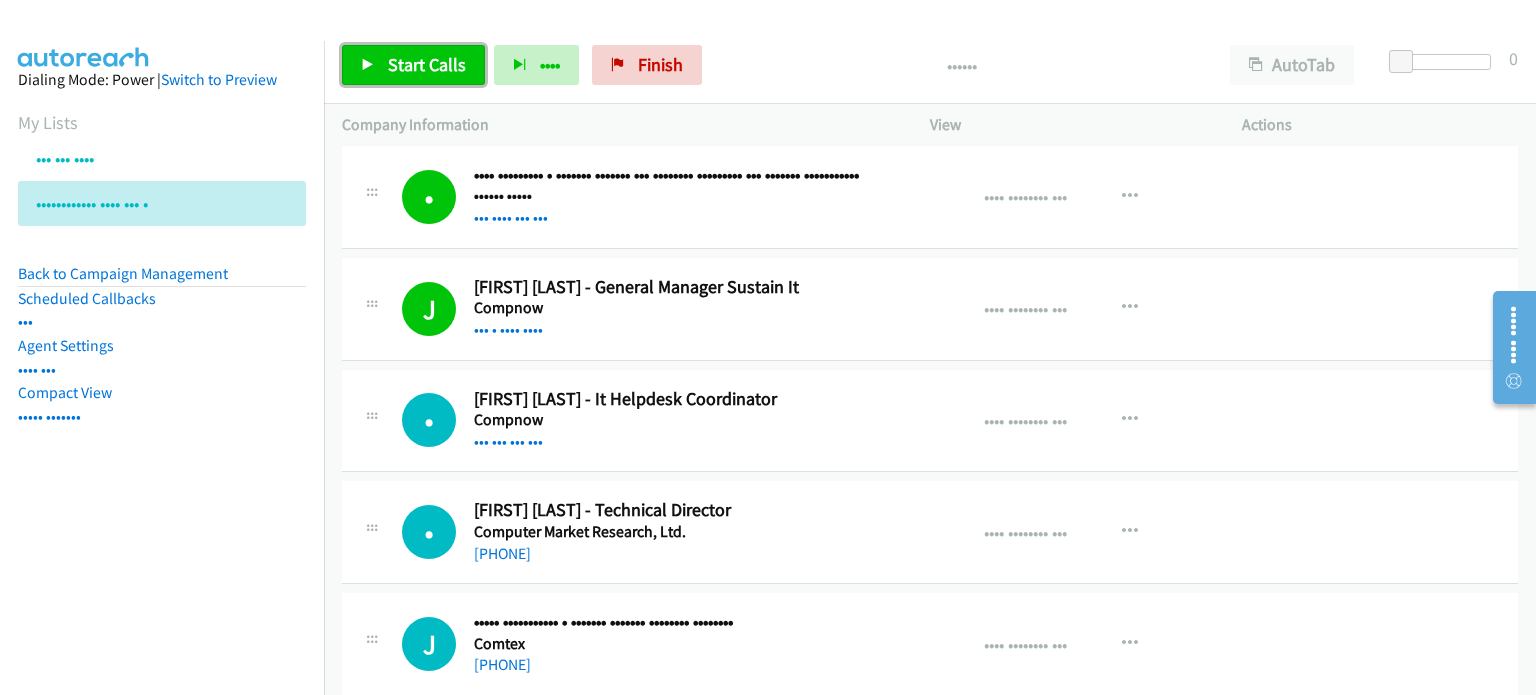 click on "Start Calls" at bounding box center [427, 64] 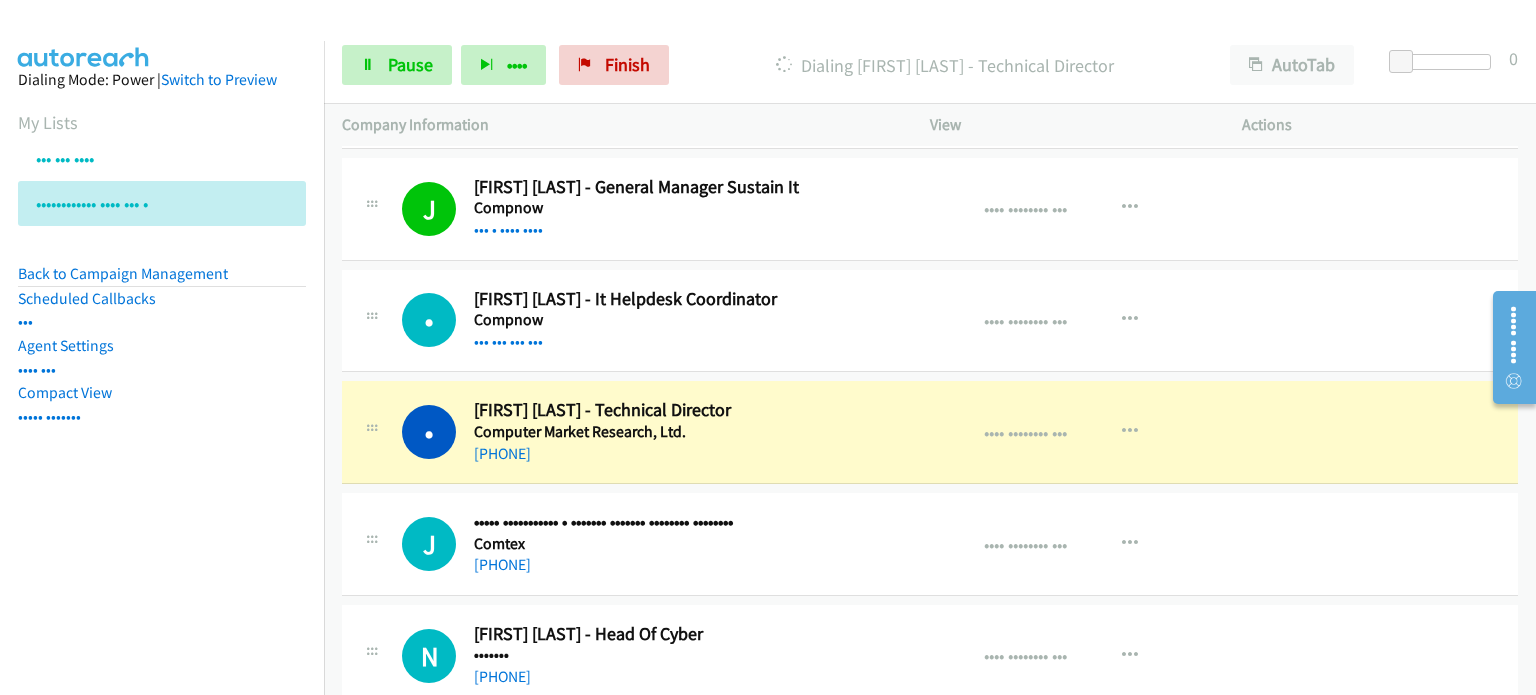 scroll, scrollTop: 3000, scrollLeft: 0, axis: vertical 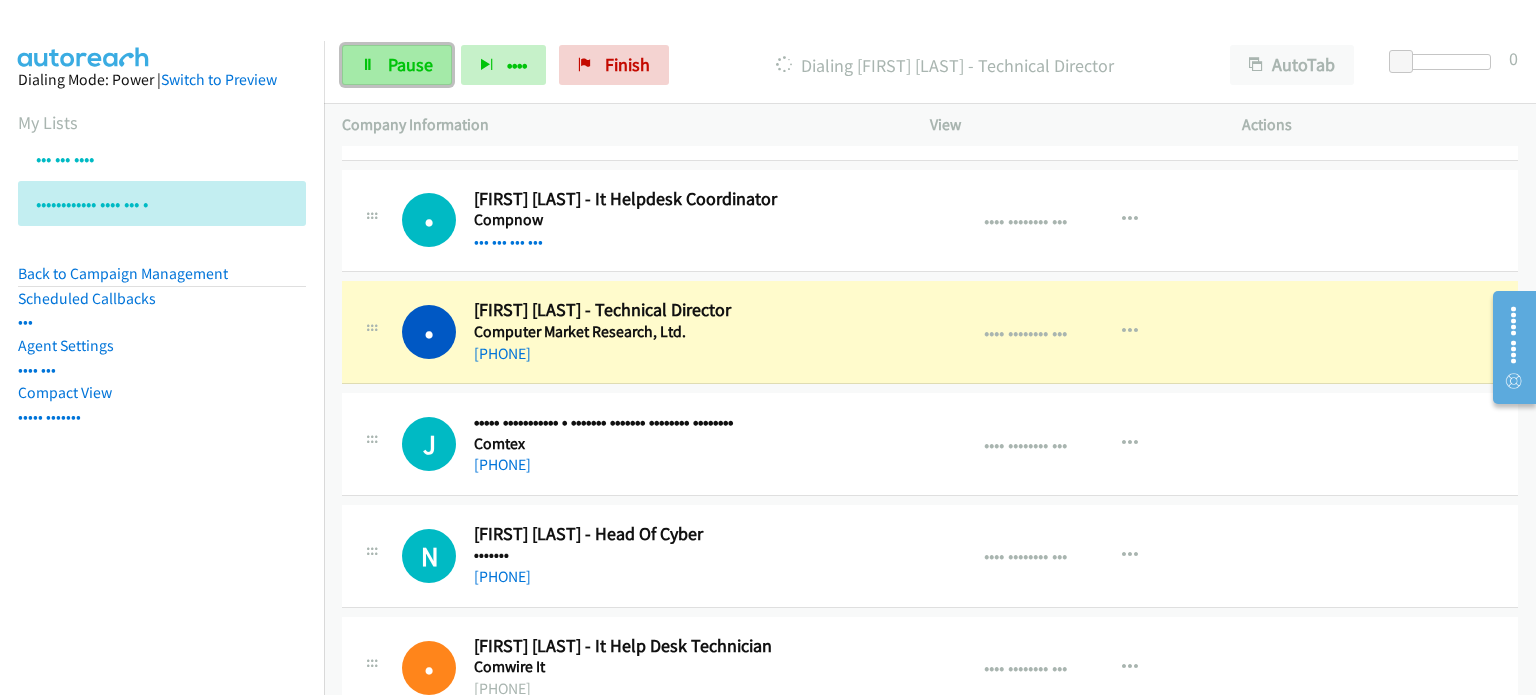 click on "Pause" at bounding box center [410, 64] 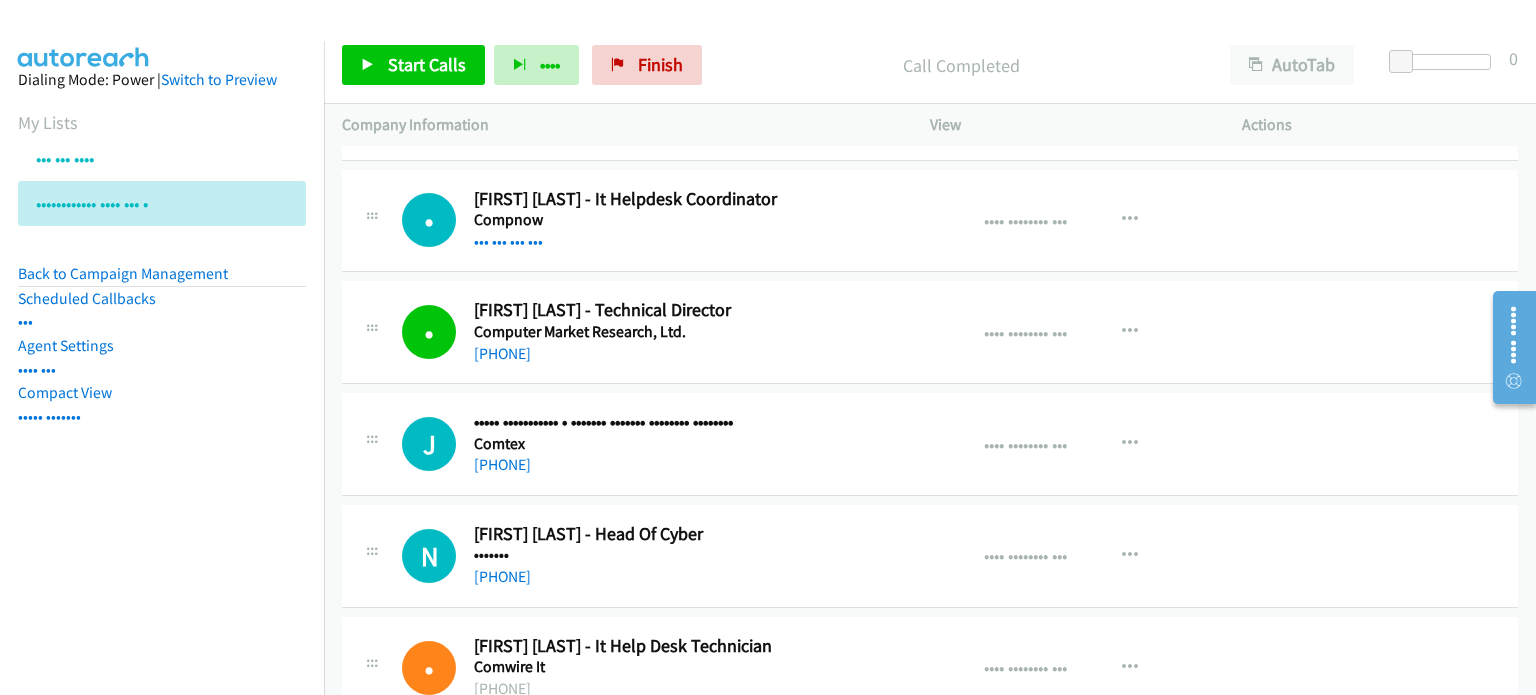 click on "Call Completed" at bounding box center (961, 65) 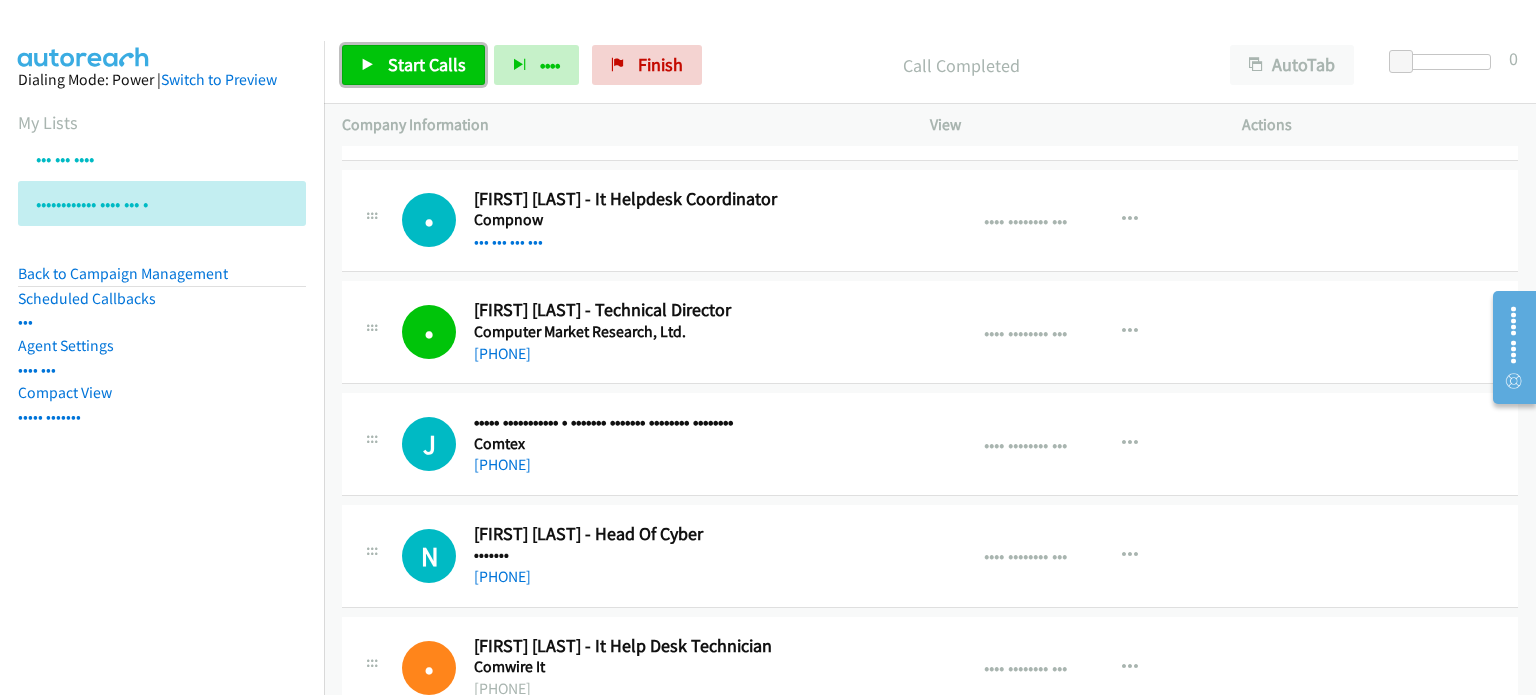 click on "Start Calls" at bounding box center (427, 64) 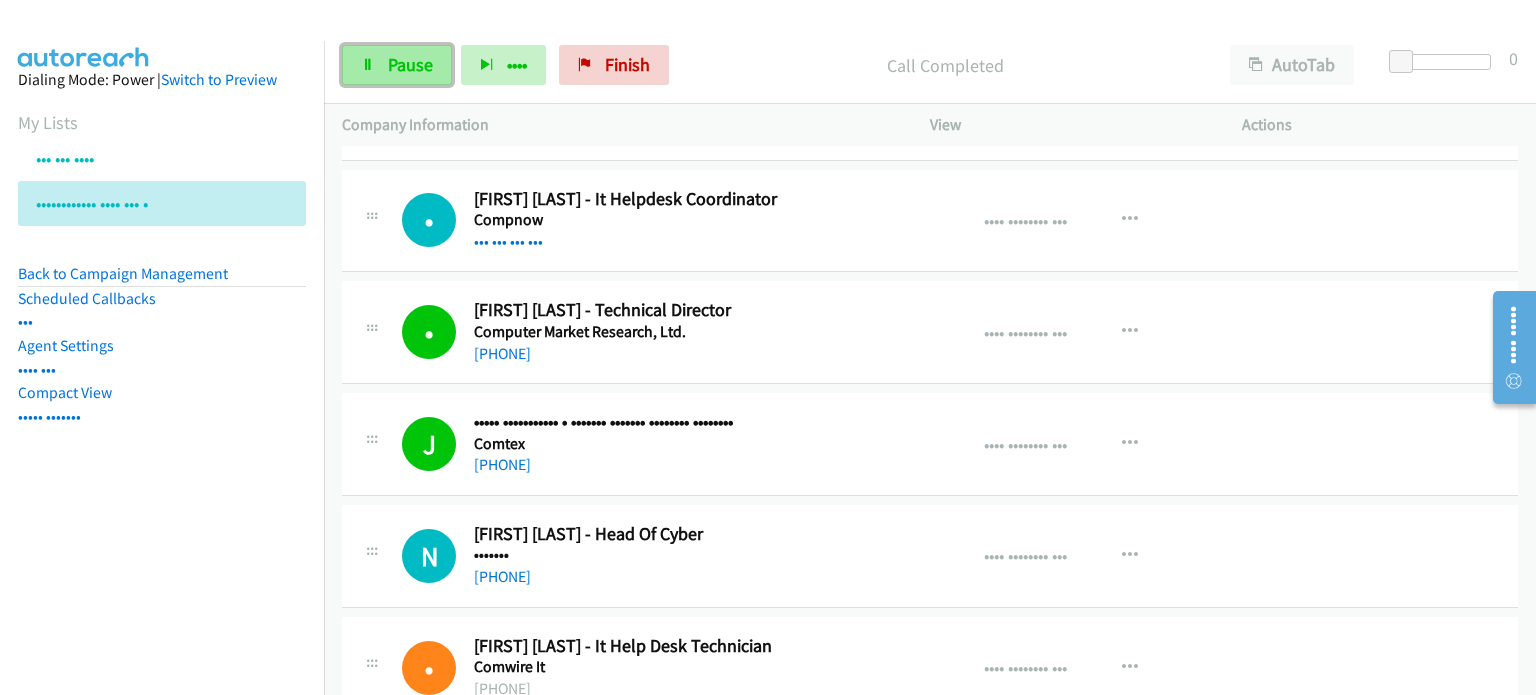 click on "Pause" at bounding box center [397, 65] 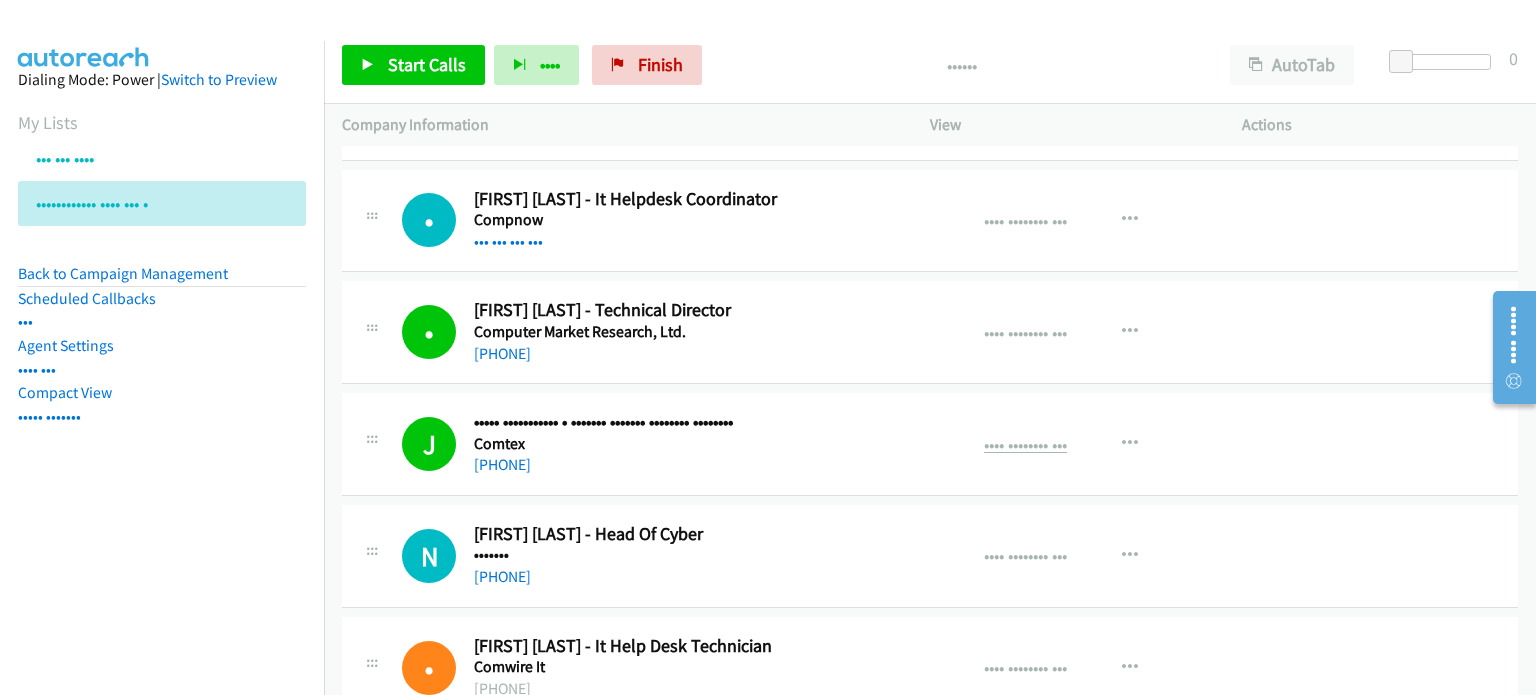 click on "•••• •••••••• •••" at bounding box center (1025, 444) 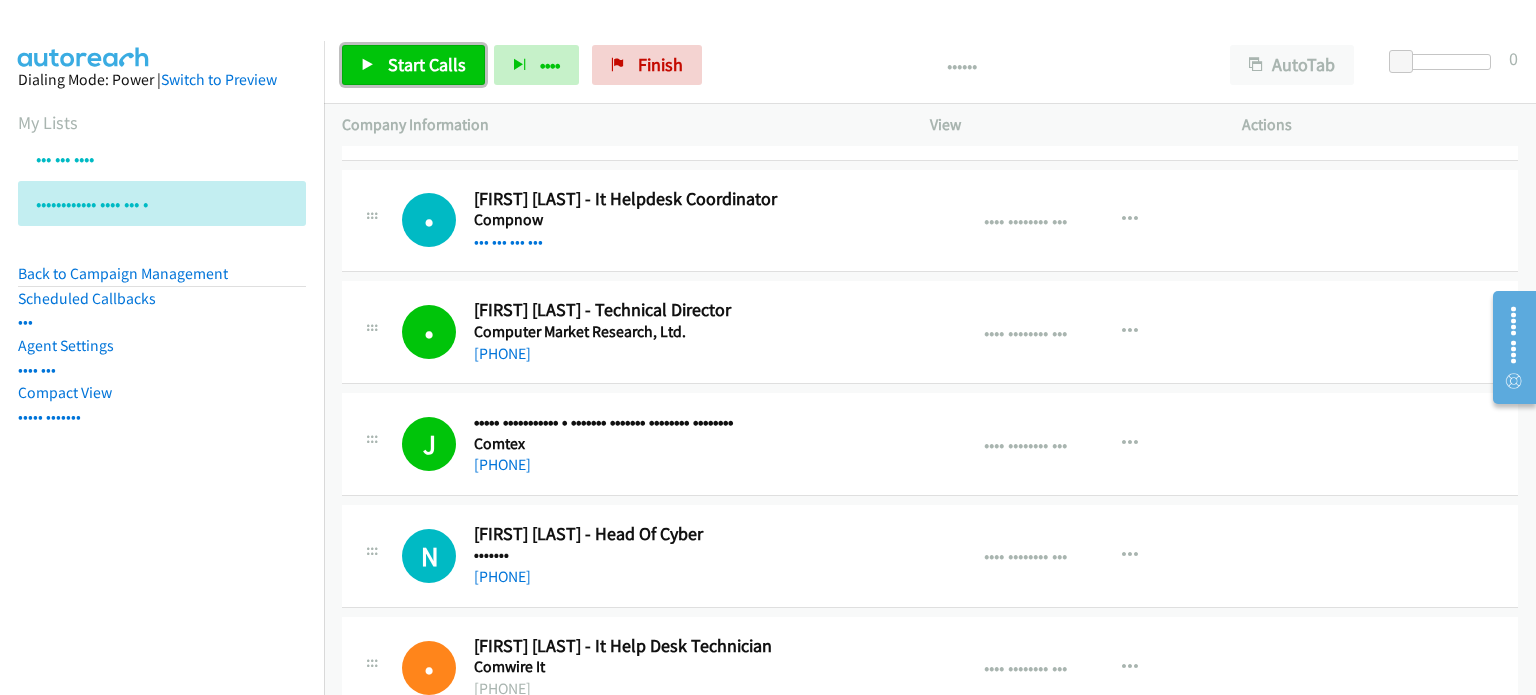 click on "Start Calls" at bounding box center [427, 64] 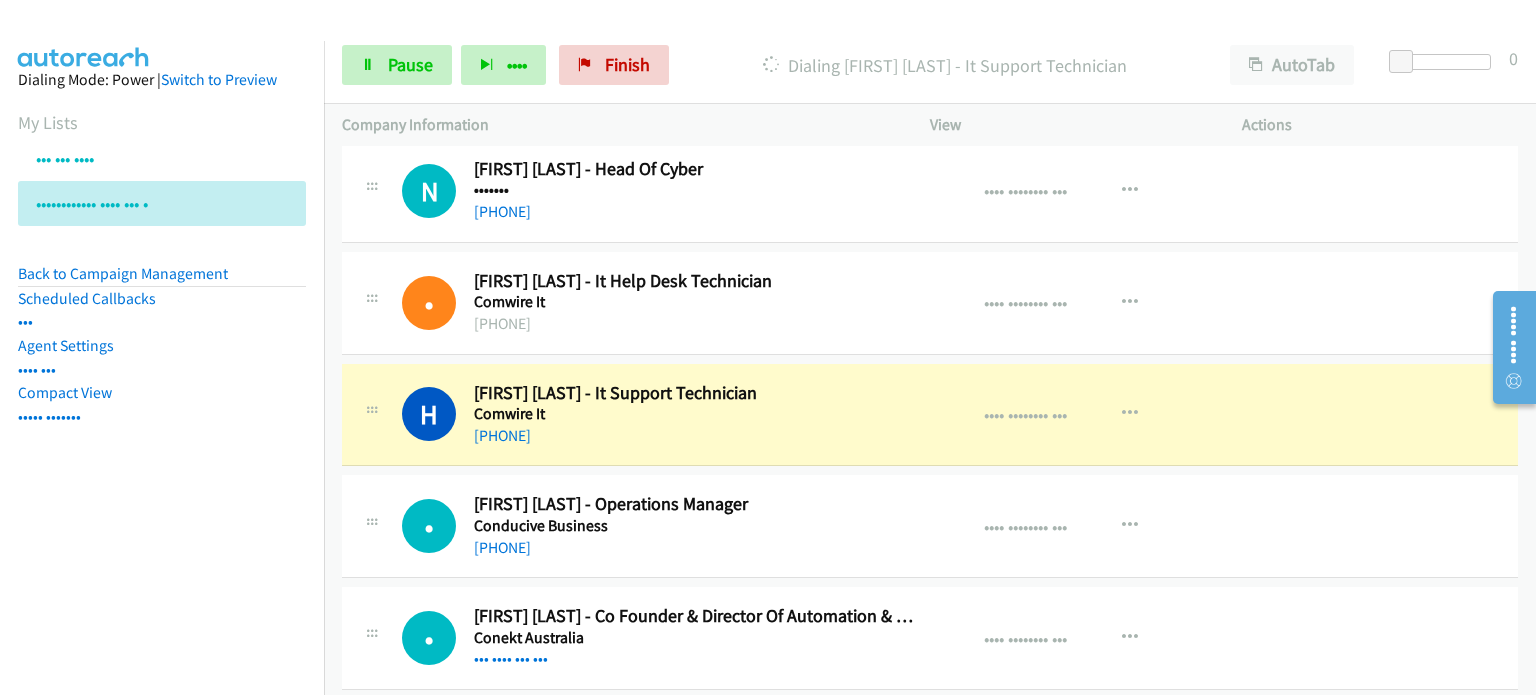 scroll, scrollTop: 3400, scrollLeft: 0, axis: vertical 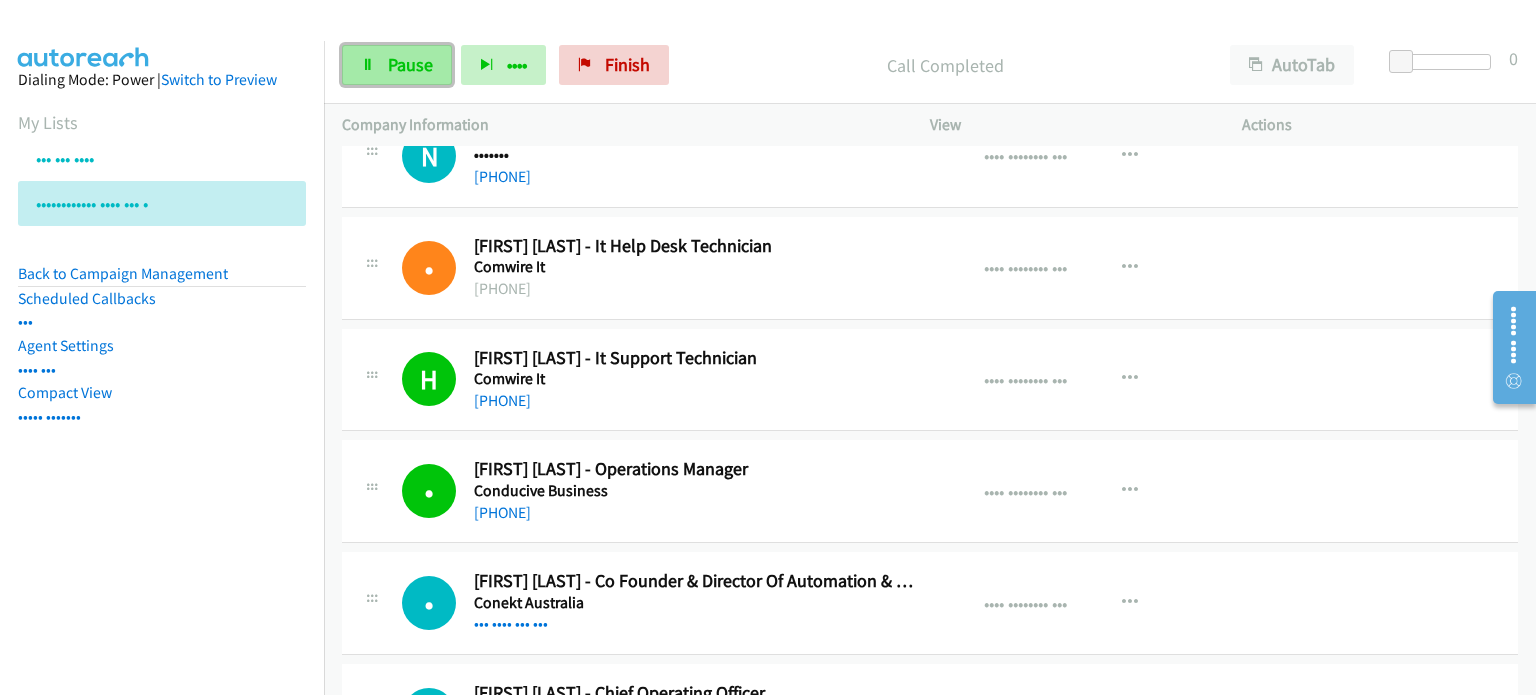 click on "Pause" at bounding box center (410, 64) 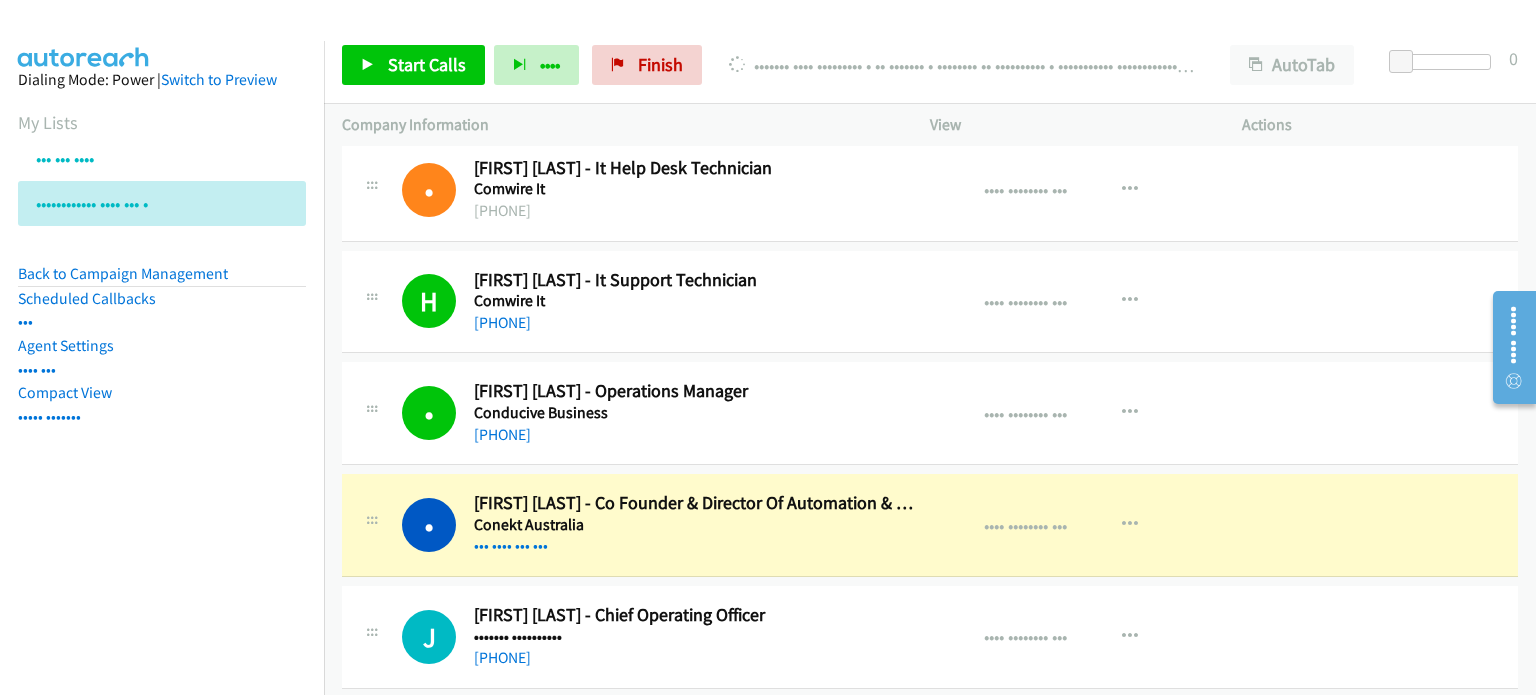 scroll, scrollTop: 3600, scrollLeft: 0, axis: vertical 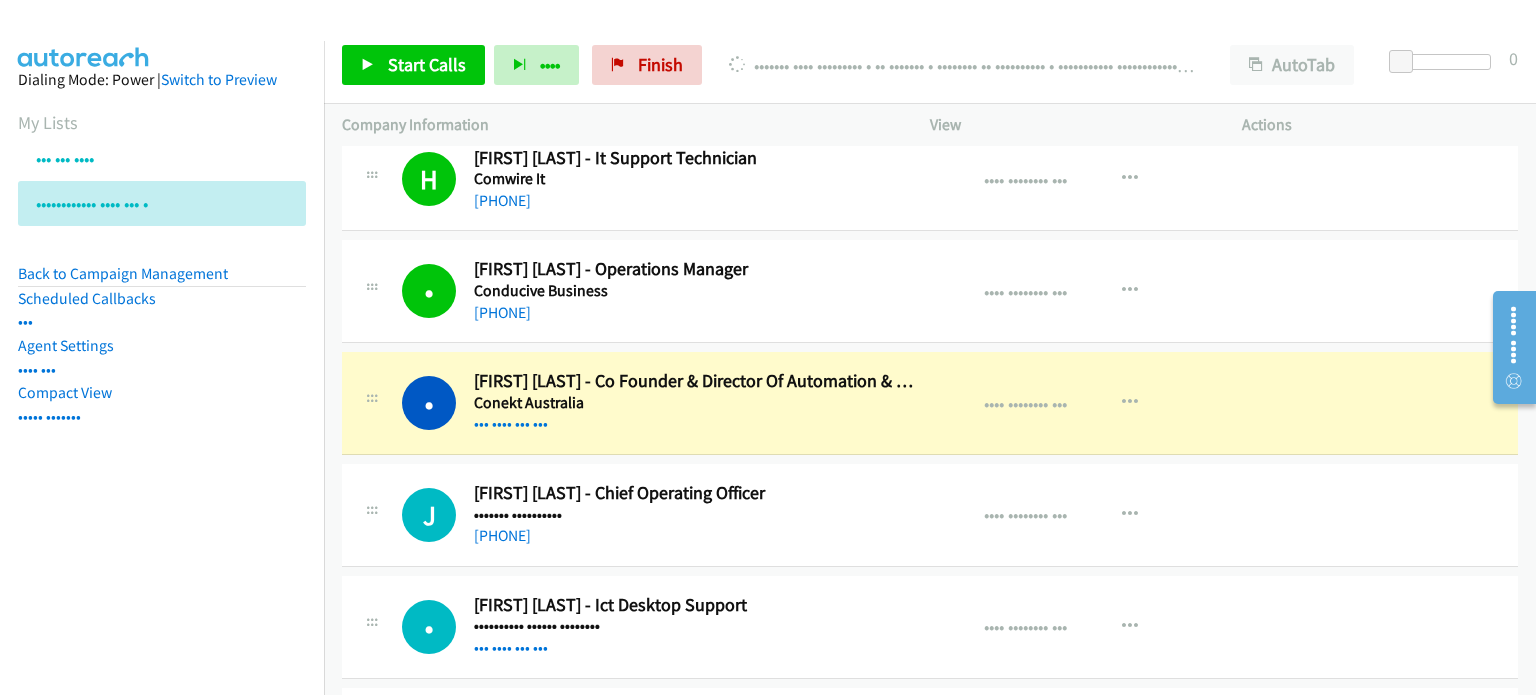 click at bounding box center [759, 38] 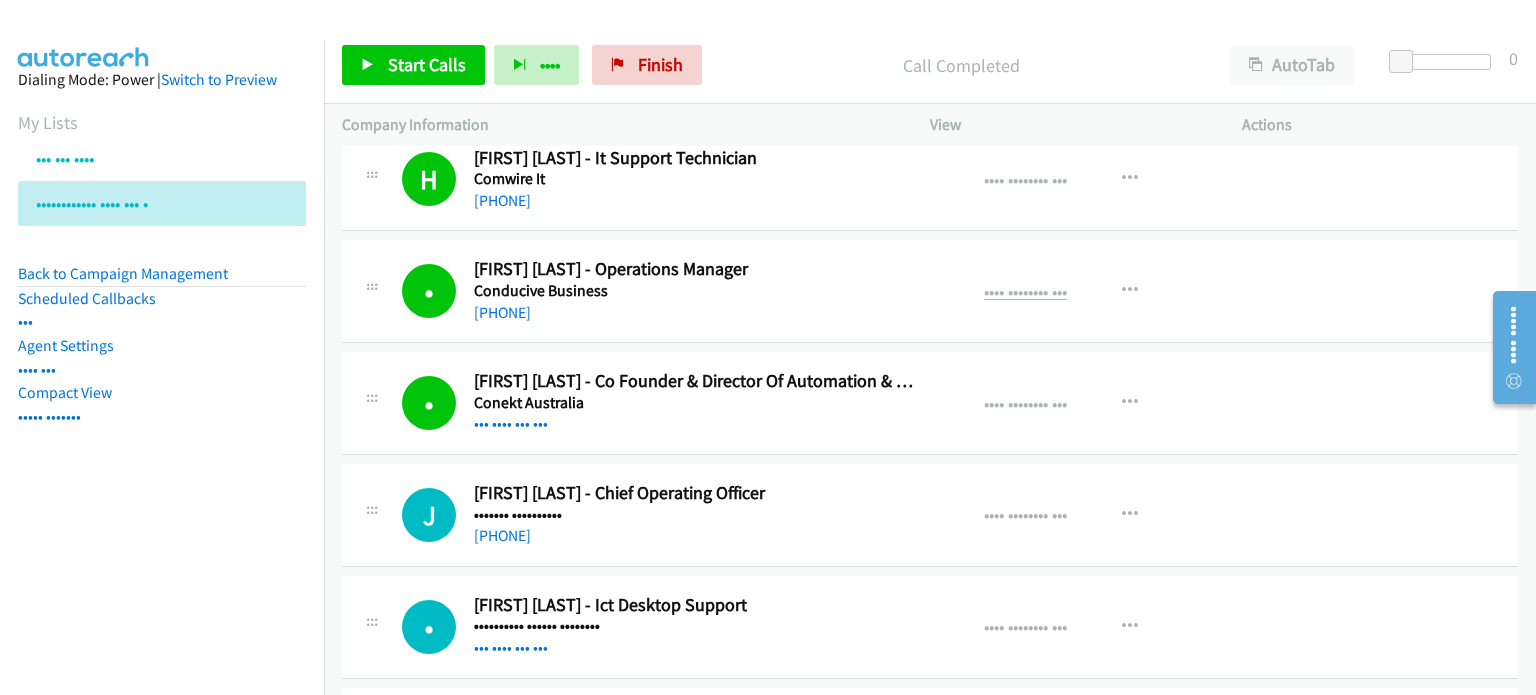 click on "•••• •••••••• •••" at bounding box center [1025, 291] 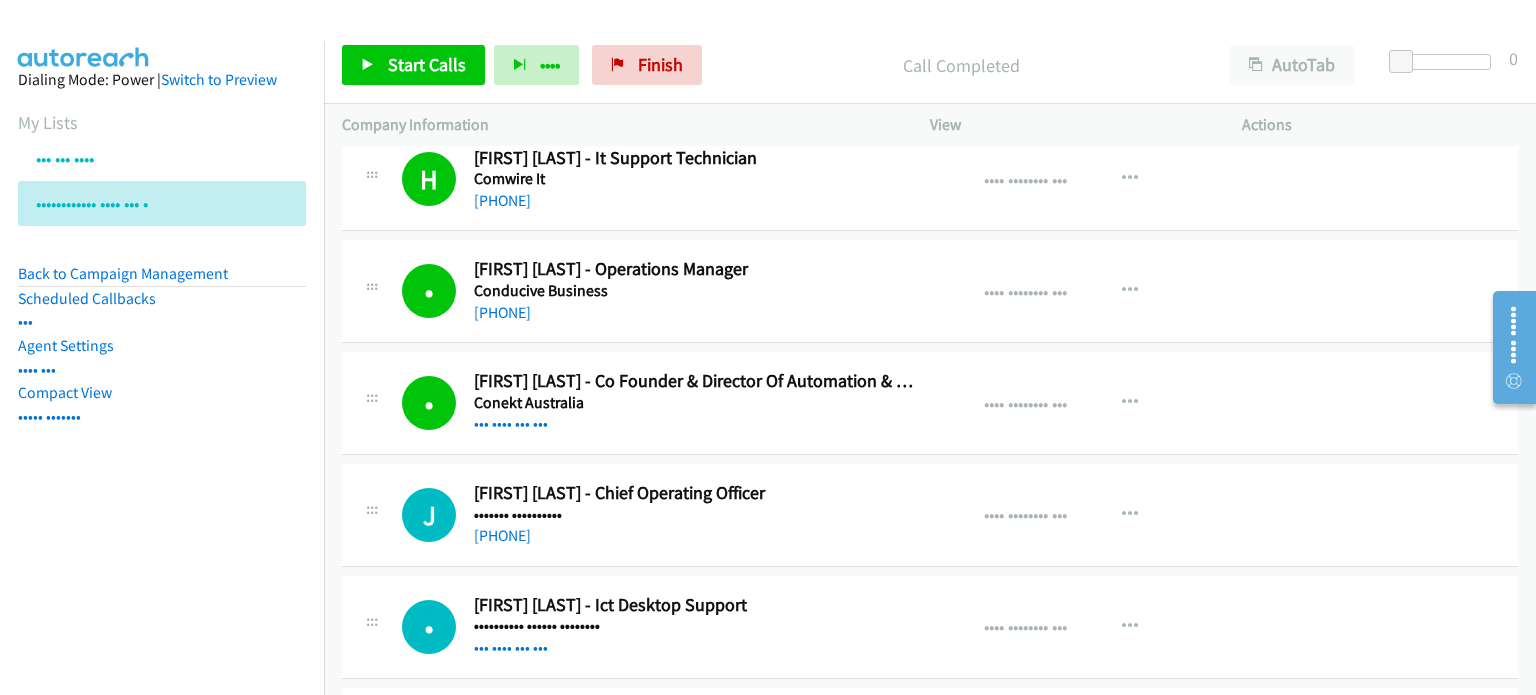 click on "Call Completed" at bounding box center [961, 65] 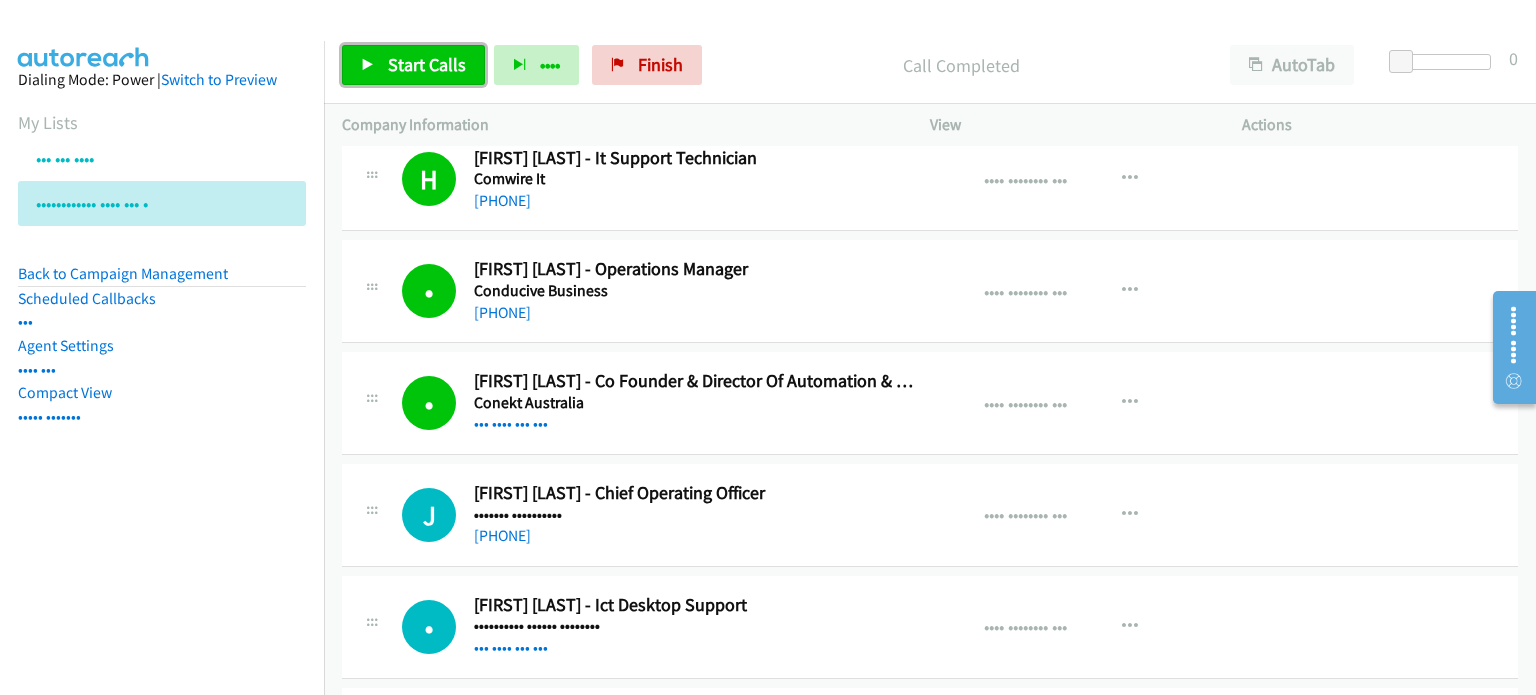 click on "Start Calls" at bounding box center (427, 64) 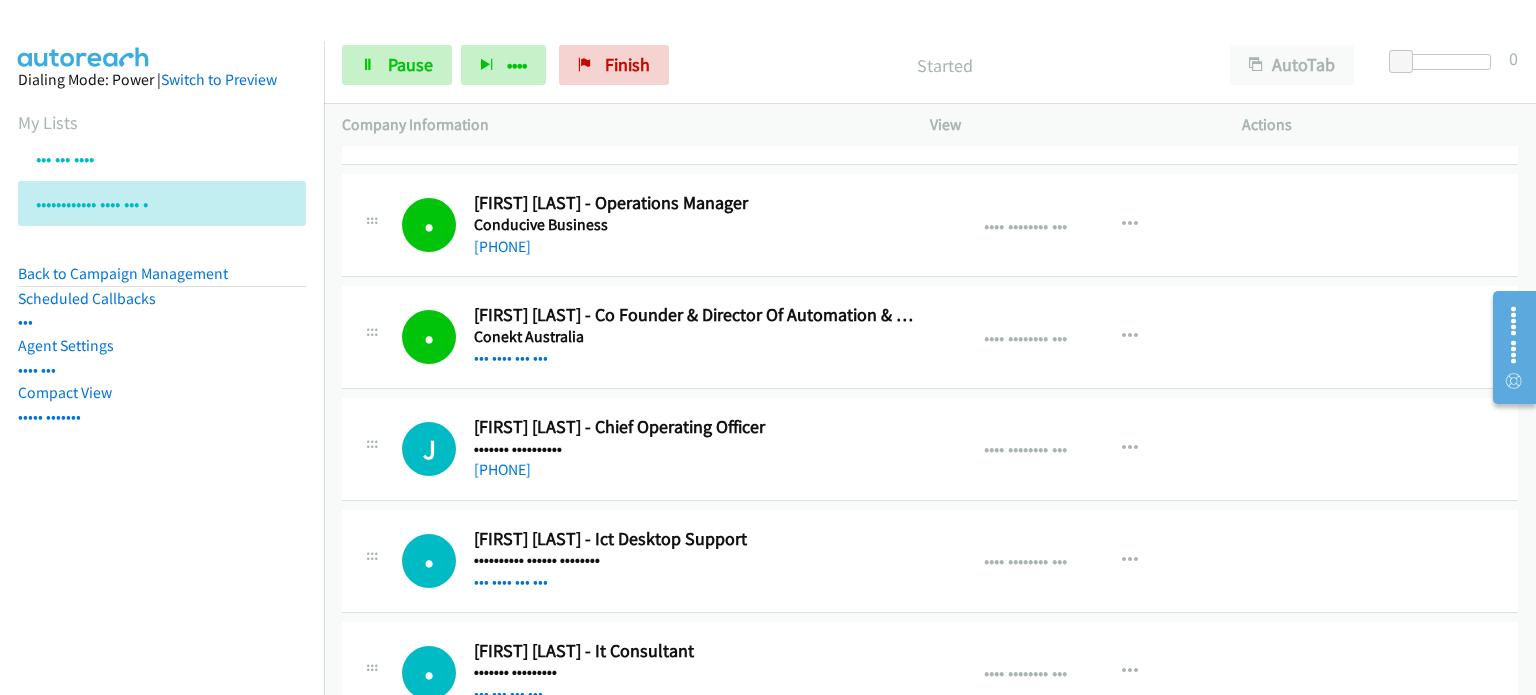 scroll, scrollTop: 3700, scrollLeft: 0, axis: vertical 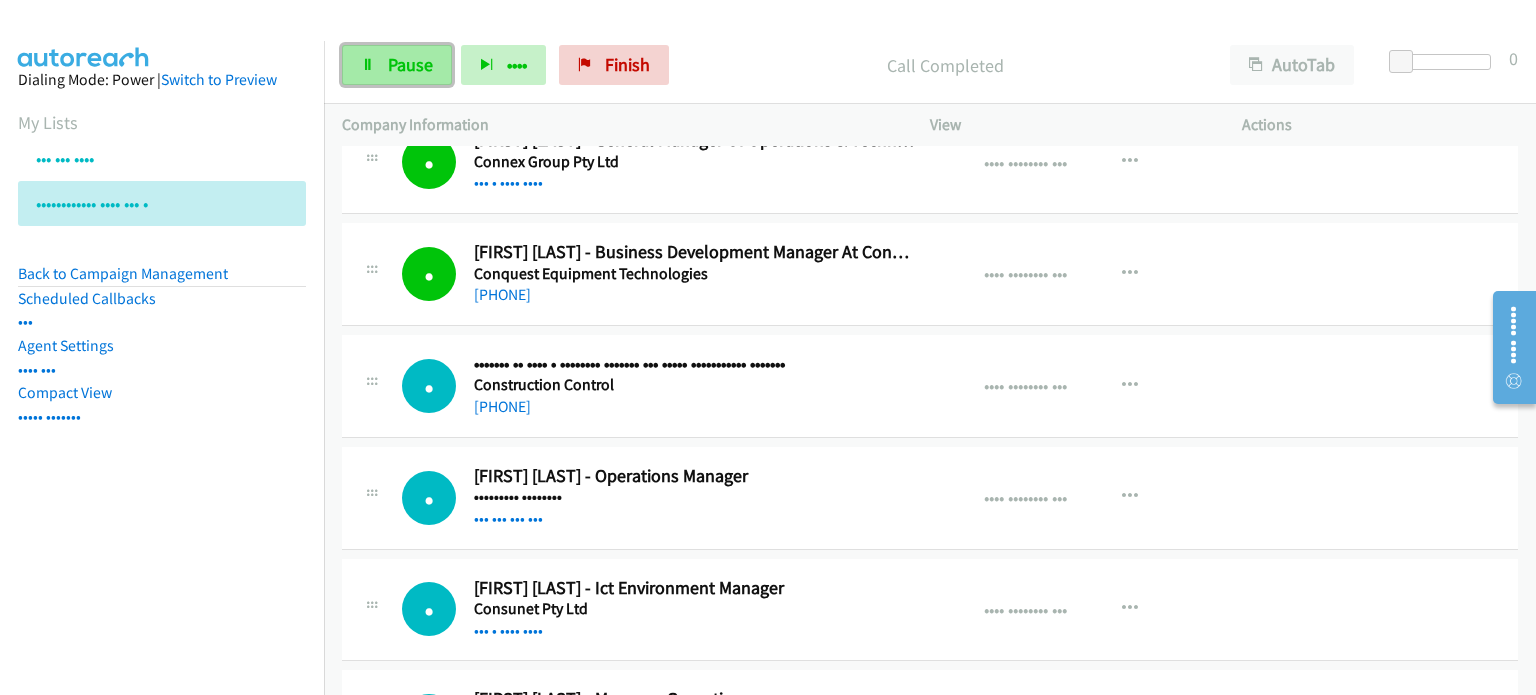 click on "Pause" at bounding box center (410, 64) 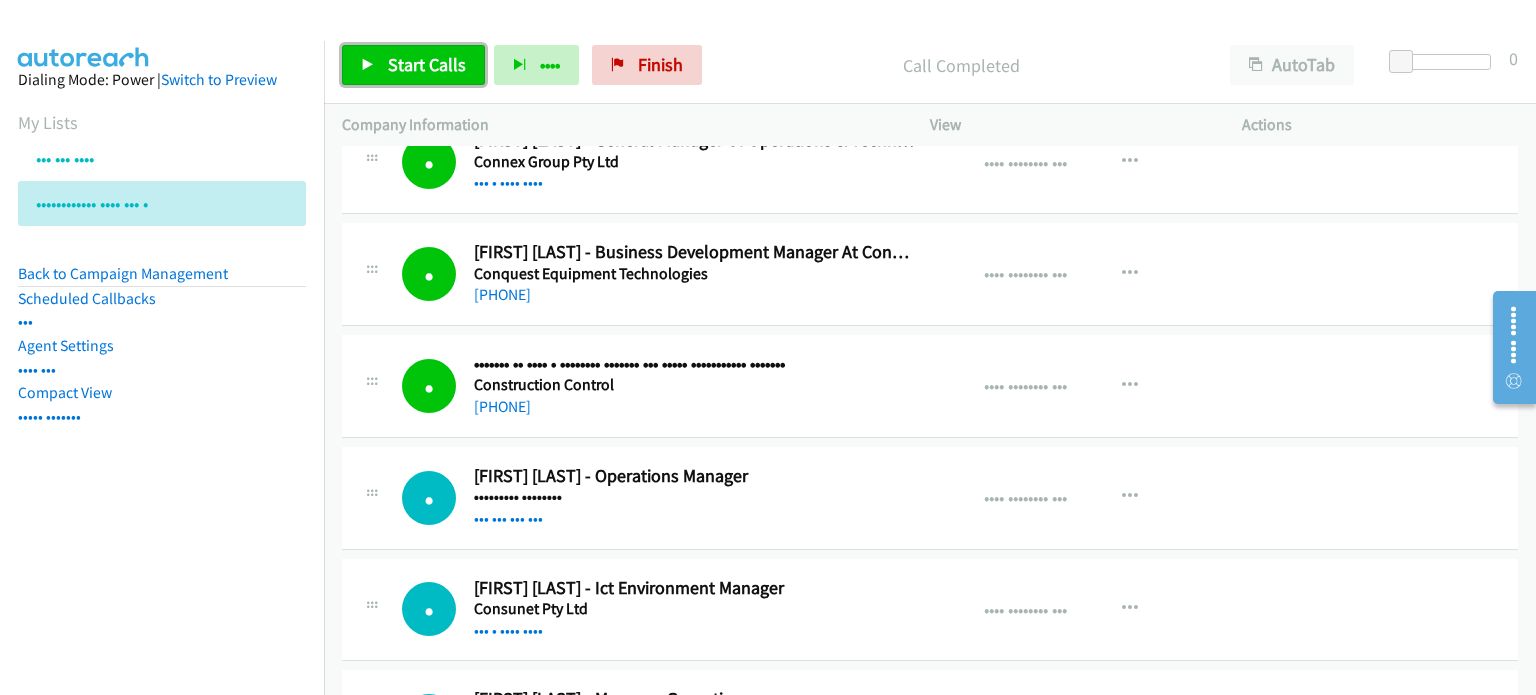 click on "Start Calls" at bounding box center [427, 64] 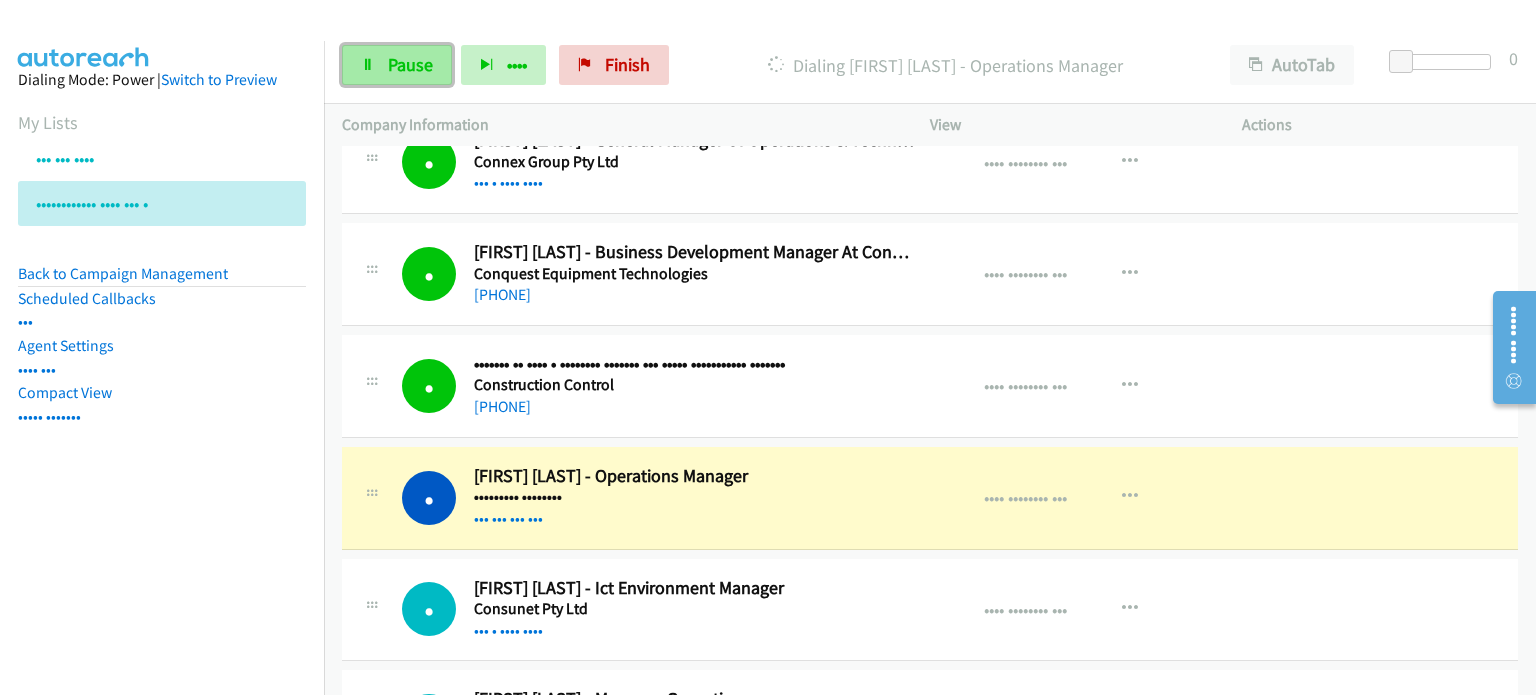 click on "Pause" at bounding box center [410, 64] 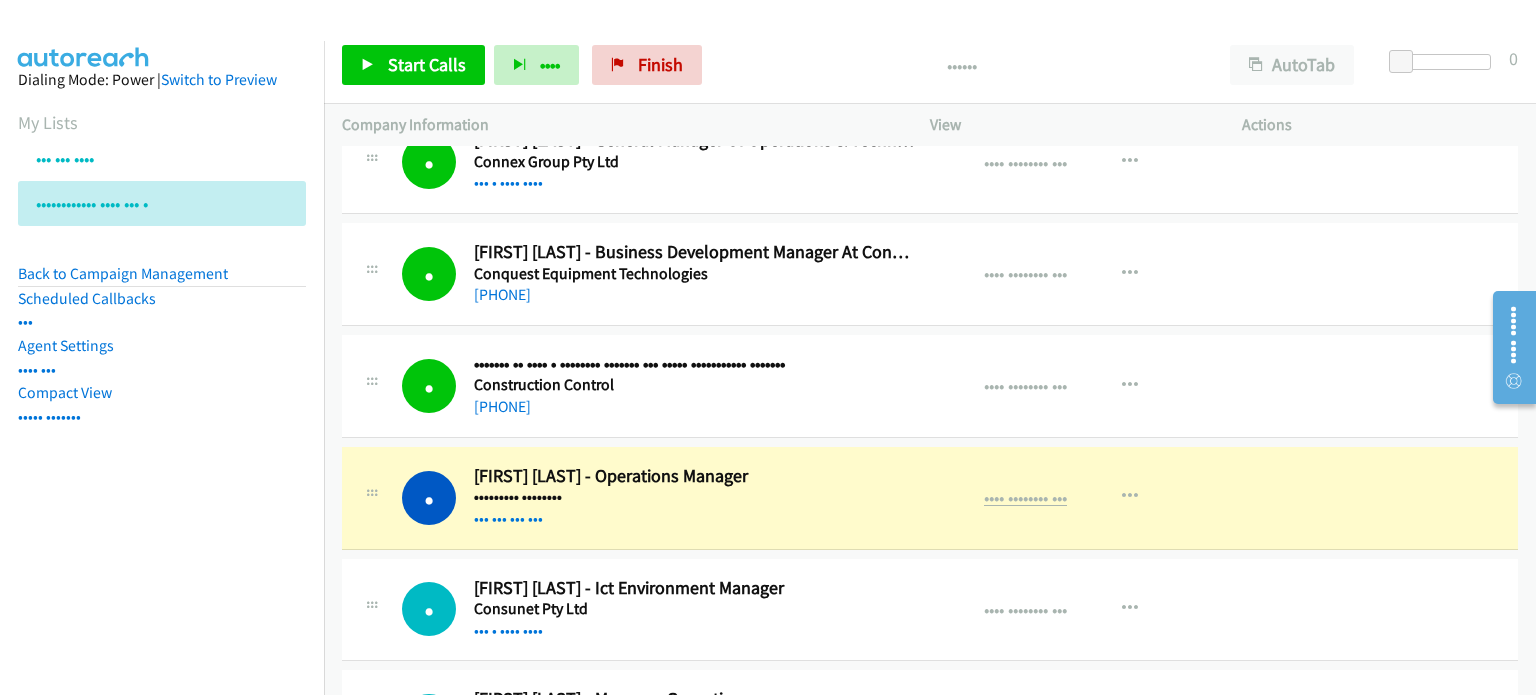 click on "•••• •••••••• •••" at bounding box center (1025, 497) 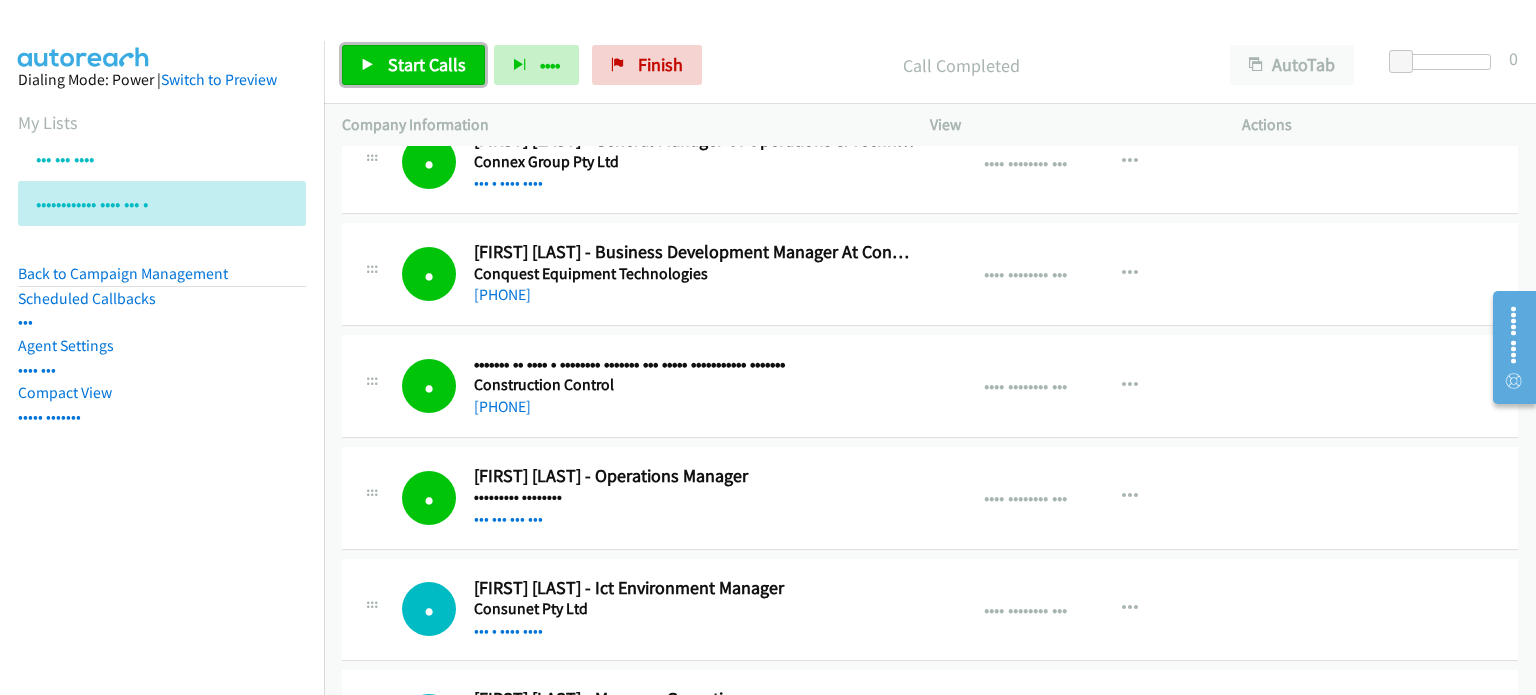 click on "Start Calls" at bounding box center [427, 64] 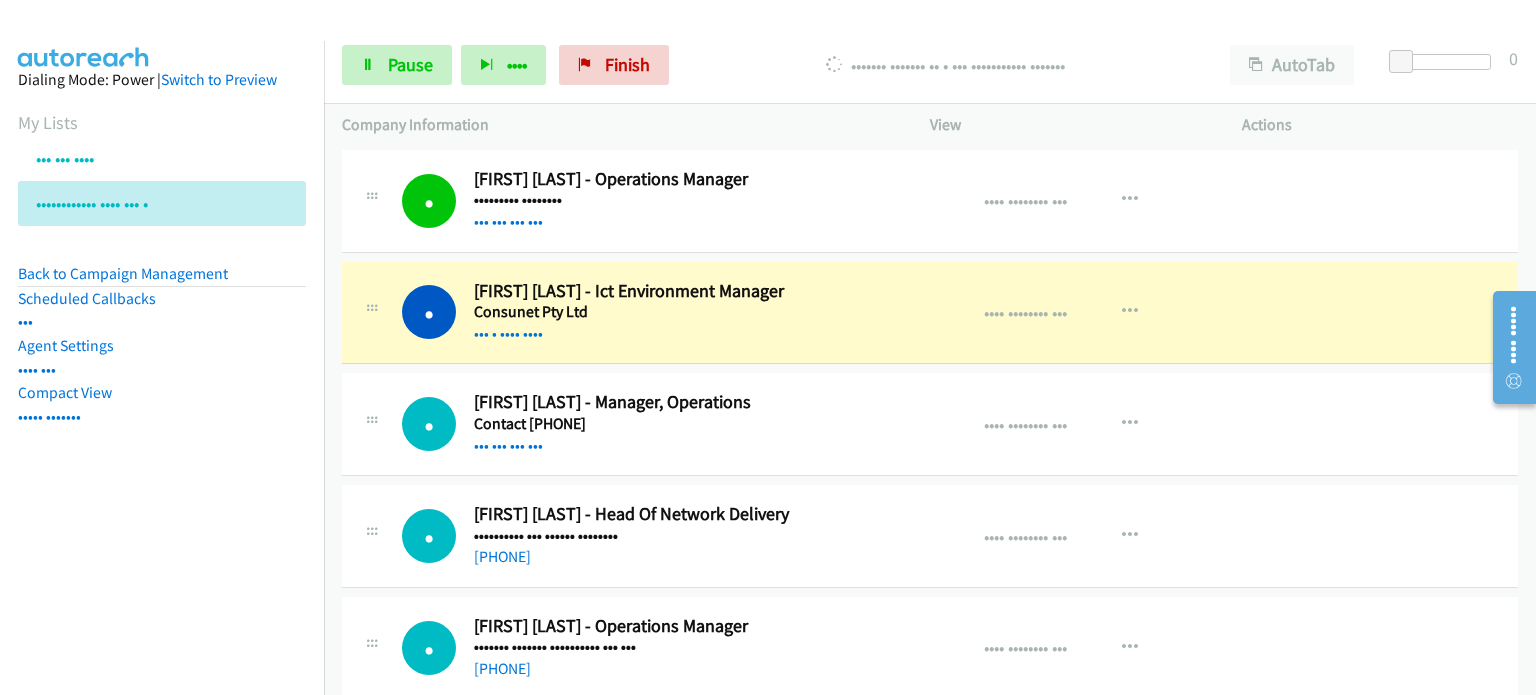 scroll, scrollTop: 4700, scrollLeft: 0, axis: vertical 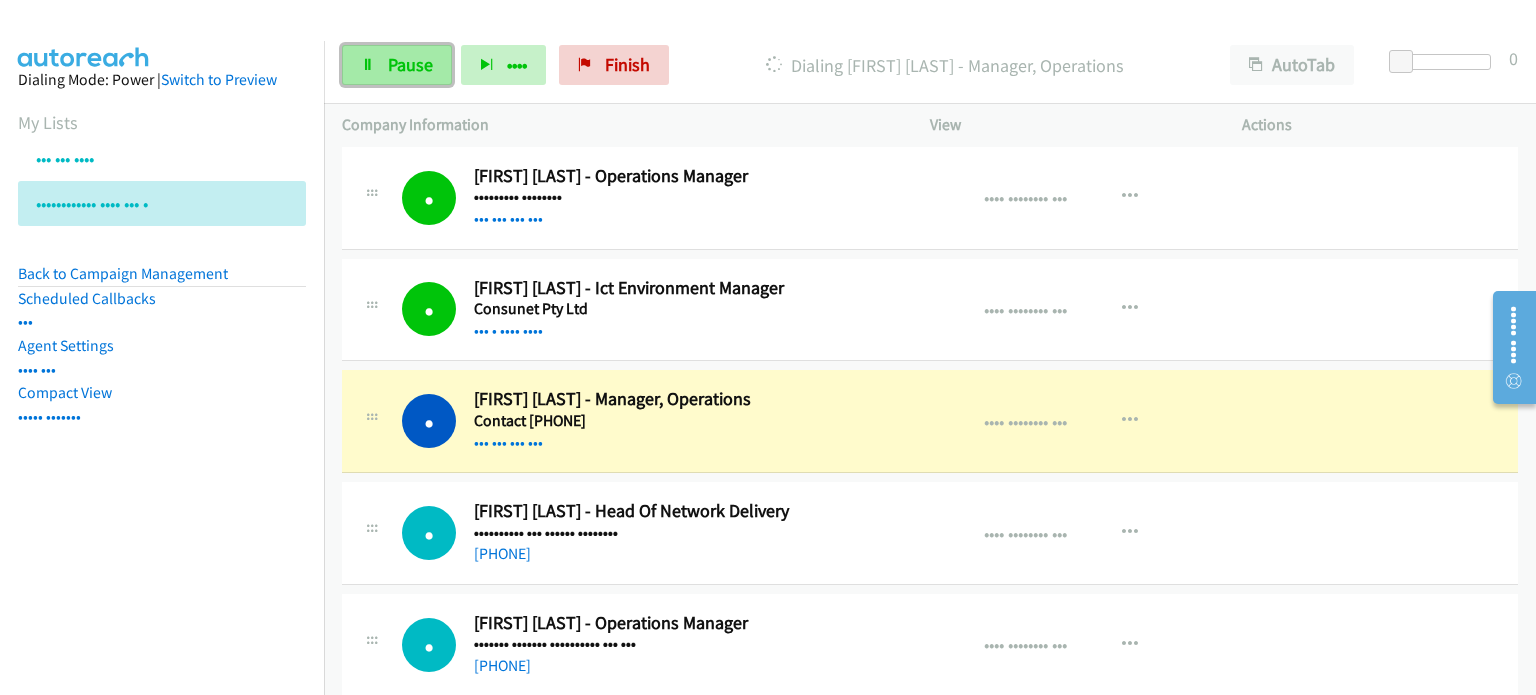 click on "Pause" at bounding box center [410, 64] 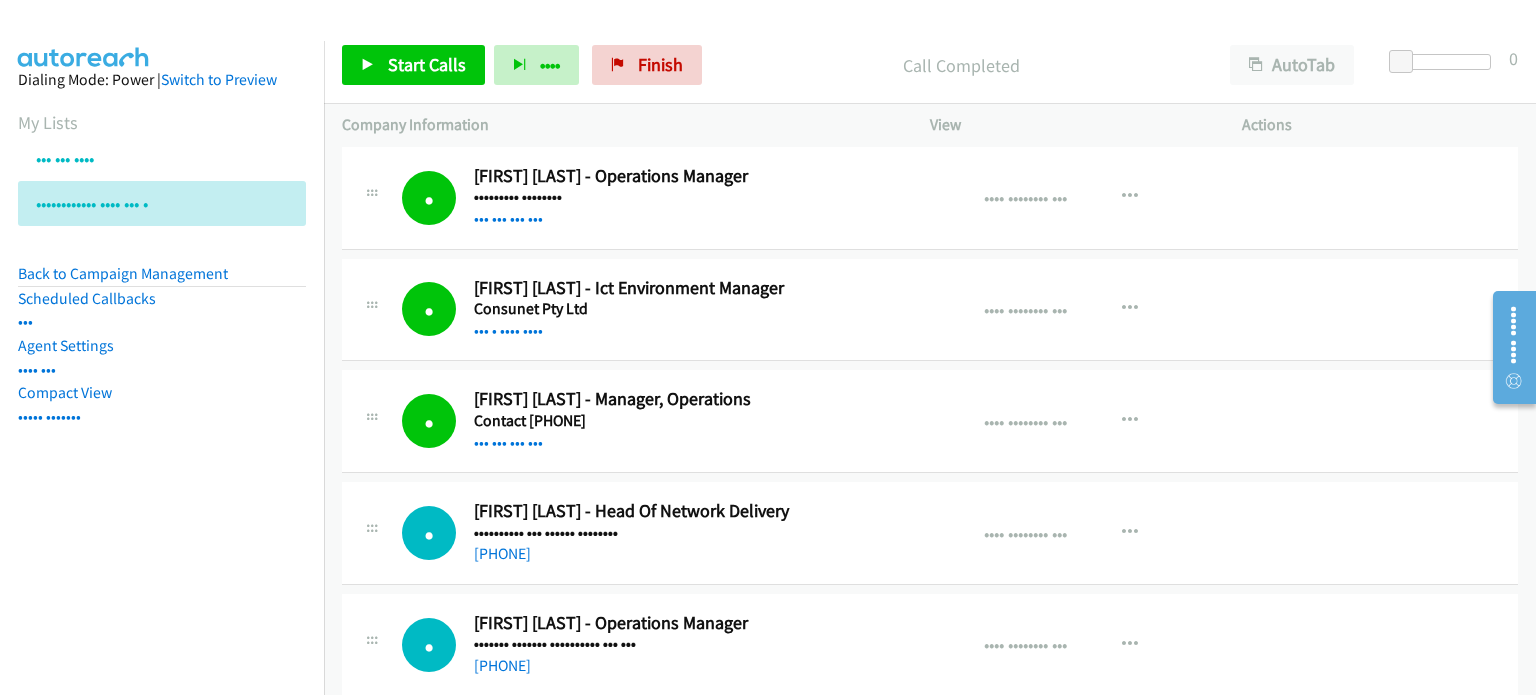 click on "Call Completed" at bounding box center (961, 65) 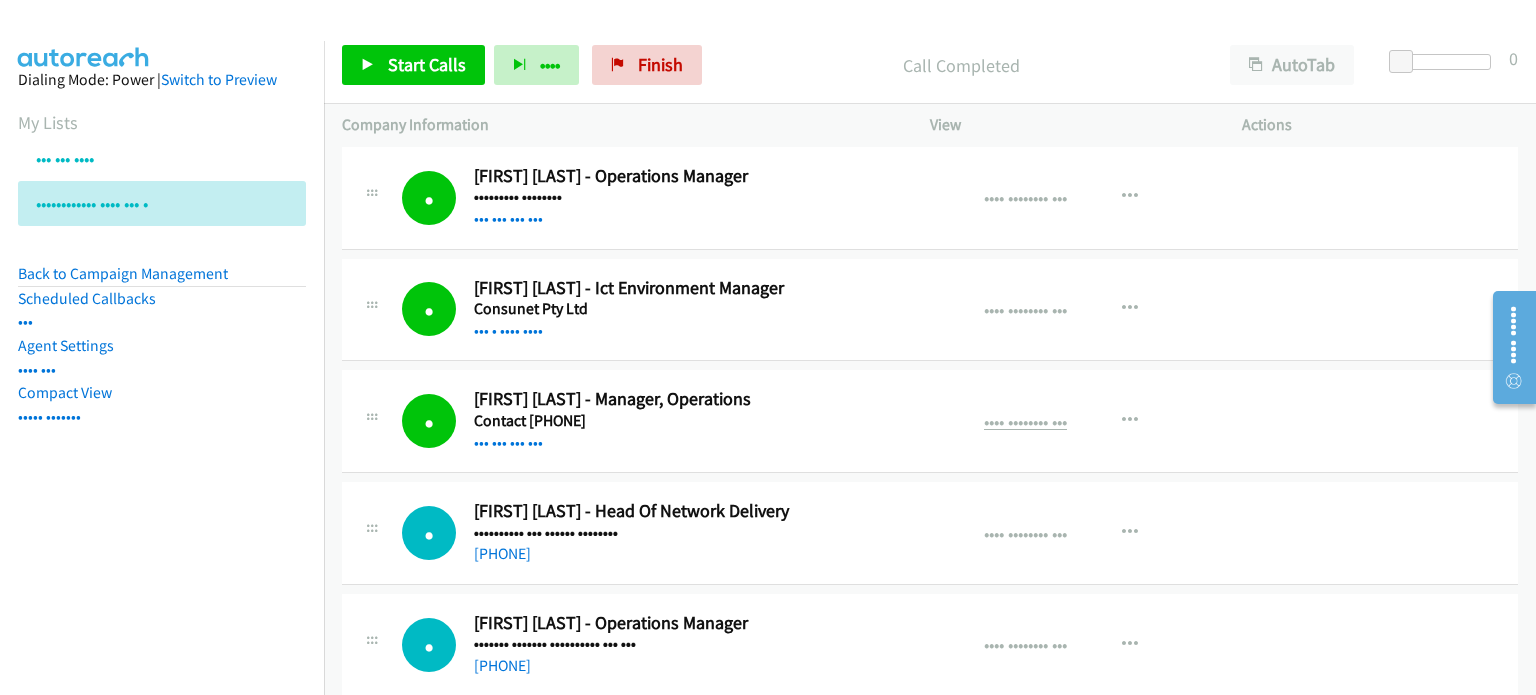 click on "•••• •••••••• •••" at bounding box center (1025, 421) 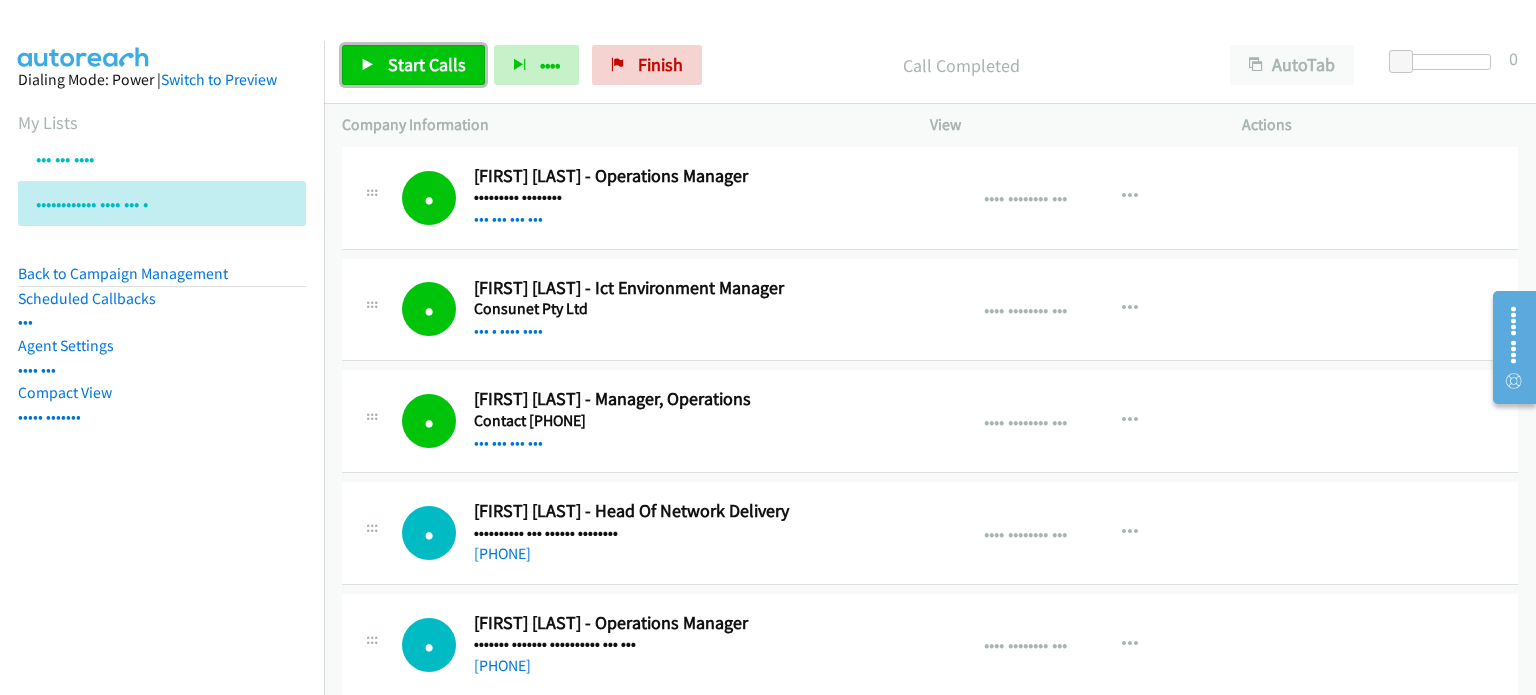 click on "Start Calls" at bounding box center (427, 64) 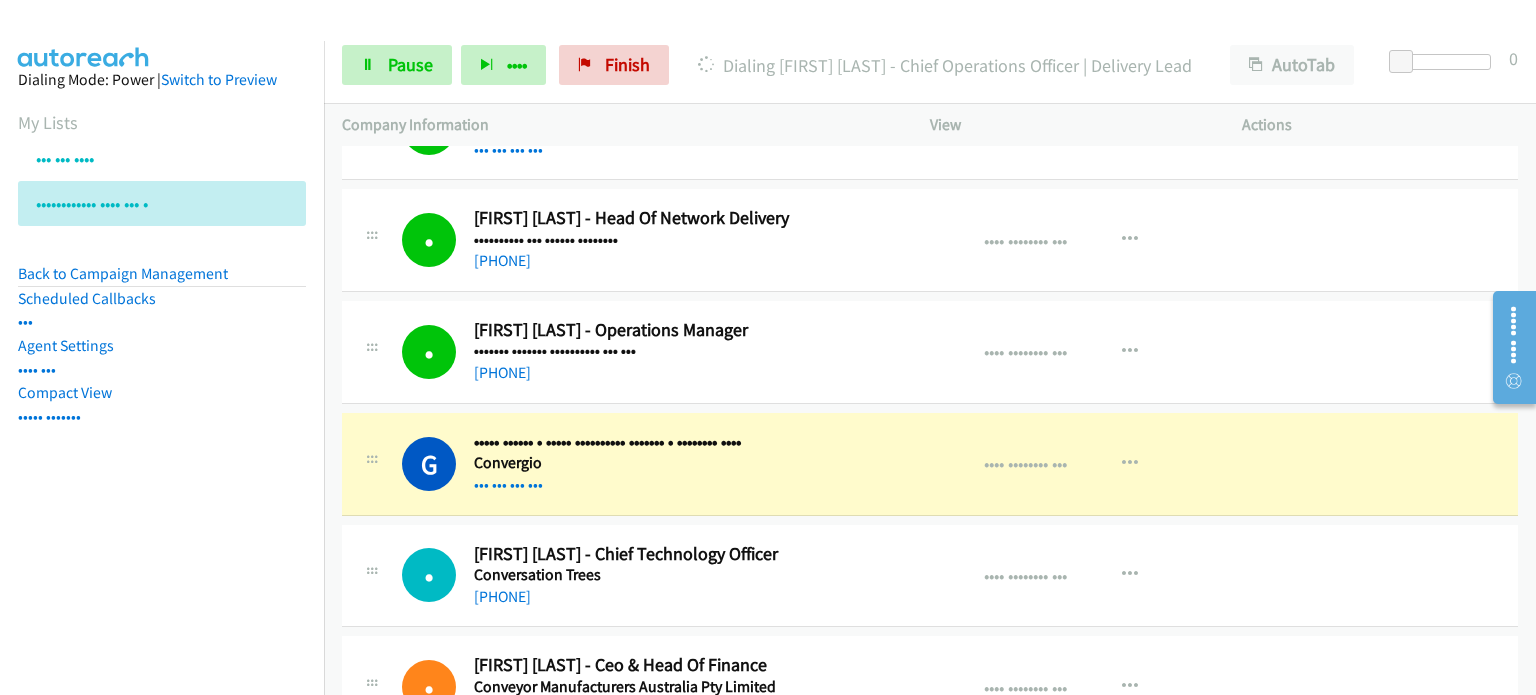 scroll, scrollTop: 5100, scrollLeft: 0, axis: vertical 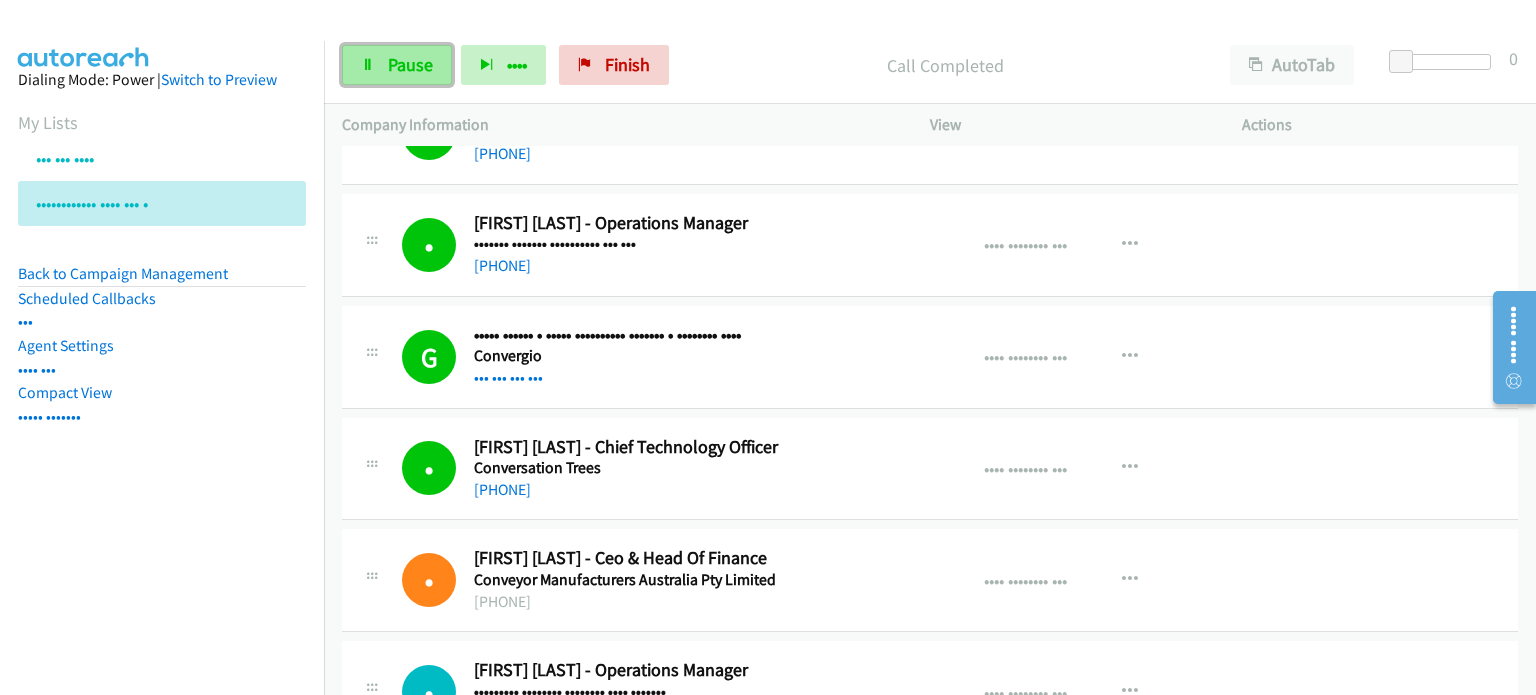 click on "Pause" at bounding box center (410, 64) 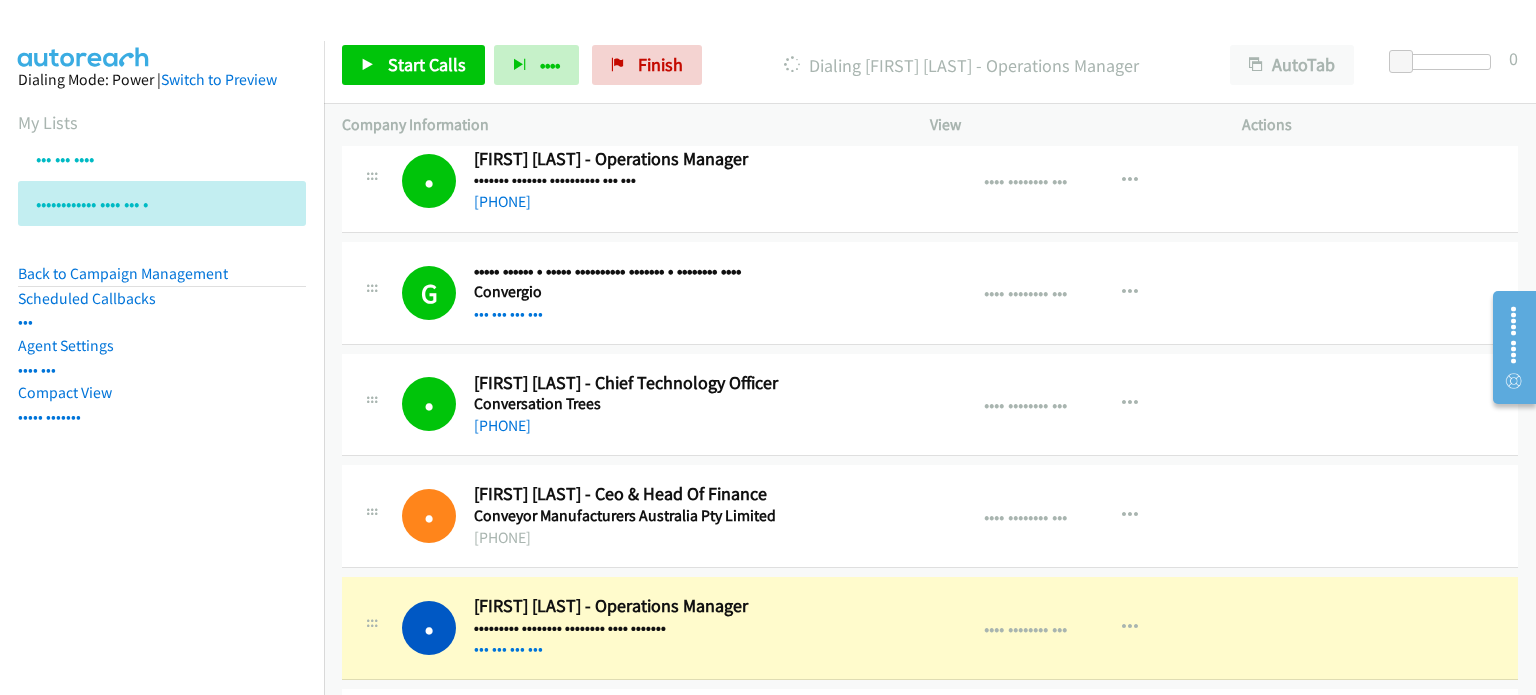 scroll, scrollTop: 5200, scrollLeft: 0, axis: vertical 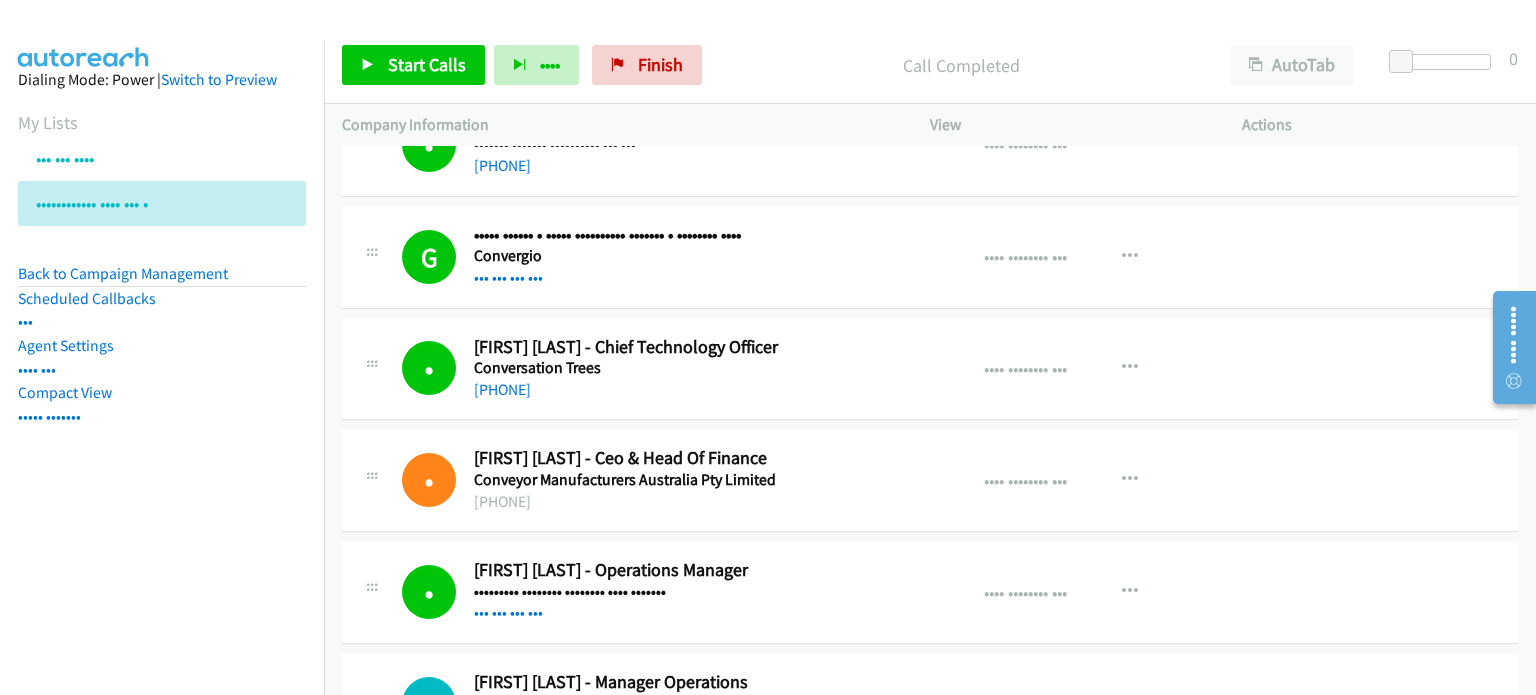 click on "Conversation Trees" at bounding box center [695, 368] 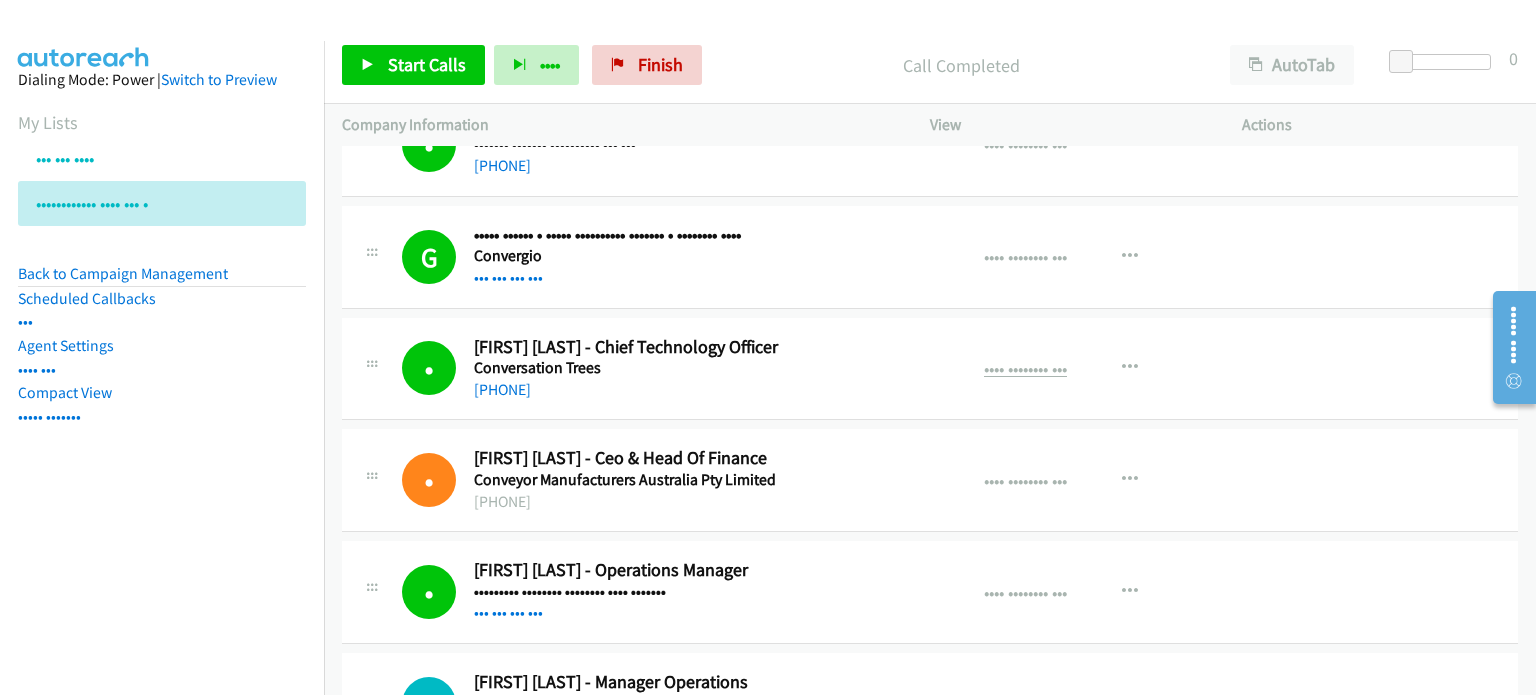 click on "•••• •••••••• •••" at bounding box center [1025, 368] 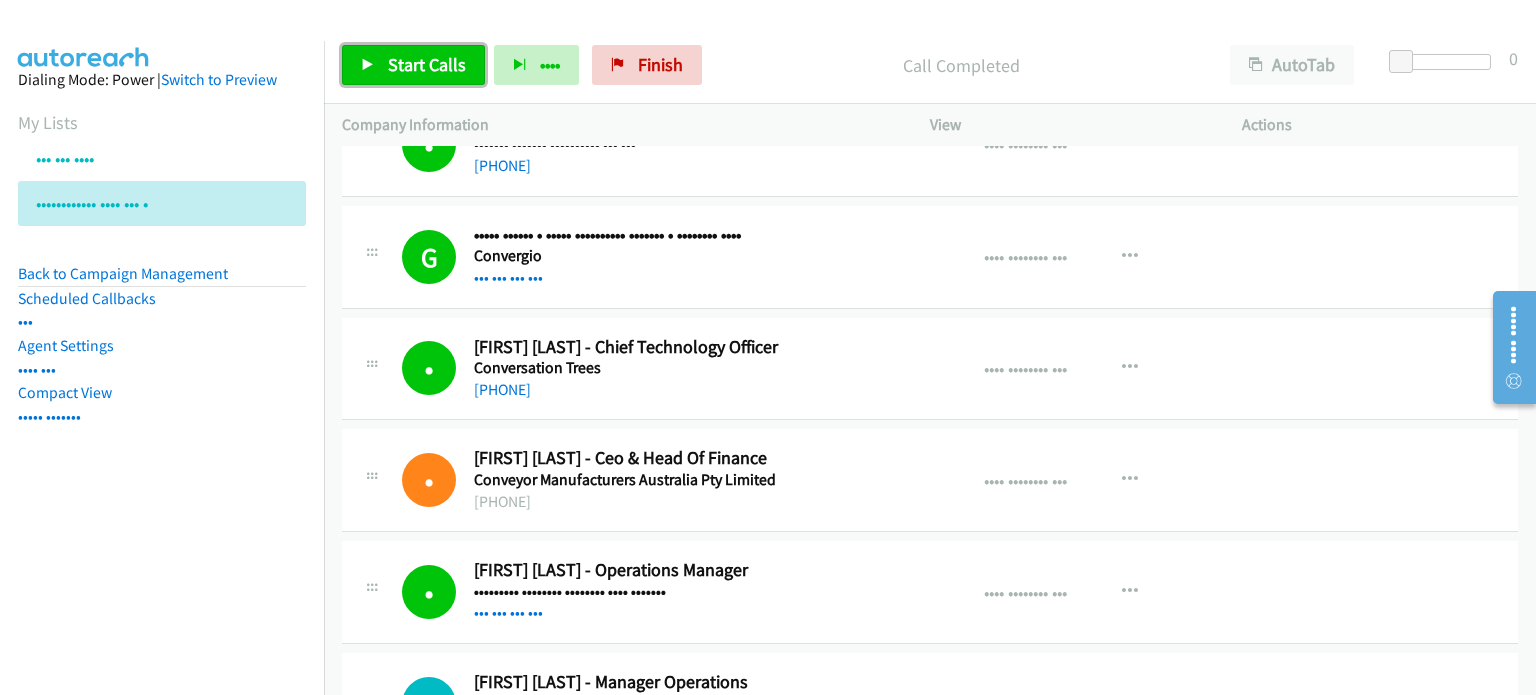 click on "Start Calls" at bounding box center [427, 64] 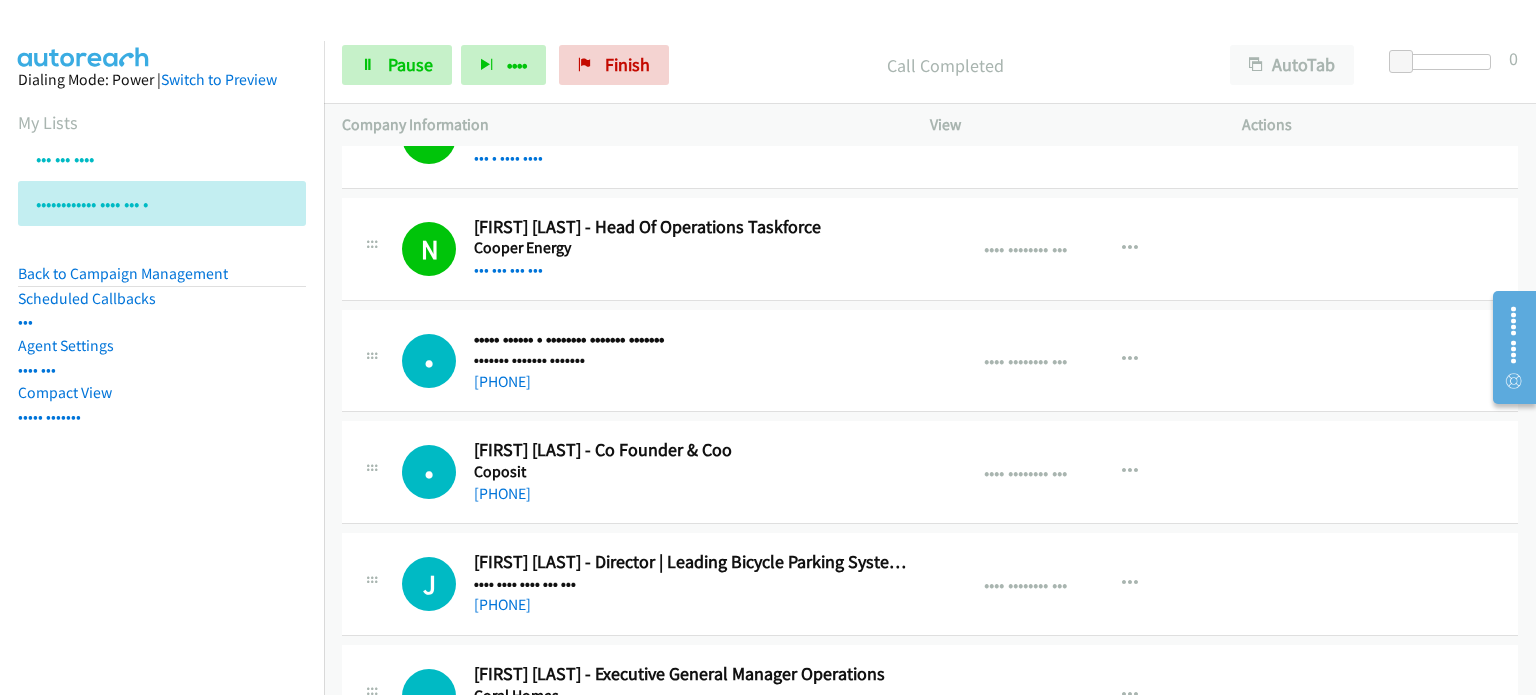 scroll, scrollTop: 5800, scrollLeft: 0, axis: vertical 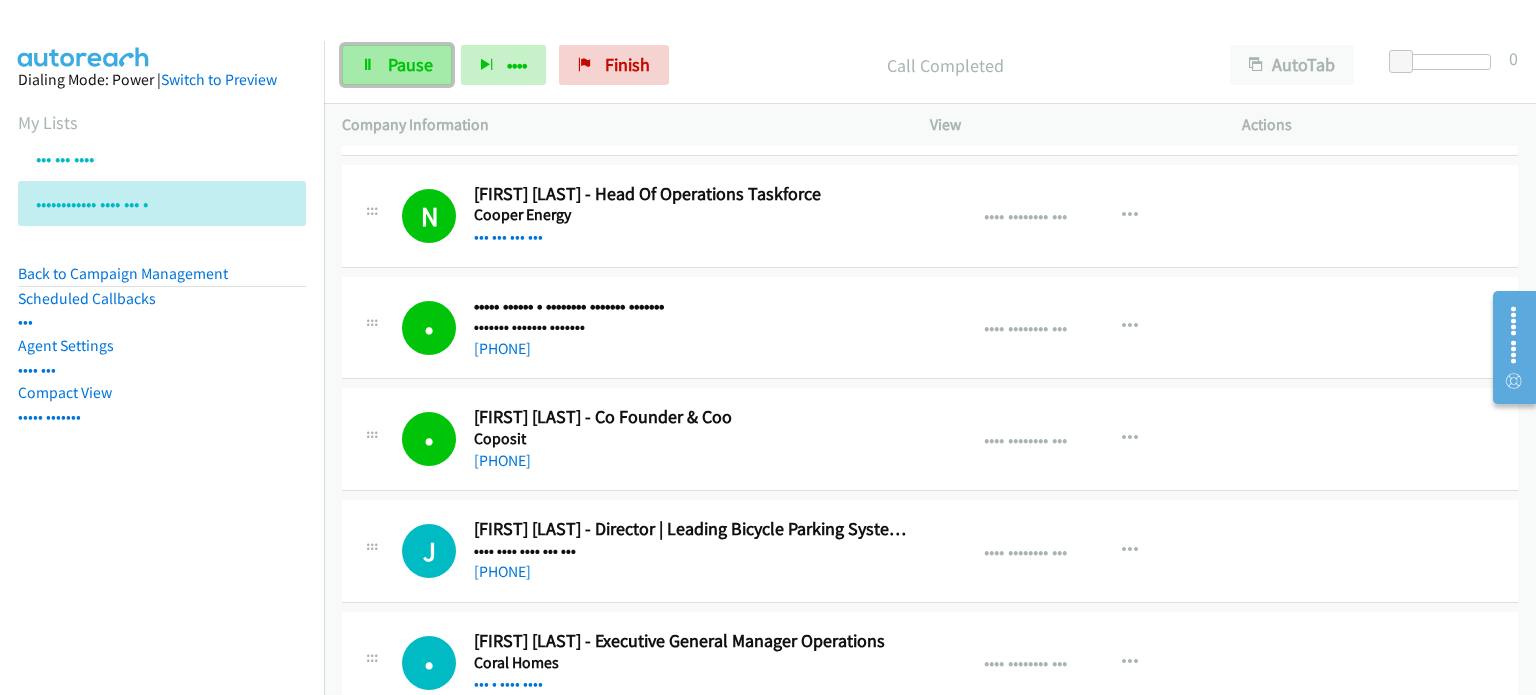 click on "Pause" at bounding box center (410, 64) 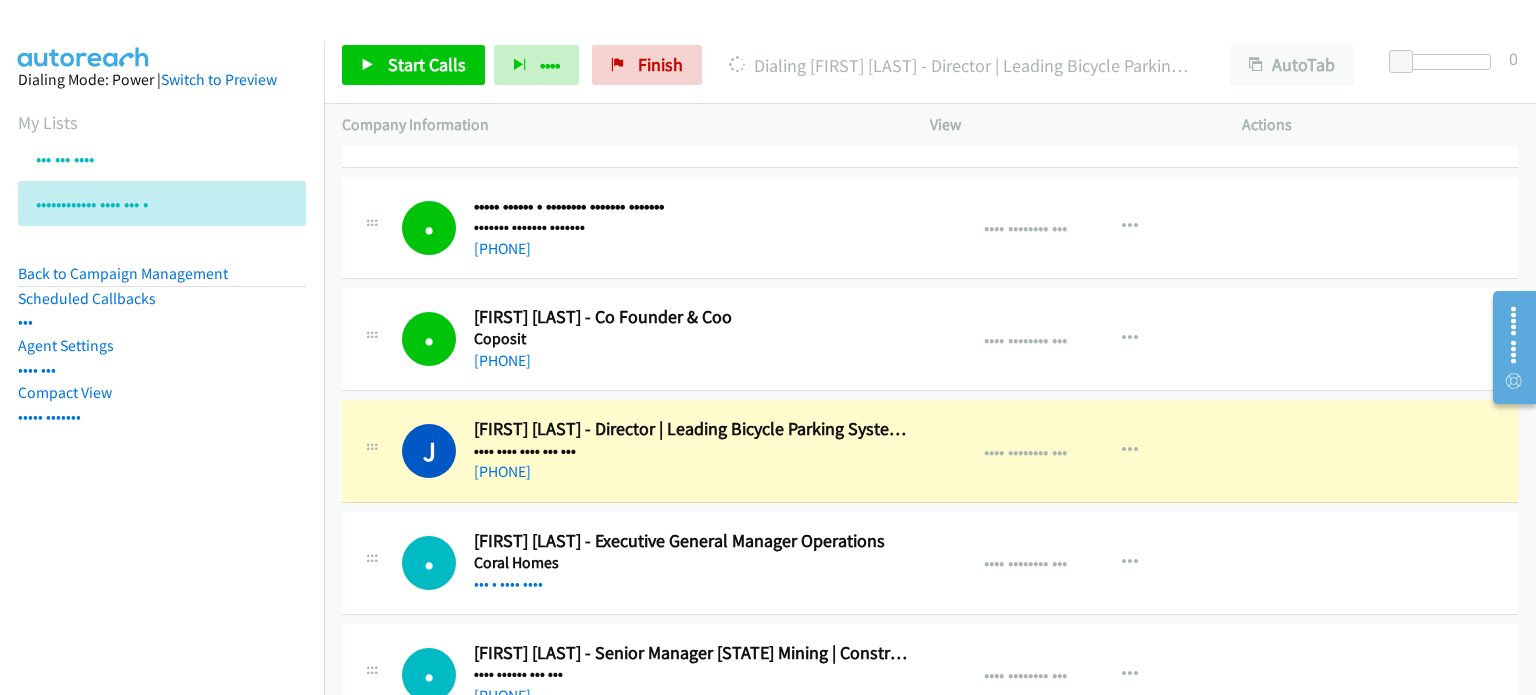 scroll, scrollTop: 6000, scrollLeft: 0, axis: vertical 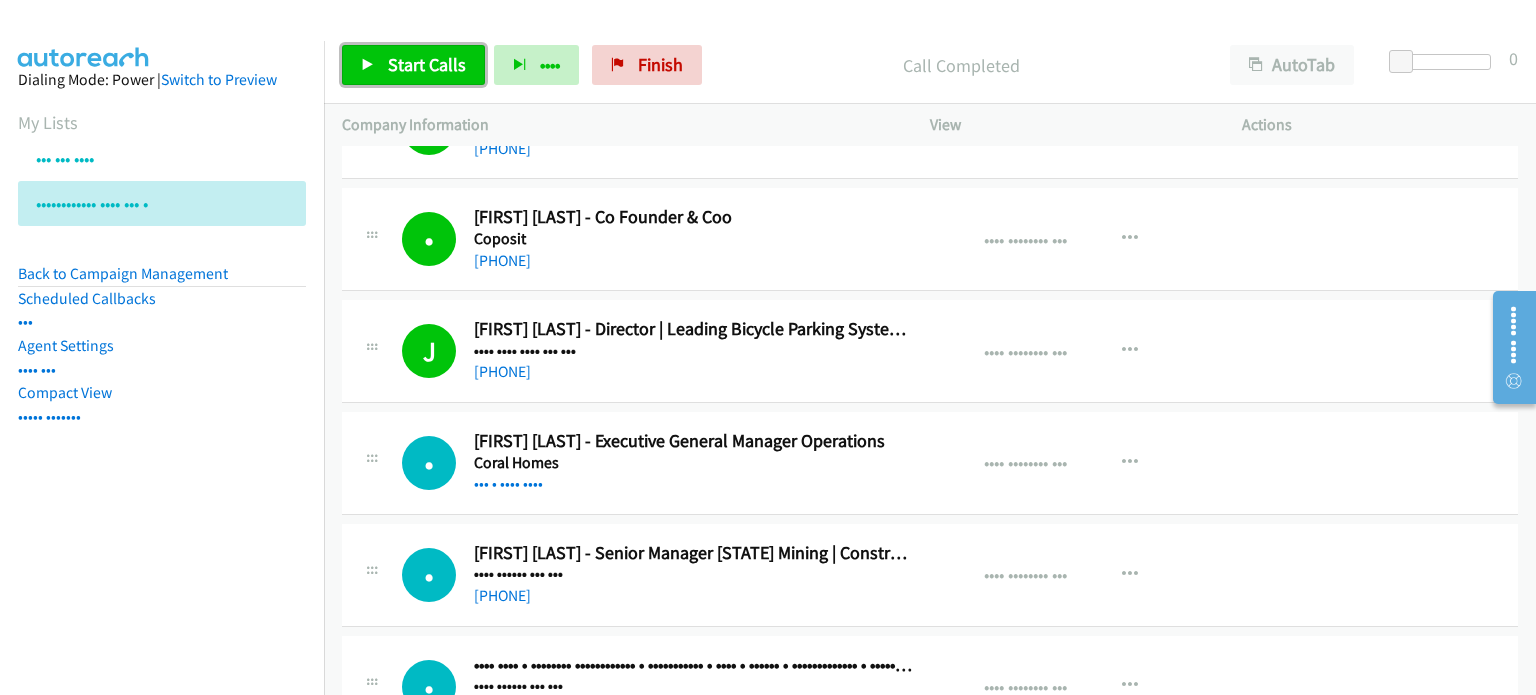 click on "Start Calls" at bounding box center (427, 64) 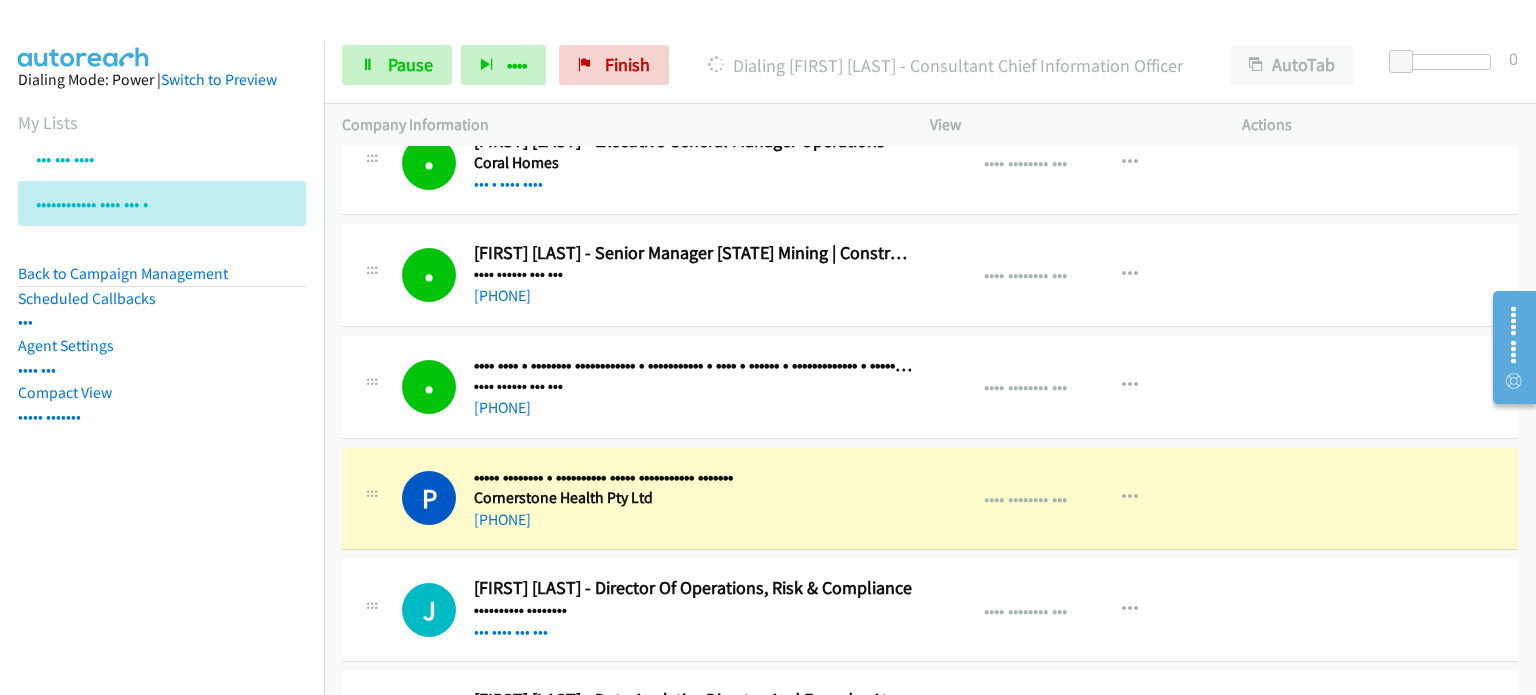 scroll, scrollTop: 6600, scrollLeft: 0, axis: vertical 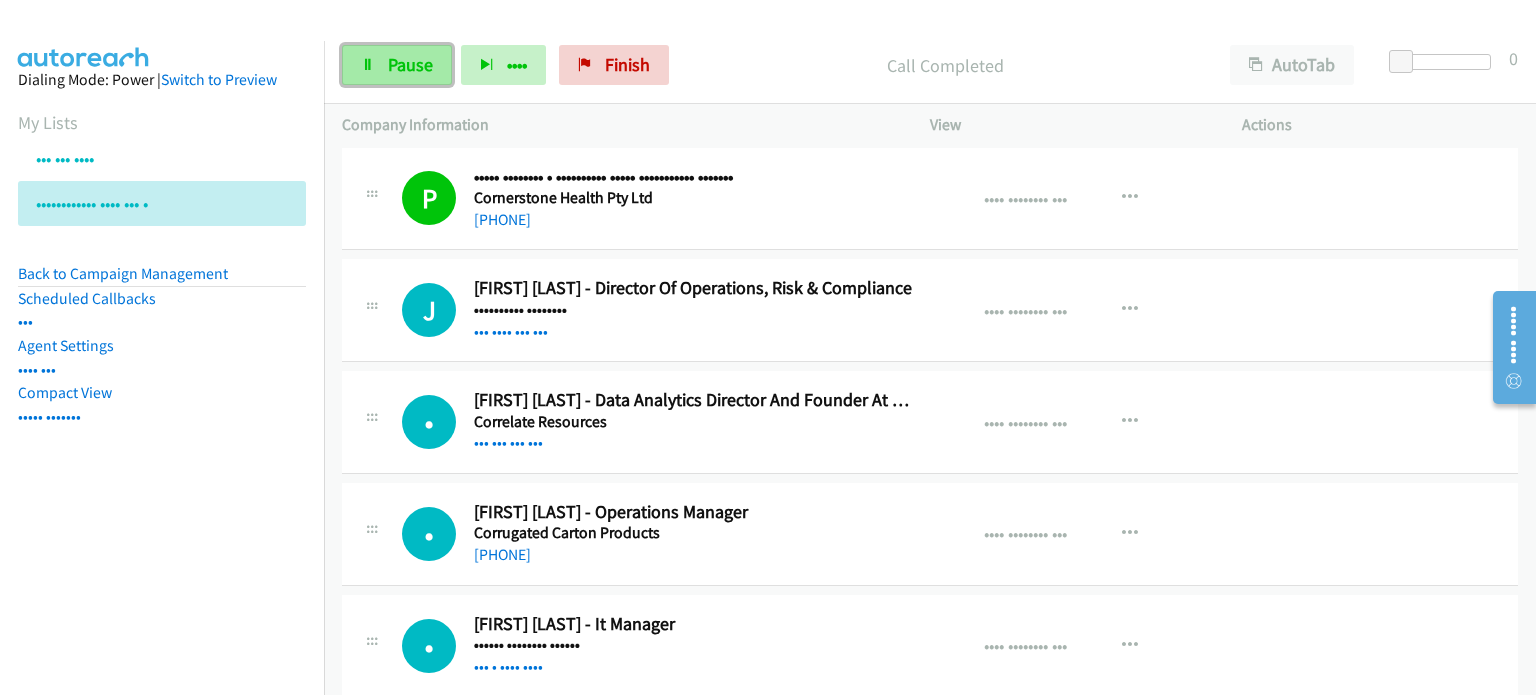 click on "Pause" at bounding box center [397, 65] 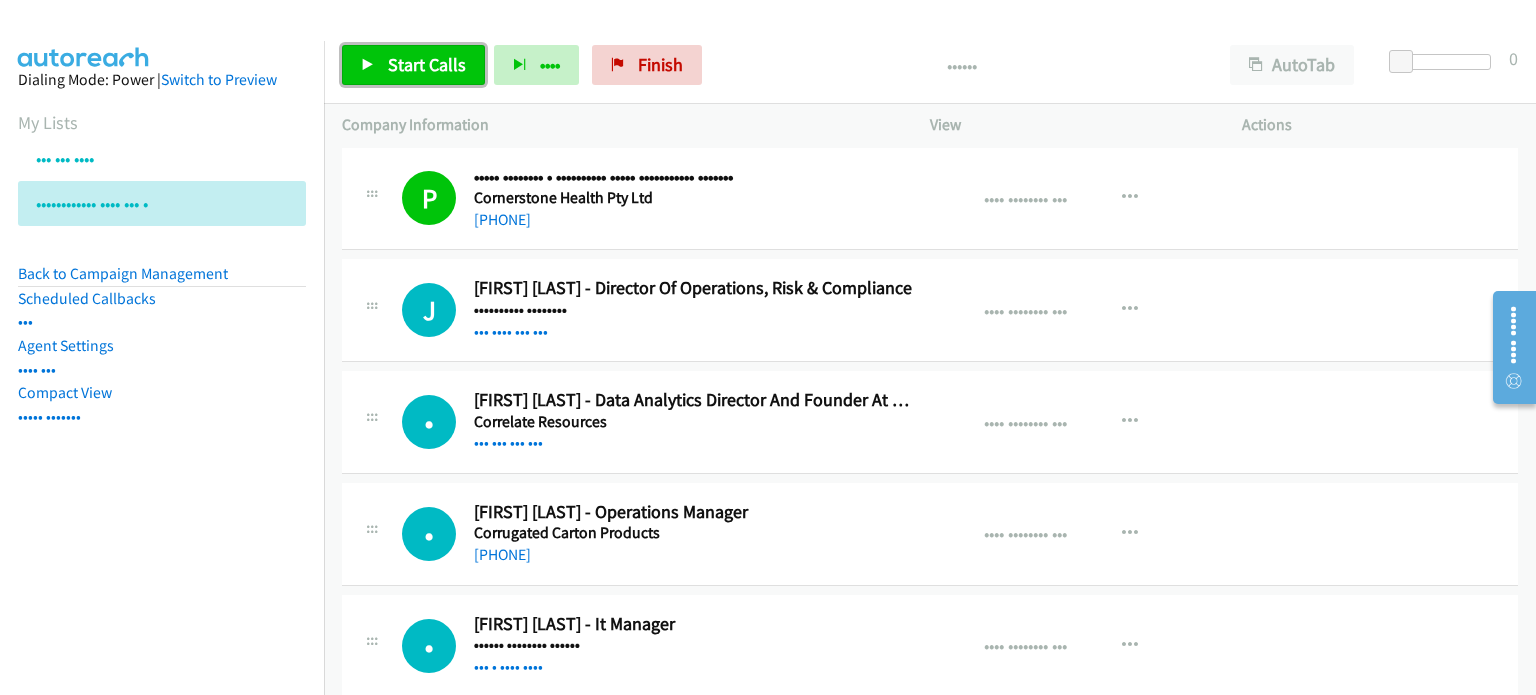 click on "Start Calls" at bounding box center [427, 64] 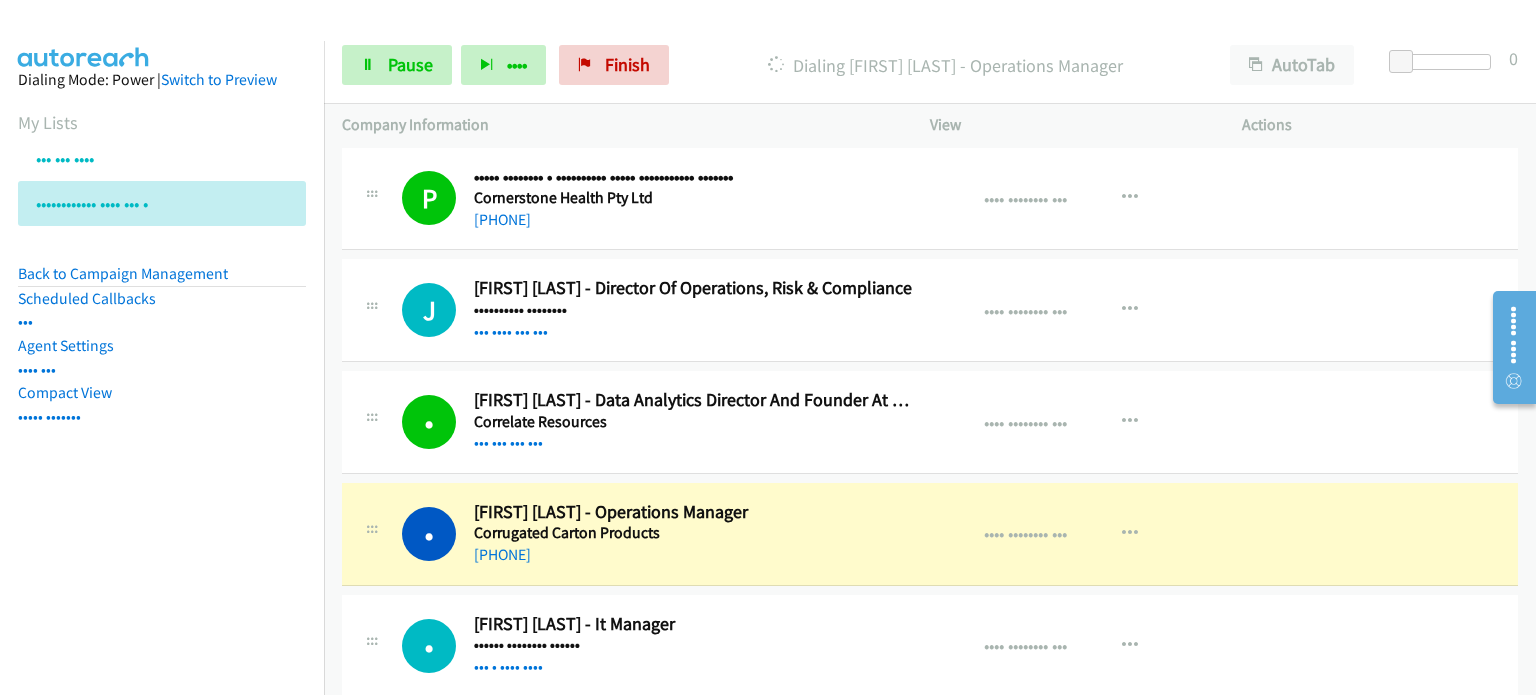 scroll, scrollTop: 6700, scrollLeft: 0, axis: vertical 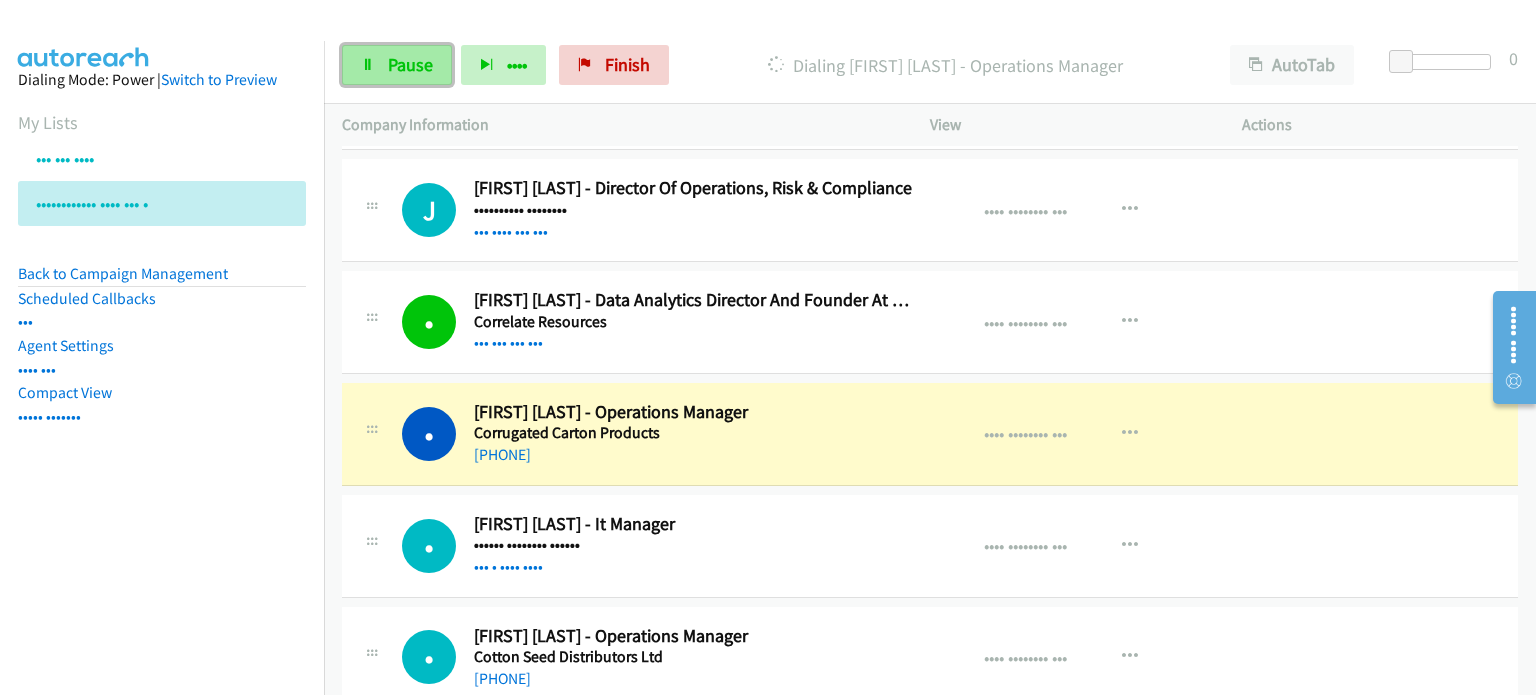 click on "Pause" at bounding box center [410, 64] 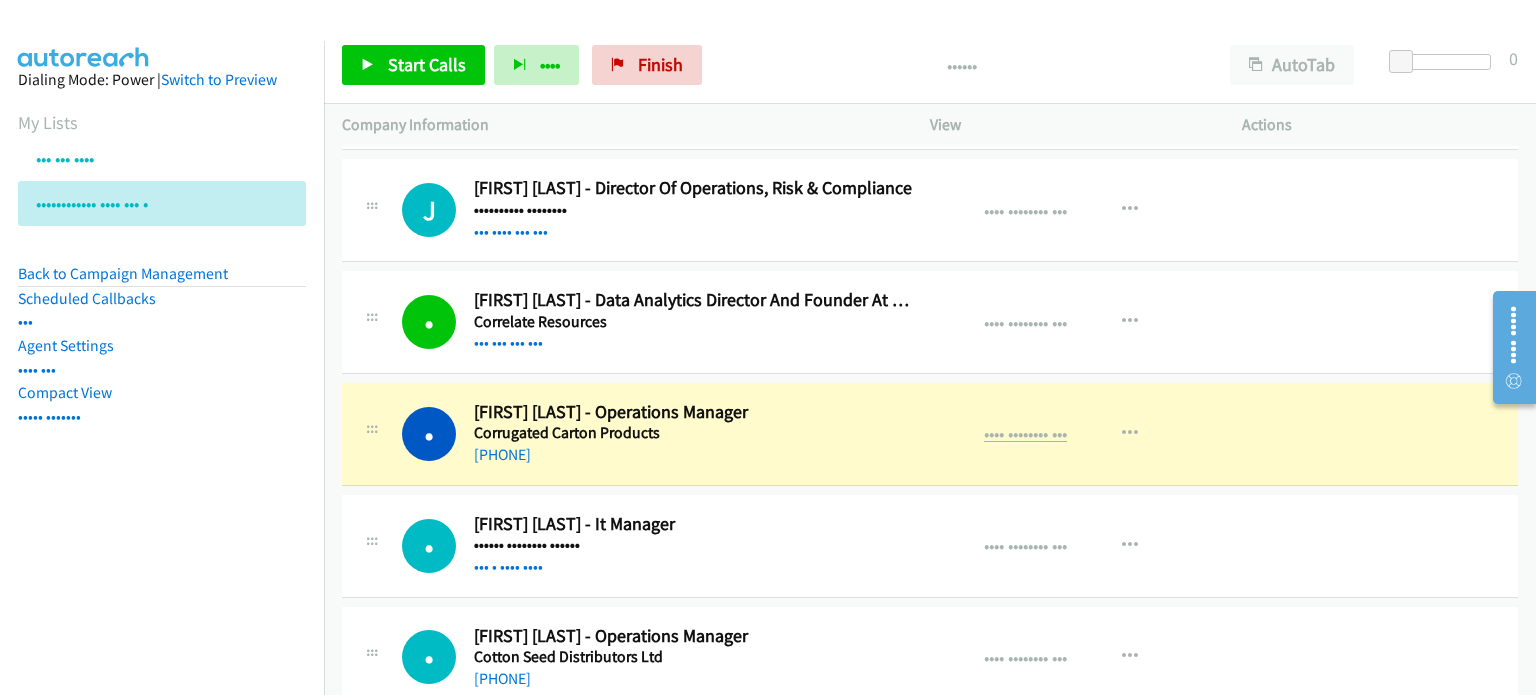 click on "•••• •••••••• •••" at bounding box center (1025, 433) 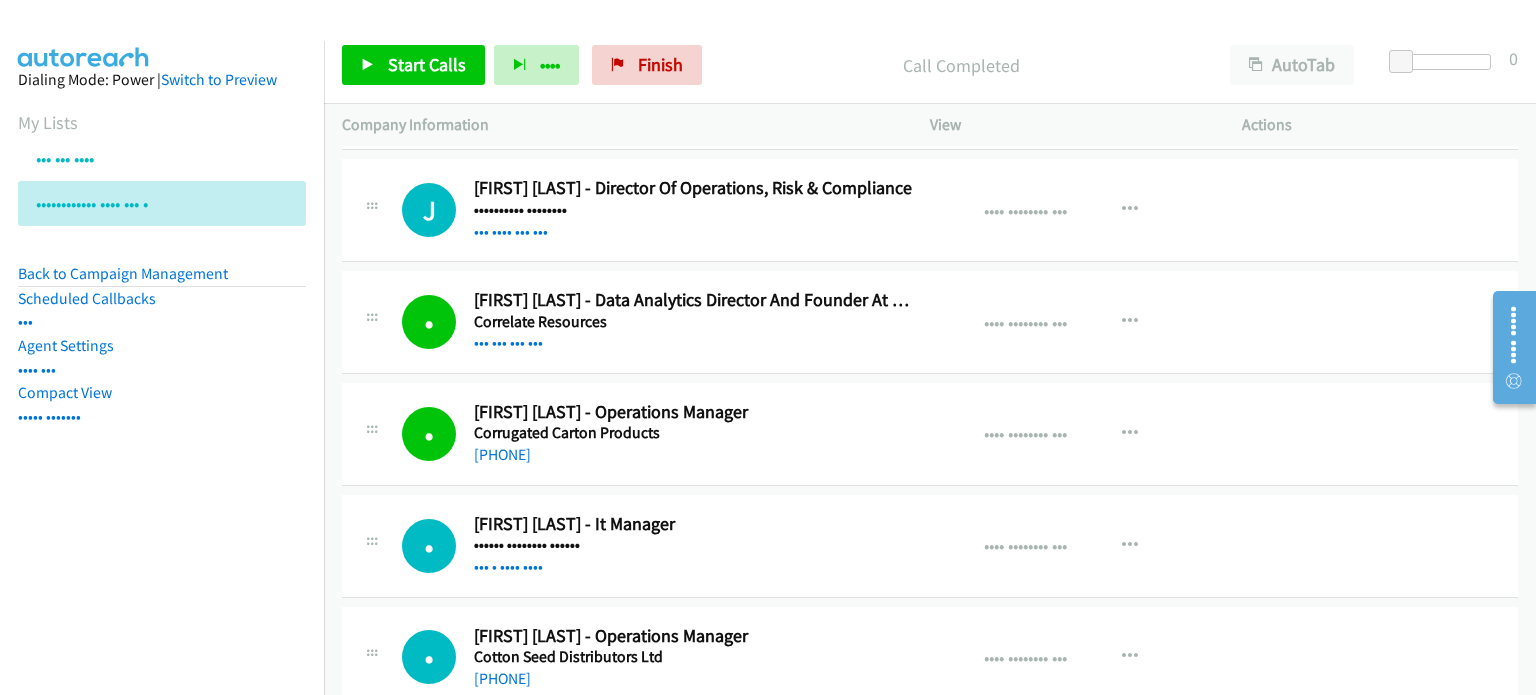 drag, startPoint x: 825, startPoint y: 17, endPoint x: 880, endPoint y: 17, distance: 55 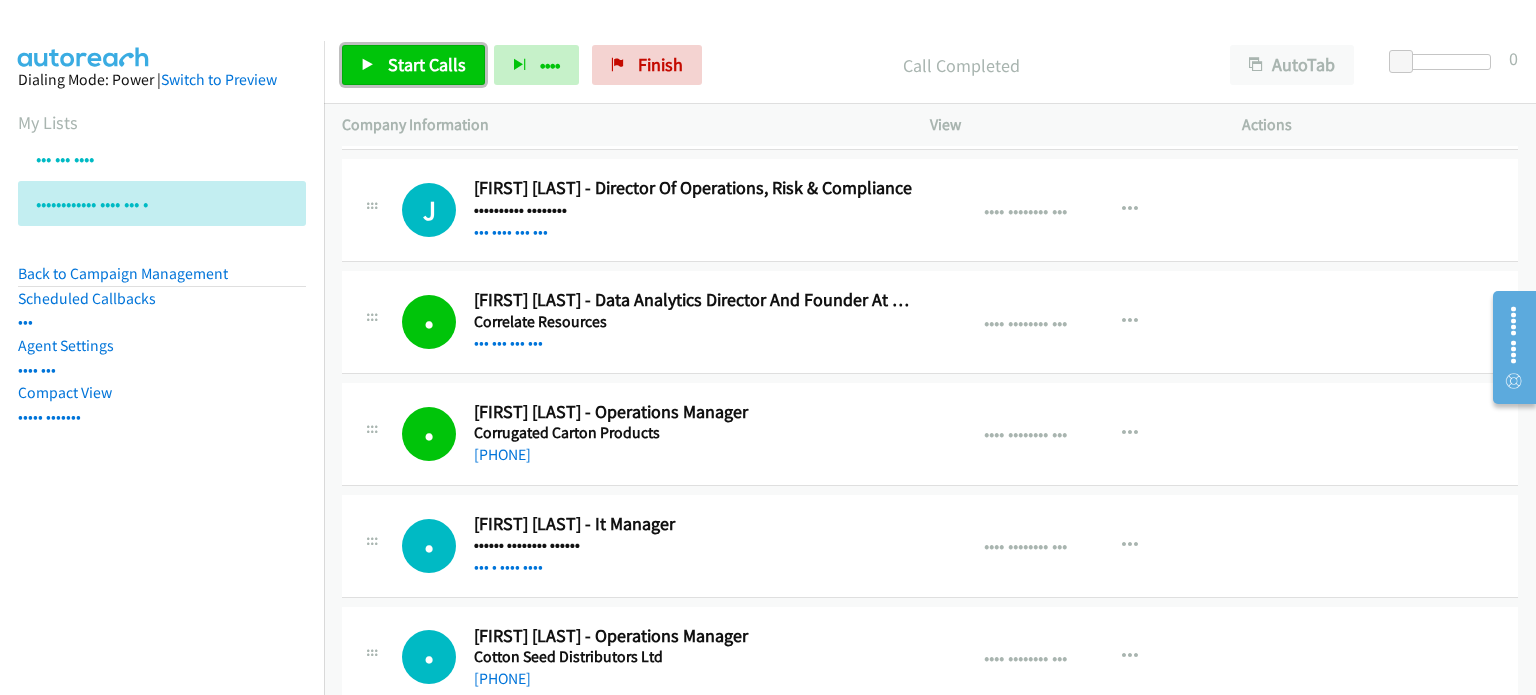 click on "Start Calls" at bounding box center [413, 65] 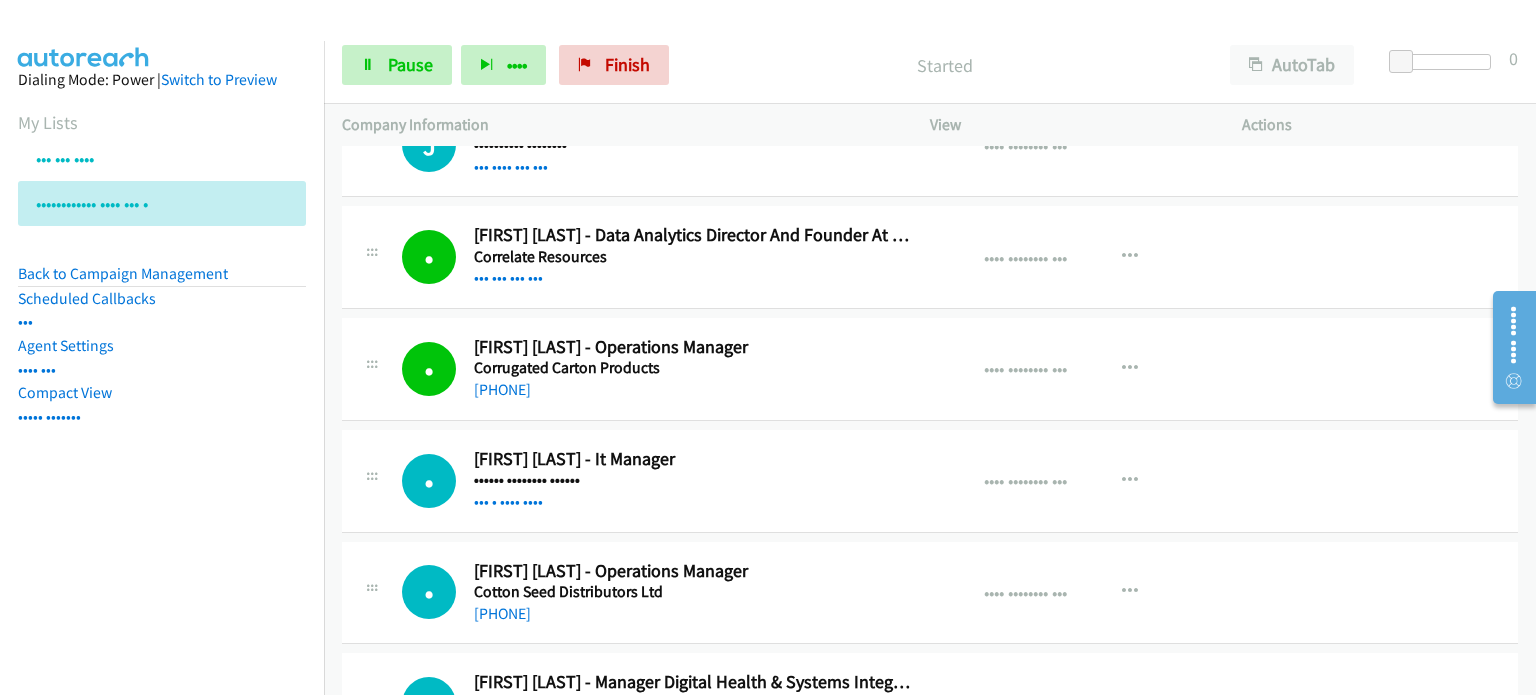scroll, scrollTop: 6800, scrollLeft: 0, axis: vertical 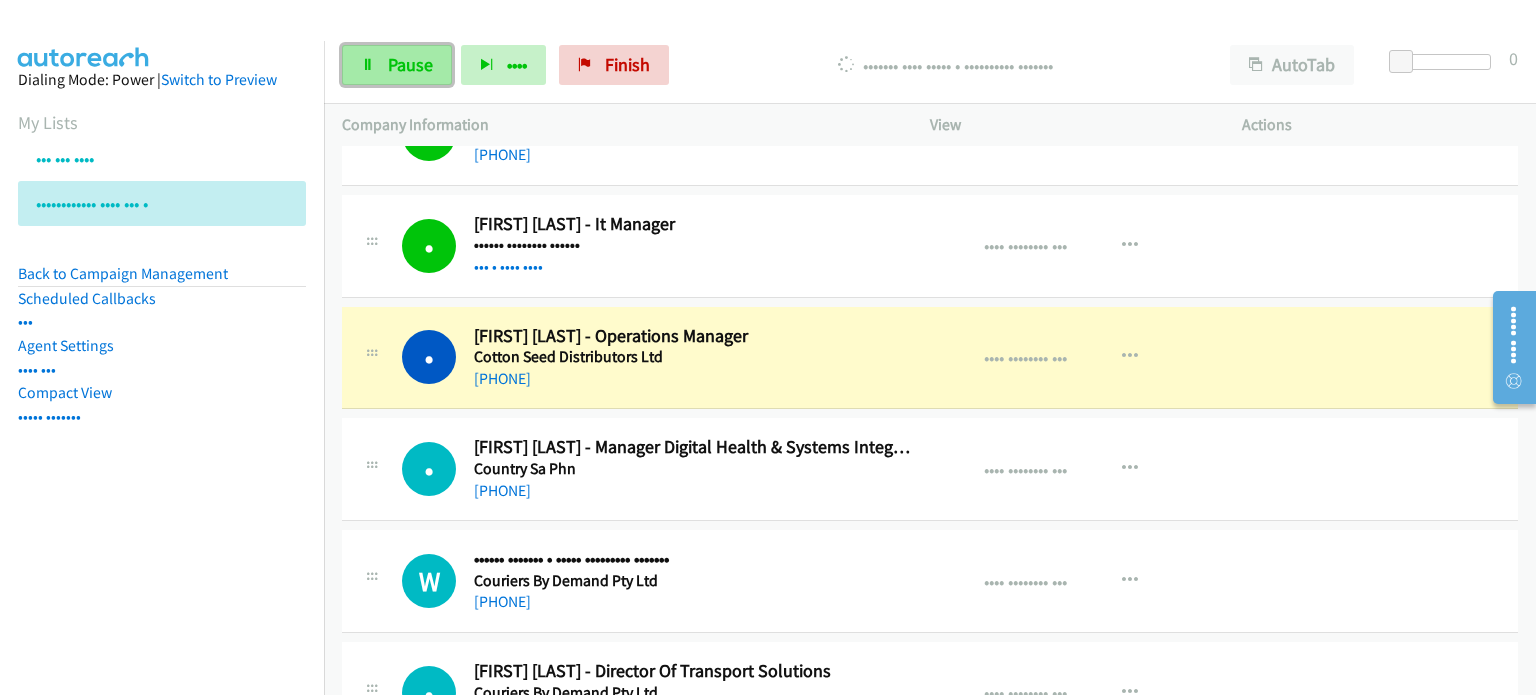 click on "Pause" at bounding box center (410, 64) 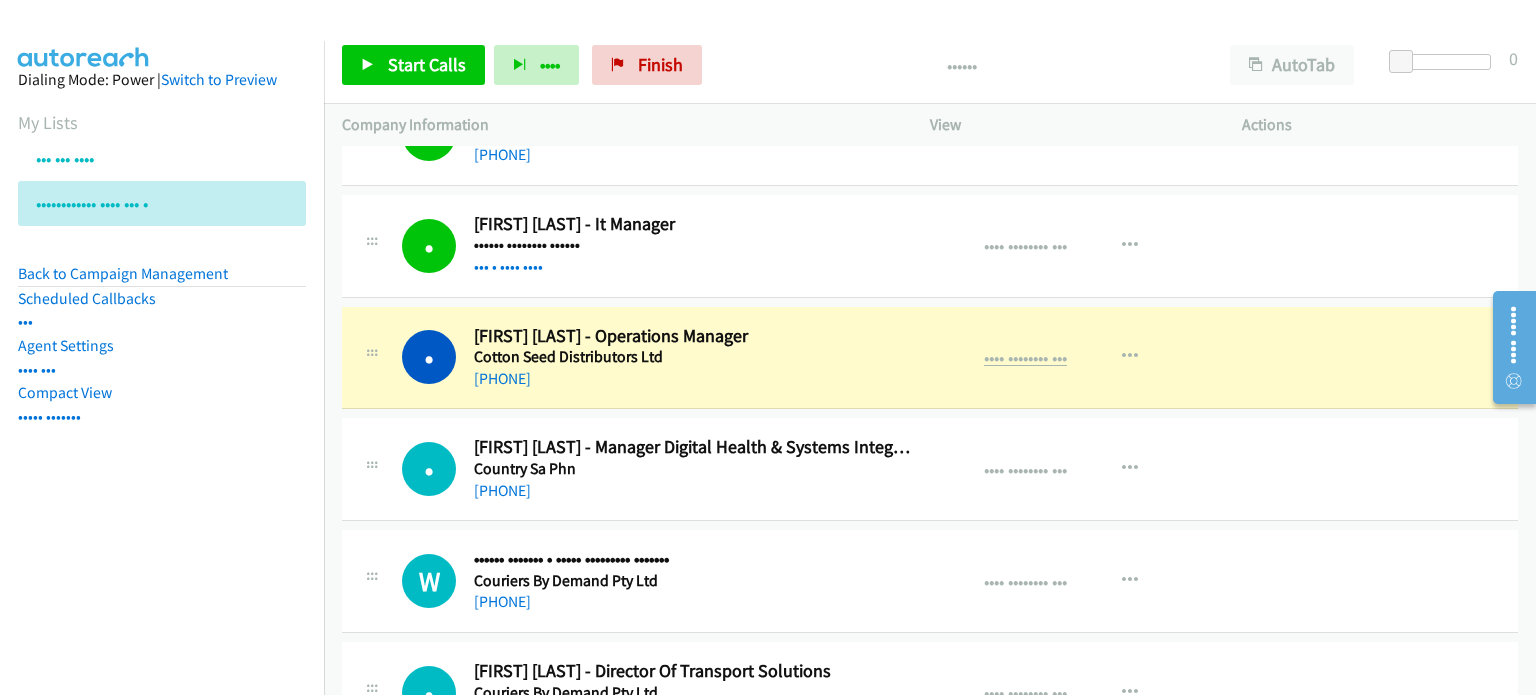 click on "•••• •••••••• •••" at bounding box center (1025, 357) 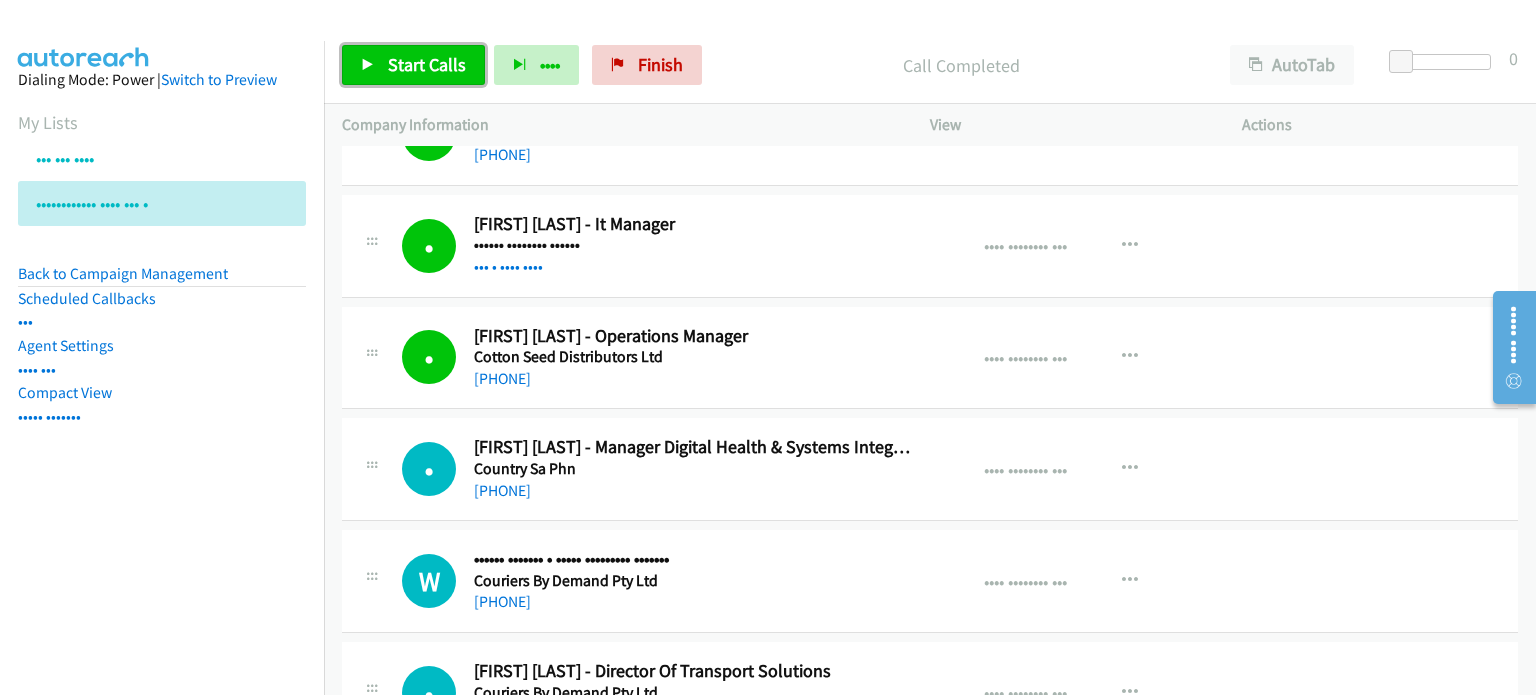 click on "Start Calls" at bounding box center [427, 64] 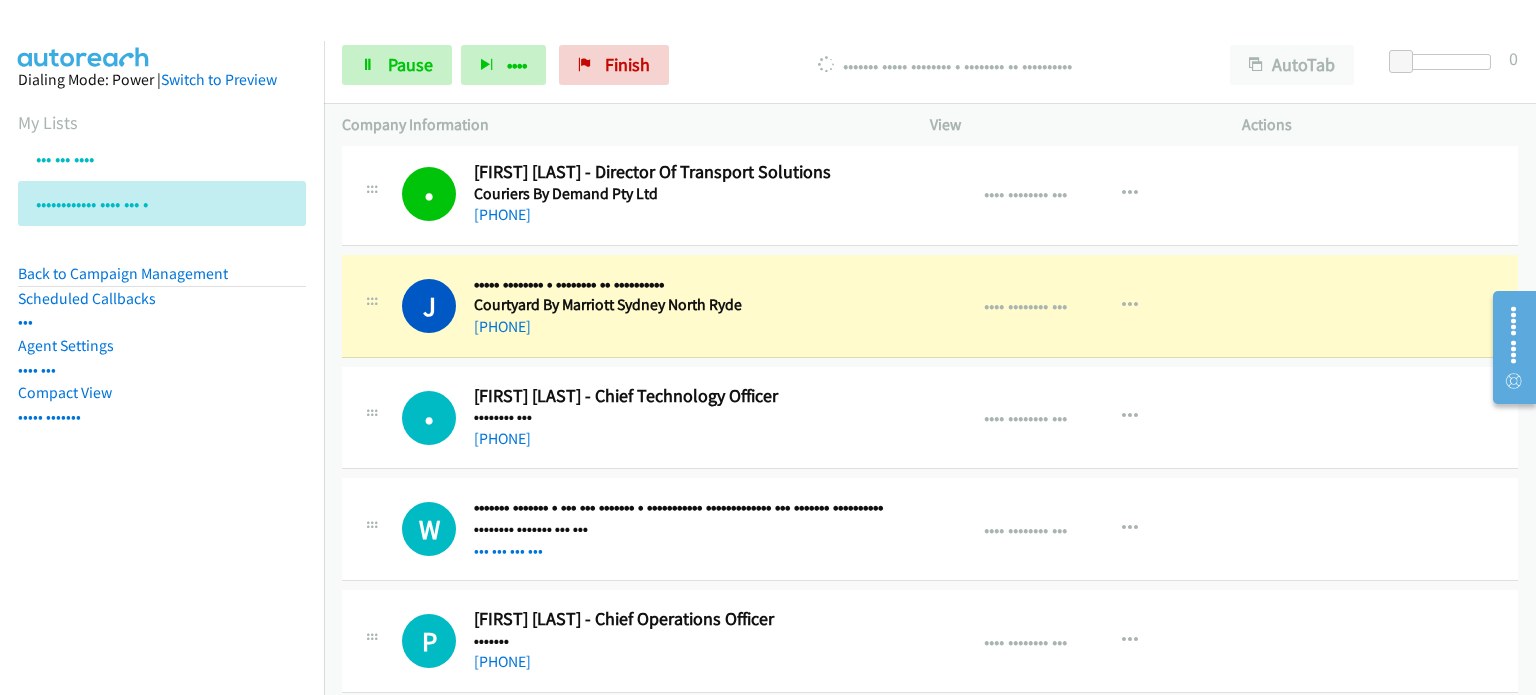 scroll, scrollTop: 7500, scrollLeft: 0, axis: vertical 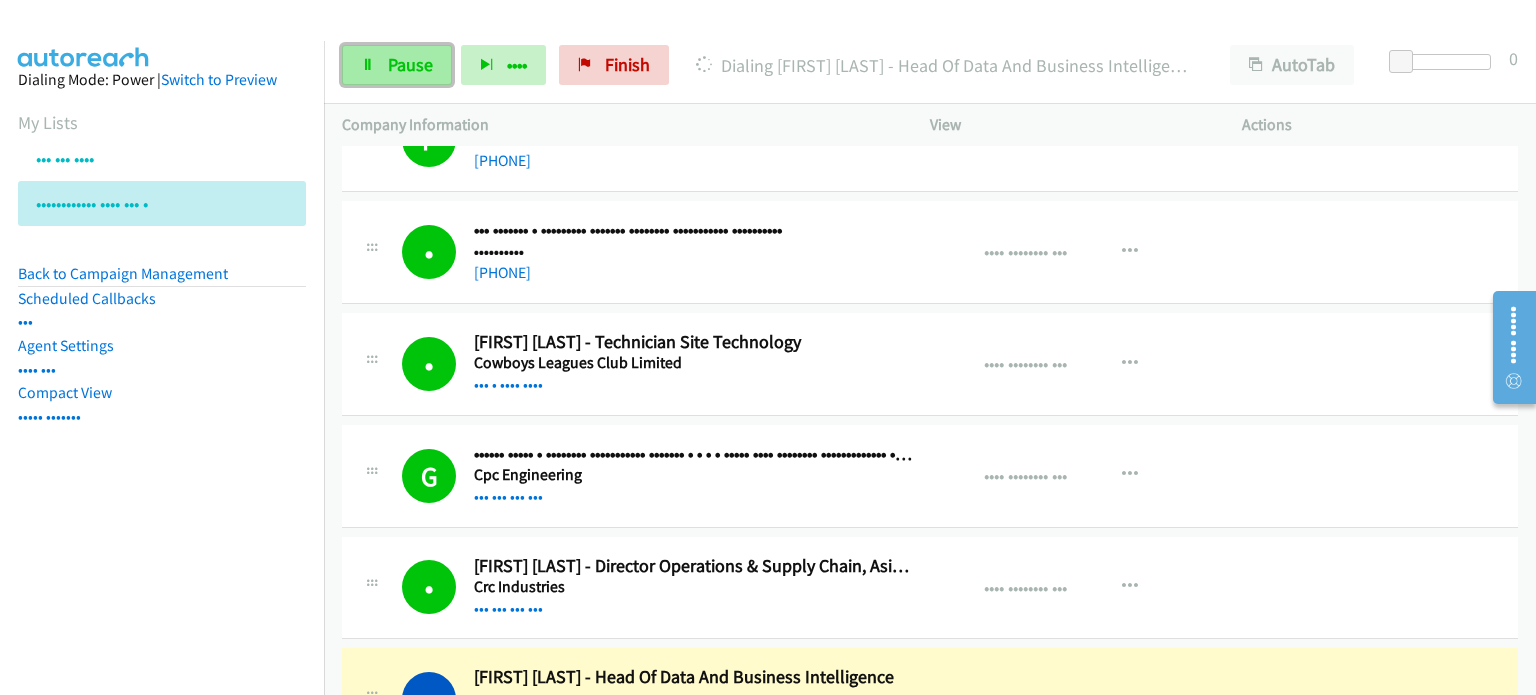 click on "Pause" at bounding box center (397, 65) 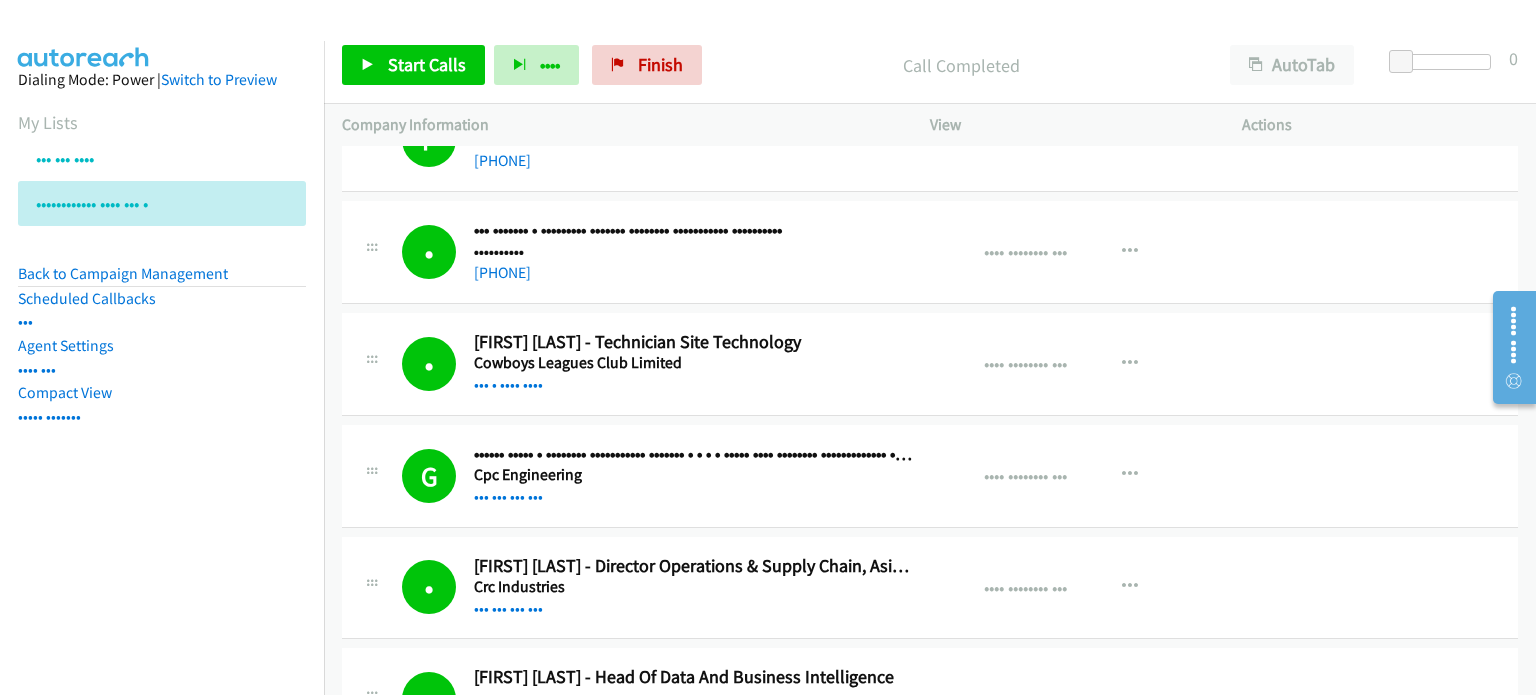 click on "Call Completed" at bounding box center [961, 65] 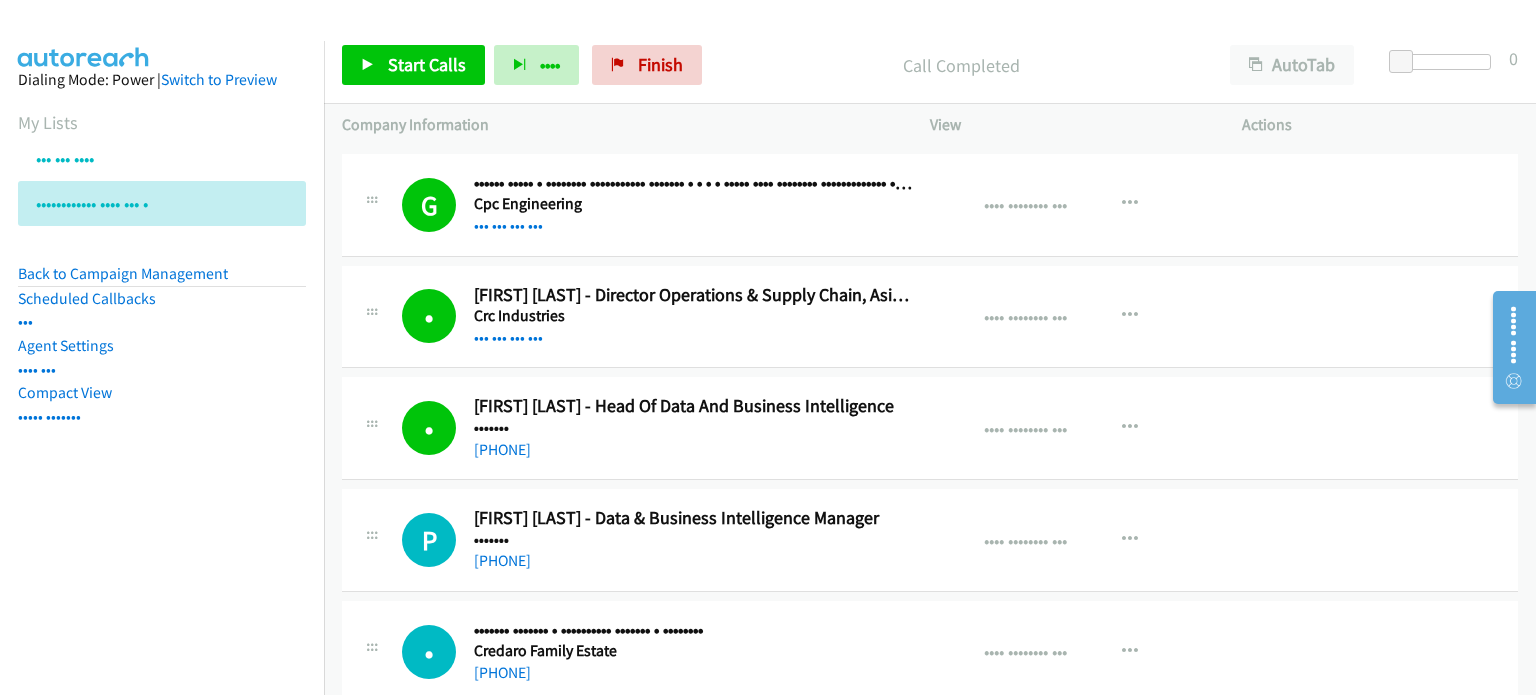 scroll, scrollTop: 8300, scrollLeft: 0, axis: vertical 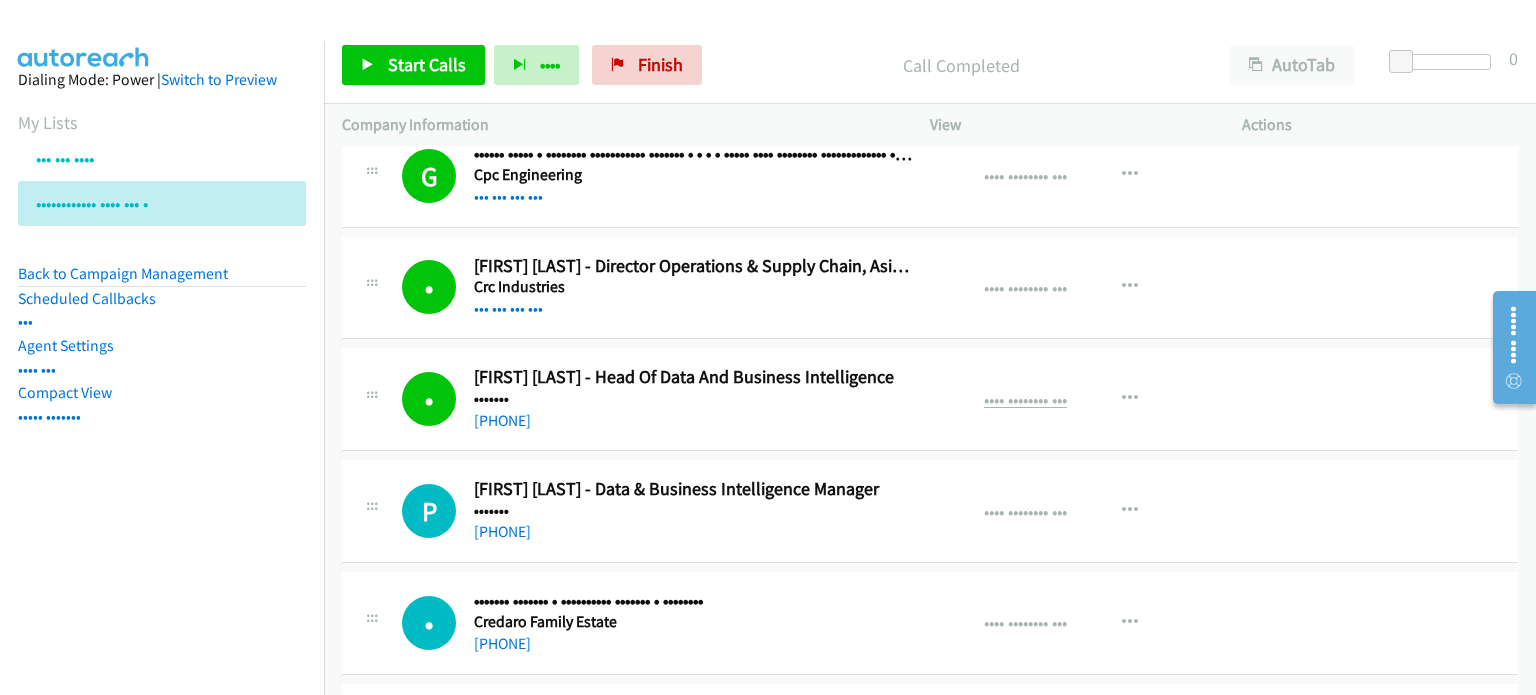 click on "•••• •••••••• •••" at bounding box center [1025, 399] 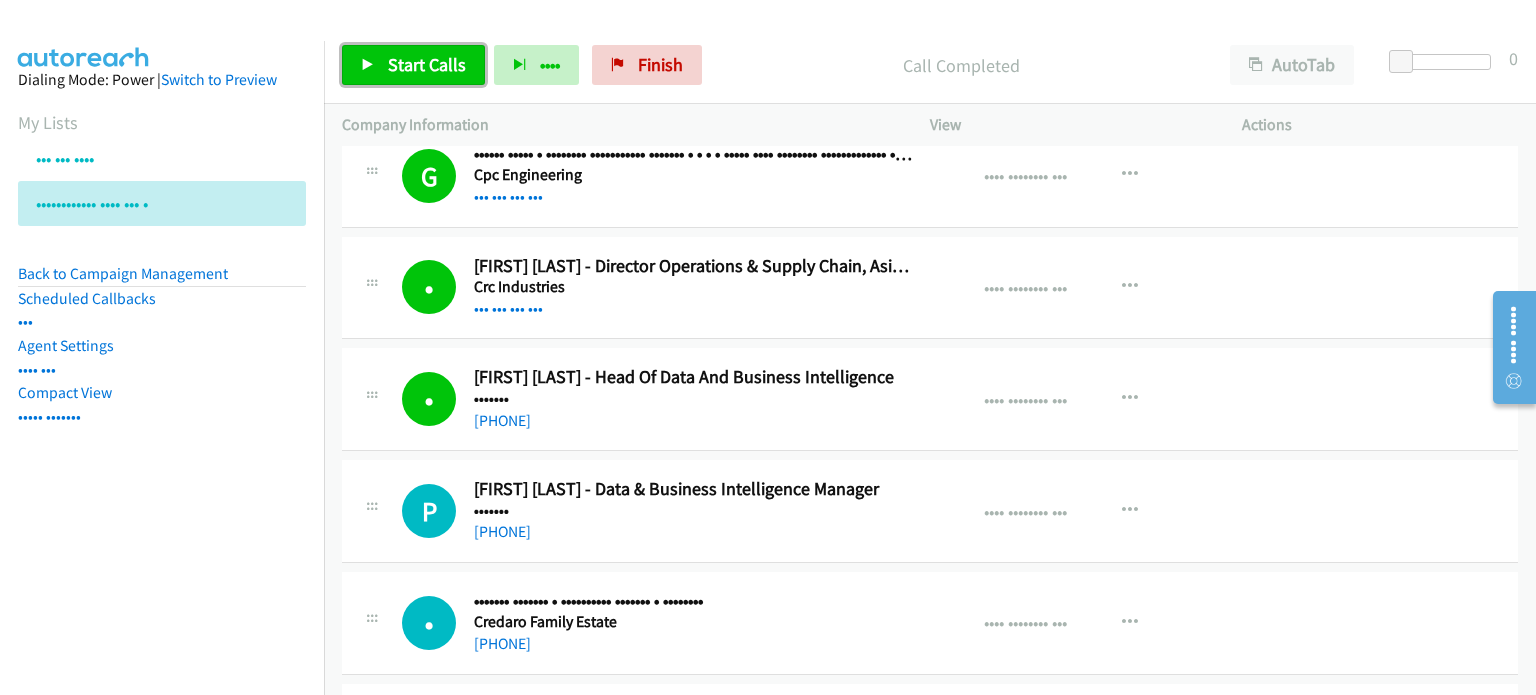 click on "Start Calls" at bounding box center [427, 64] 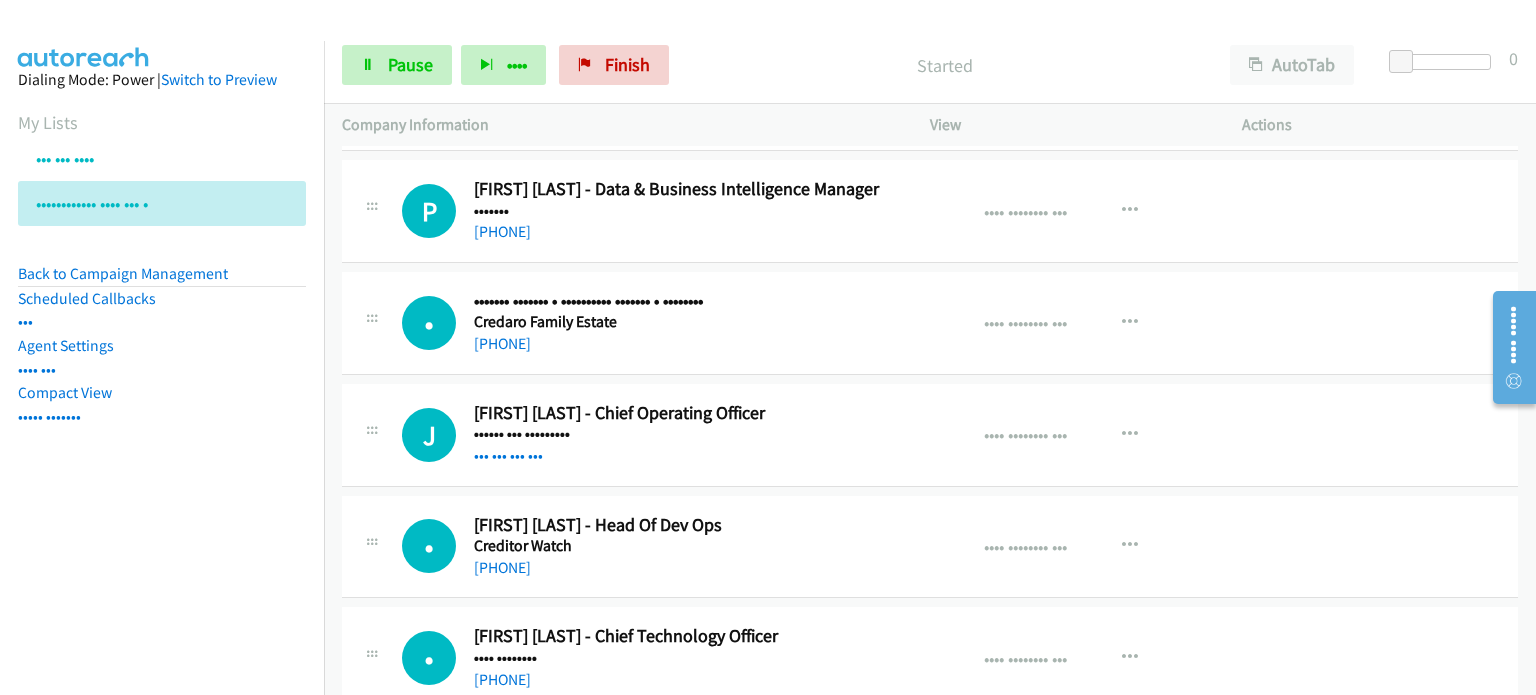 scroll, scrollTop: 8500, scrollLeft: 0, axis: vertical 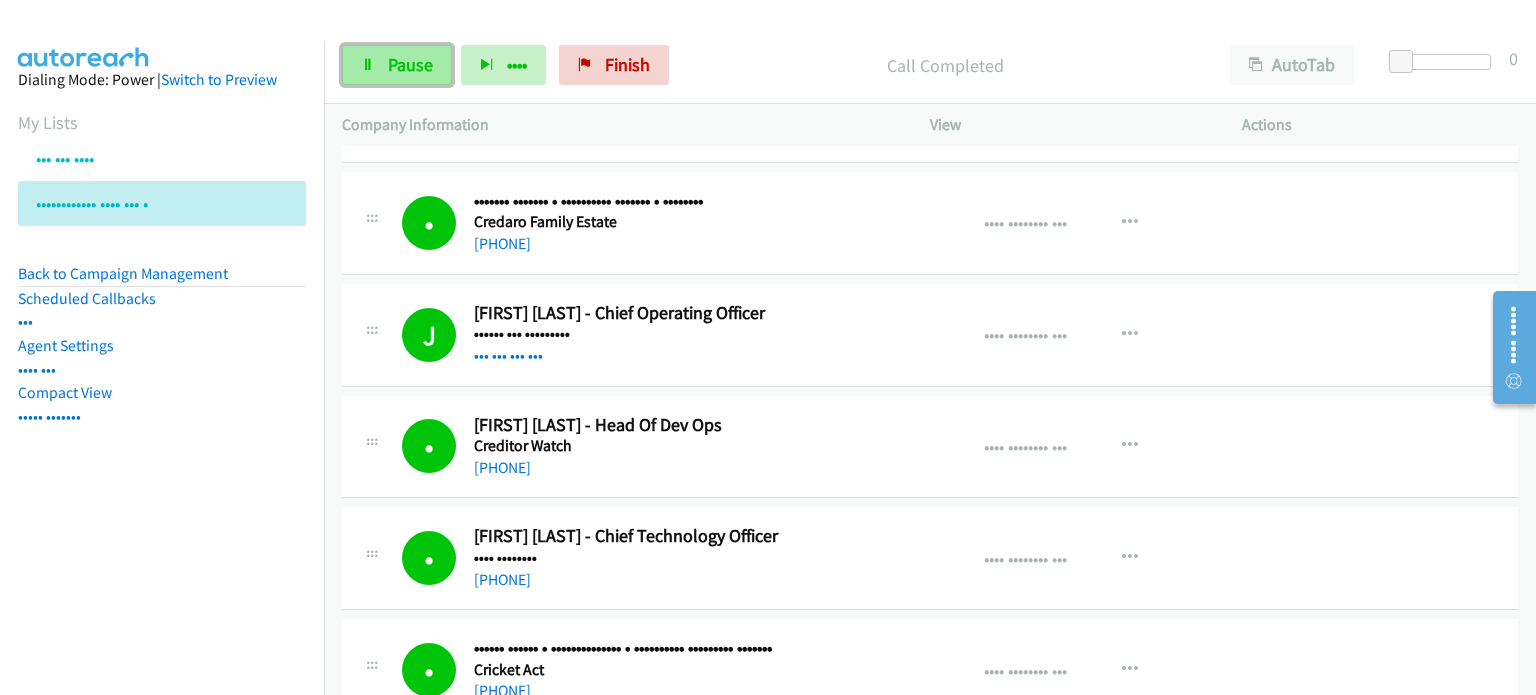 click on "Pause" at bounding box center (410, 64) 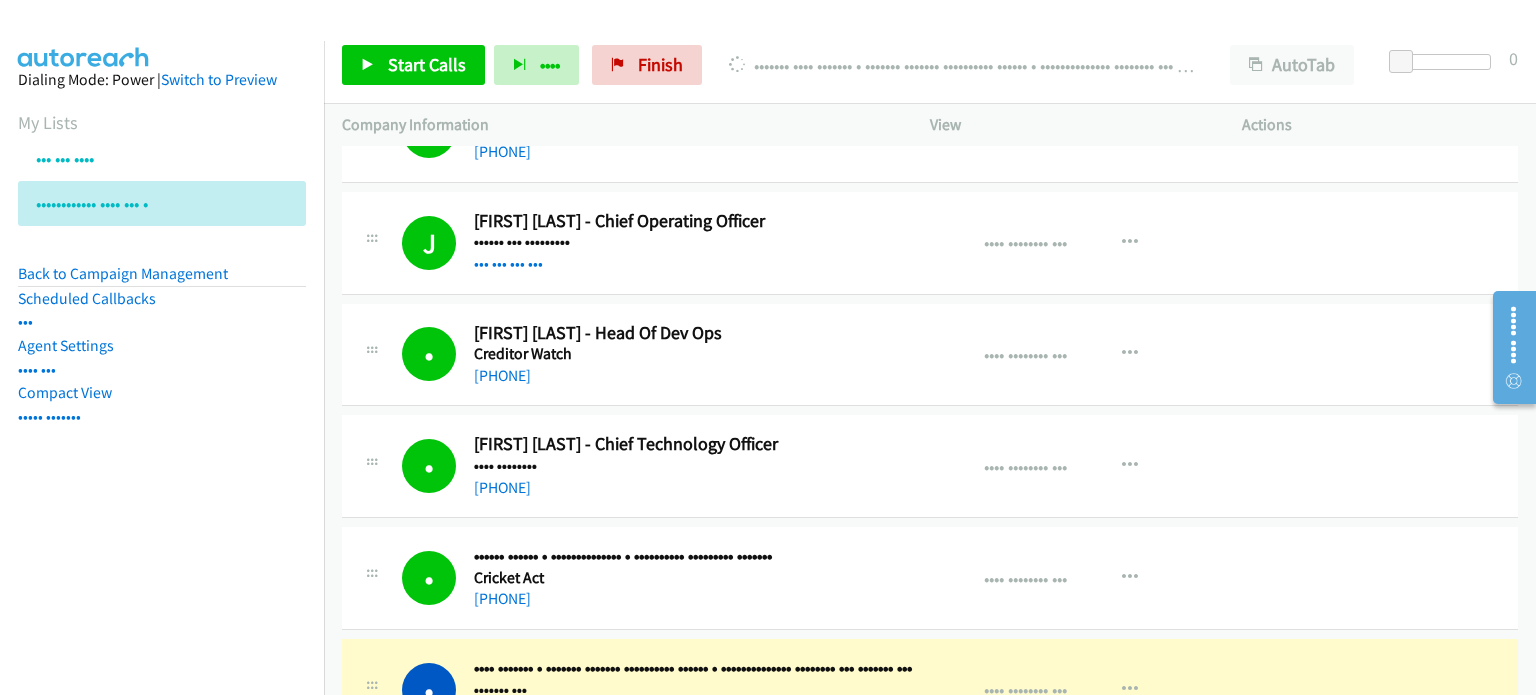 scroll, scrollTop: 8900, scrollLeft: 0, axis: vertical 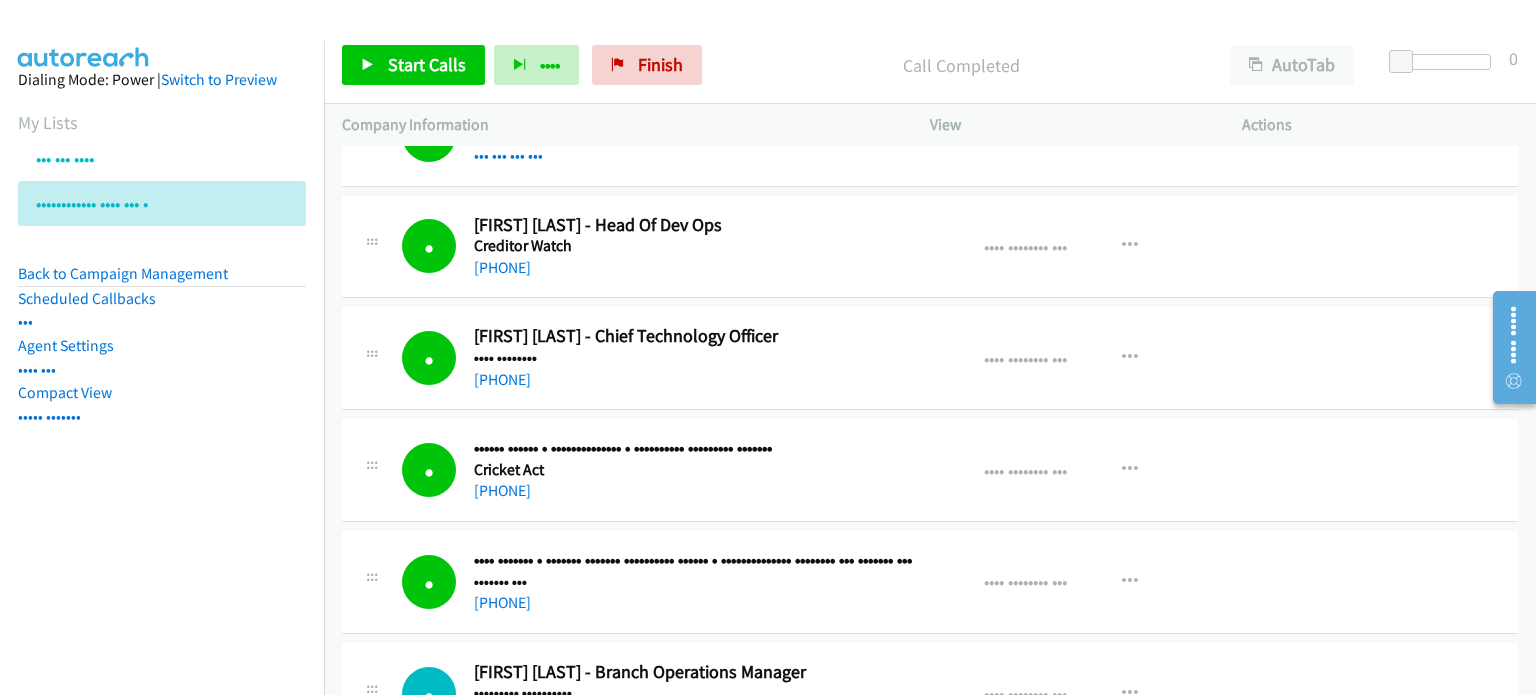 click on "Call Completed" at bounding box center [961, 65] 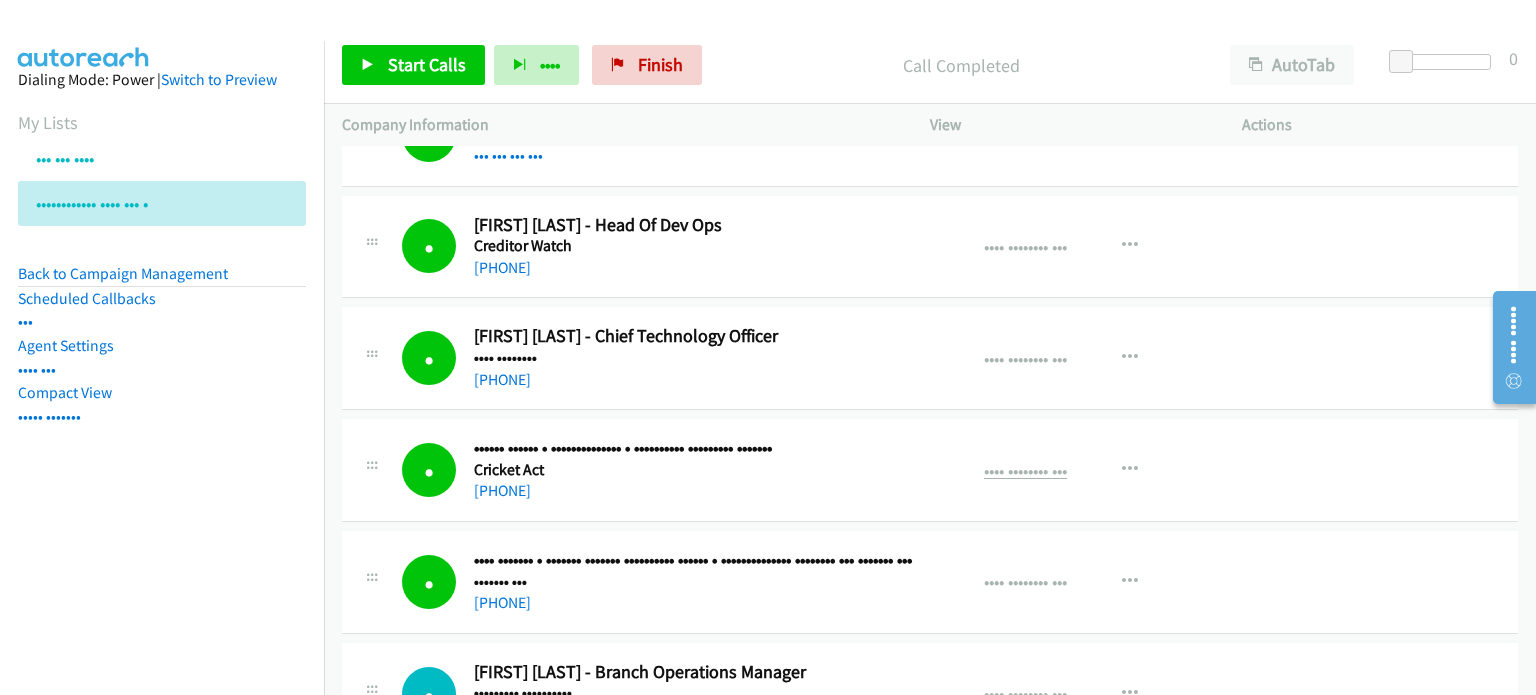 click on "•••• •••••••• •••" at bounding box center [1025, 470] 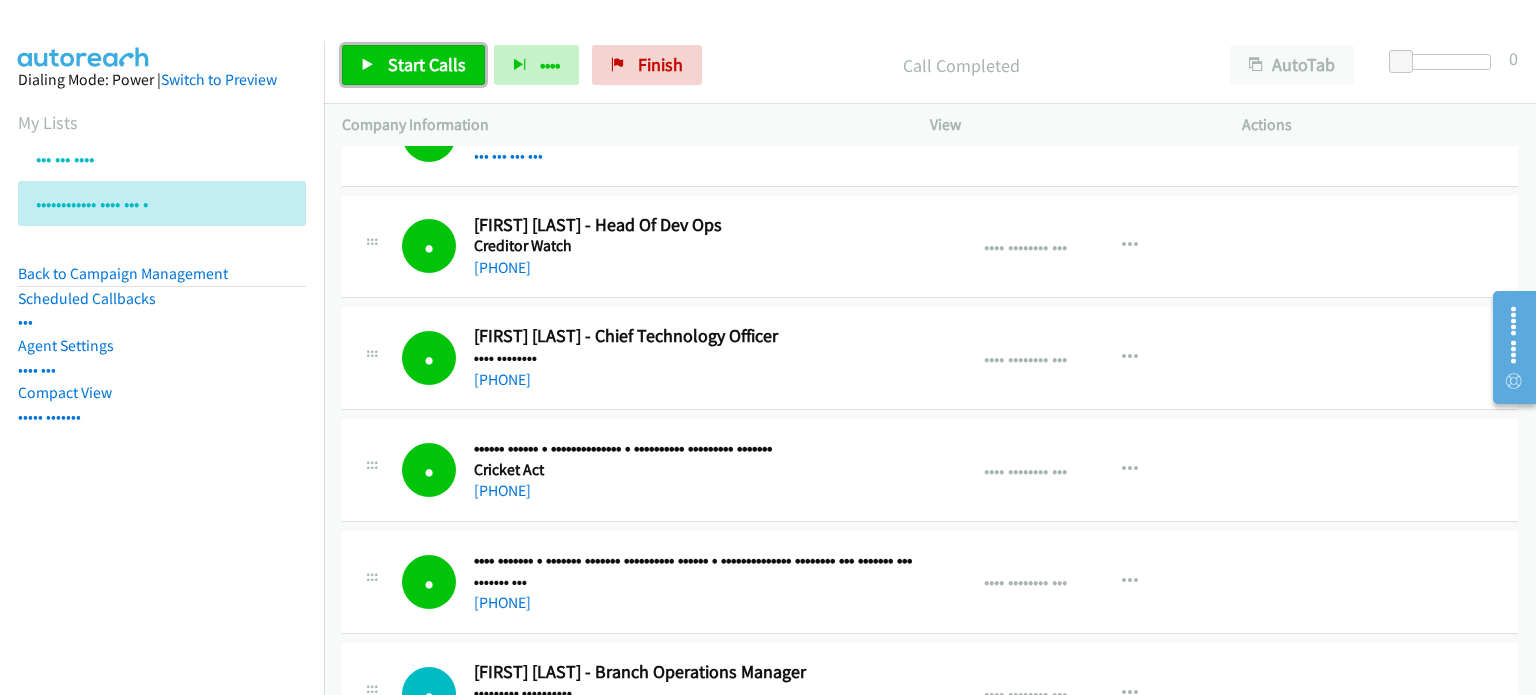 click on "Start Calls" at bounding box center (427, 64) 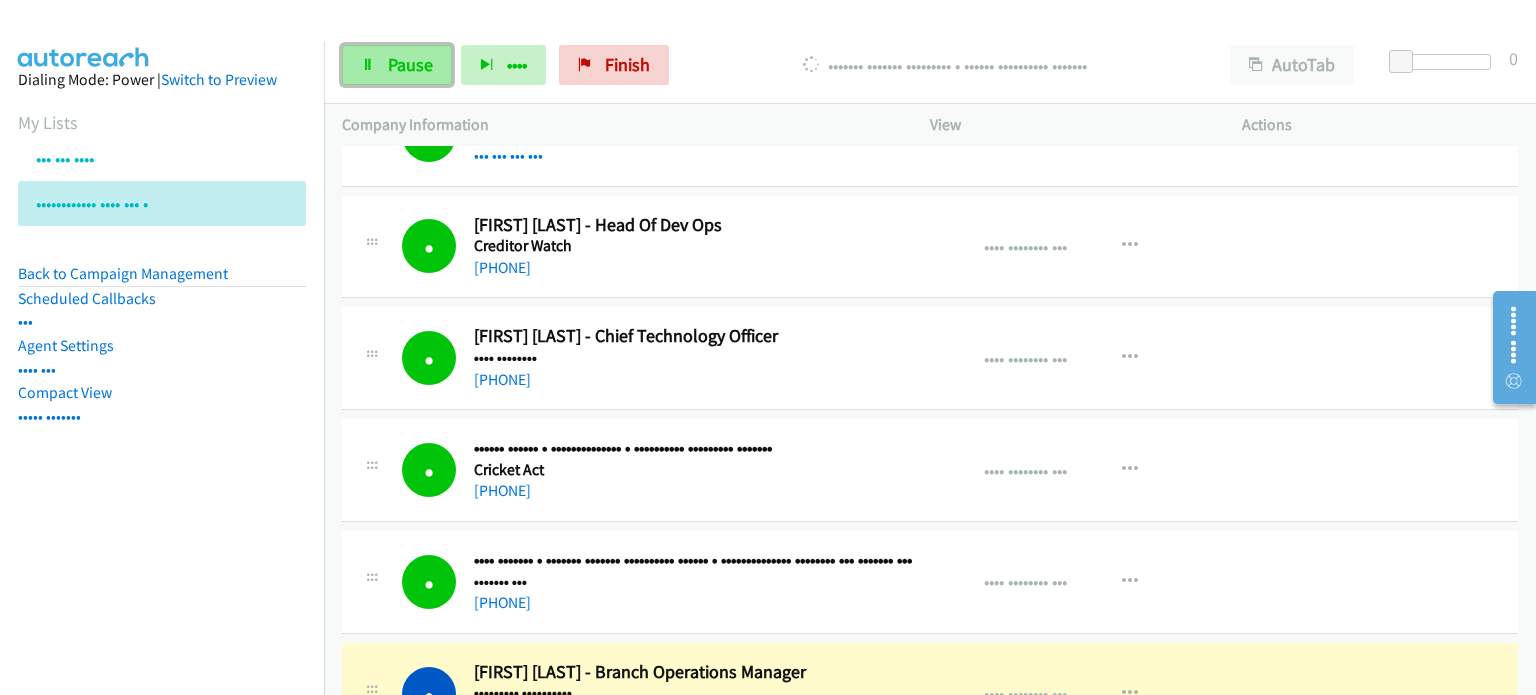click on "Pause" at bounding box center (410, 64) 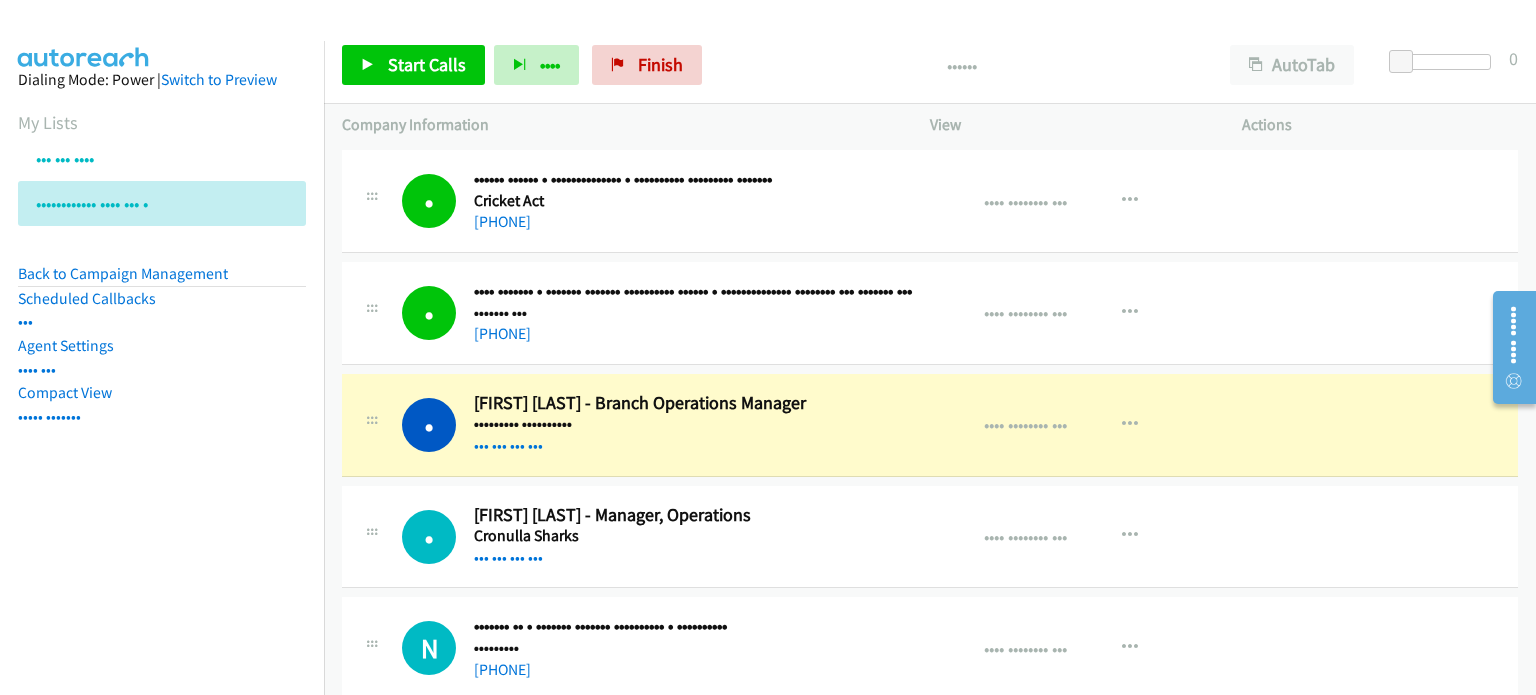 scroll, scrollTop: 9200, scrollLeft: 0, axis: vertical 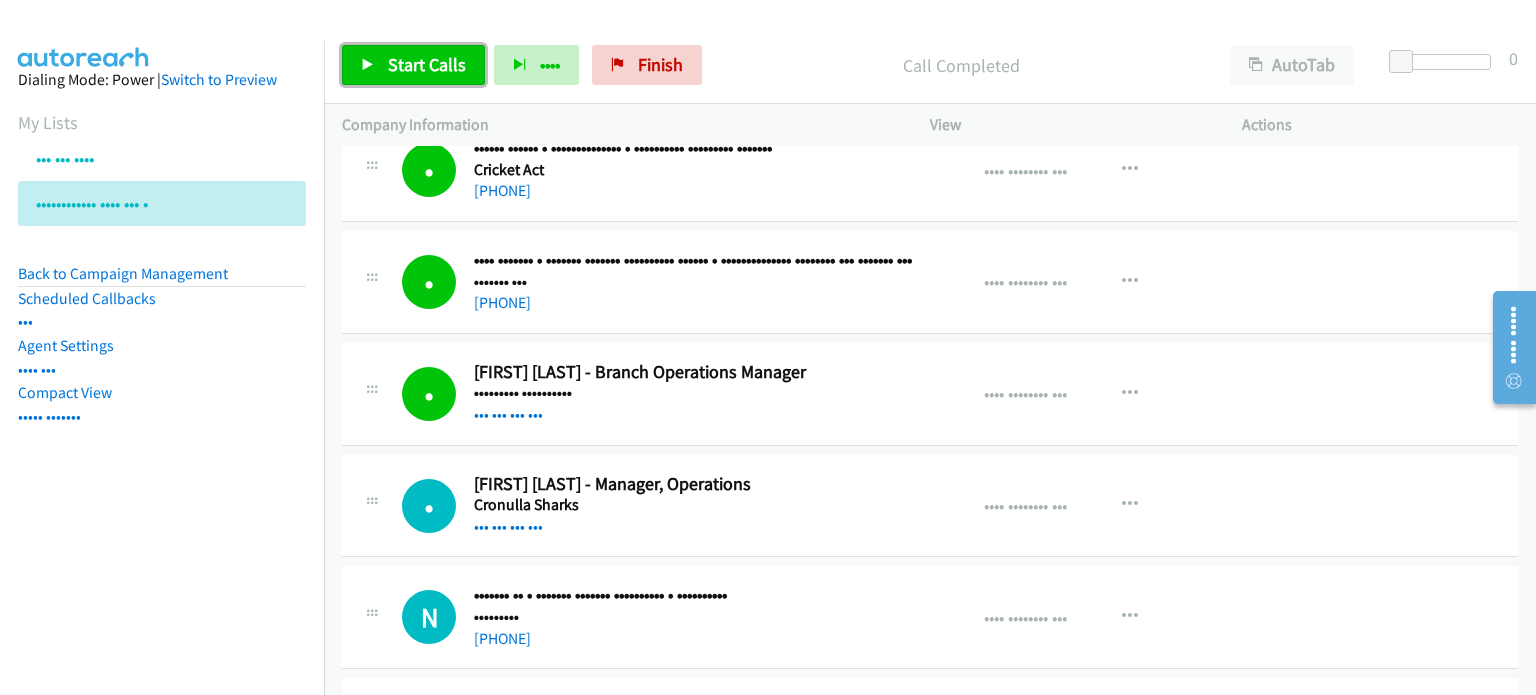 click on "Start Calls" at bounding box center [427, 64] 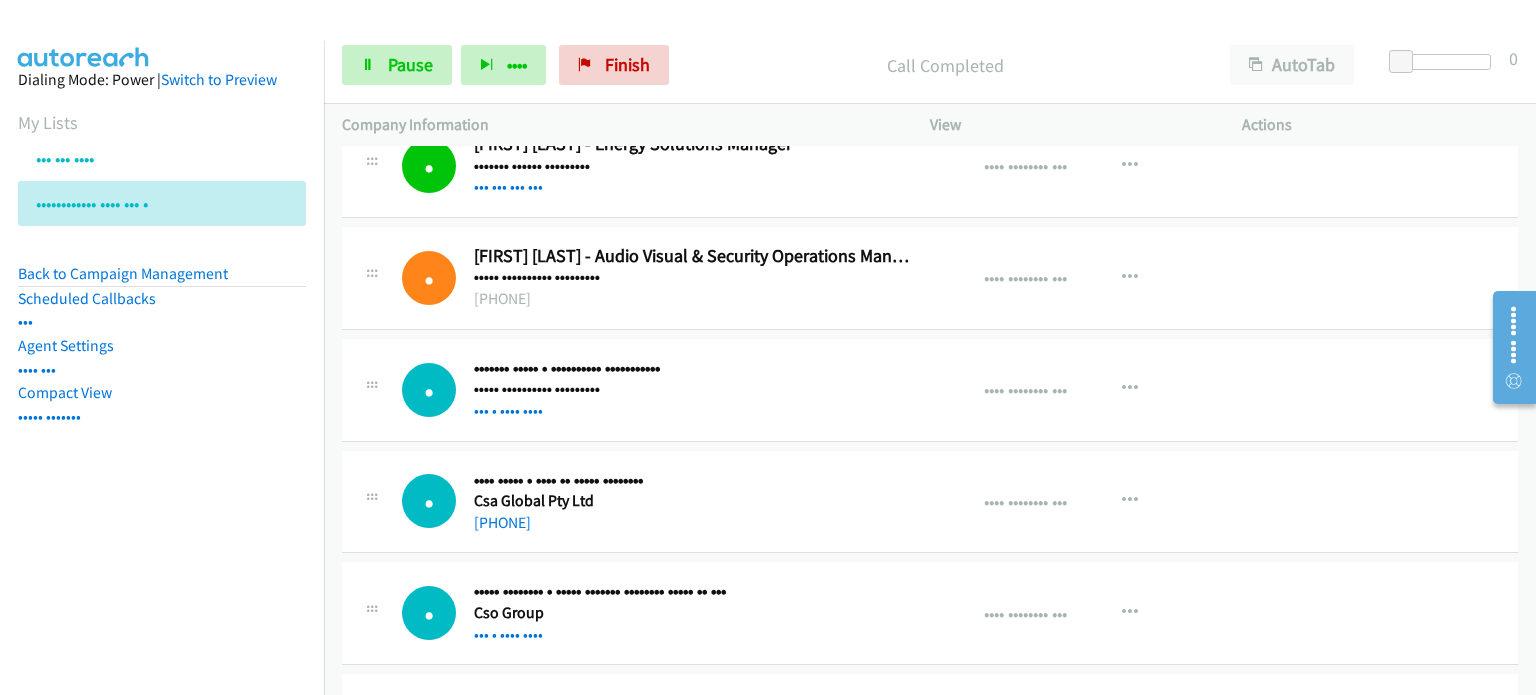scroll, scrollTop: 10000, scrollLeft: 0, axis: vertical 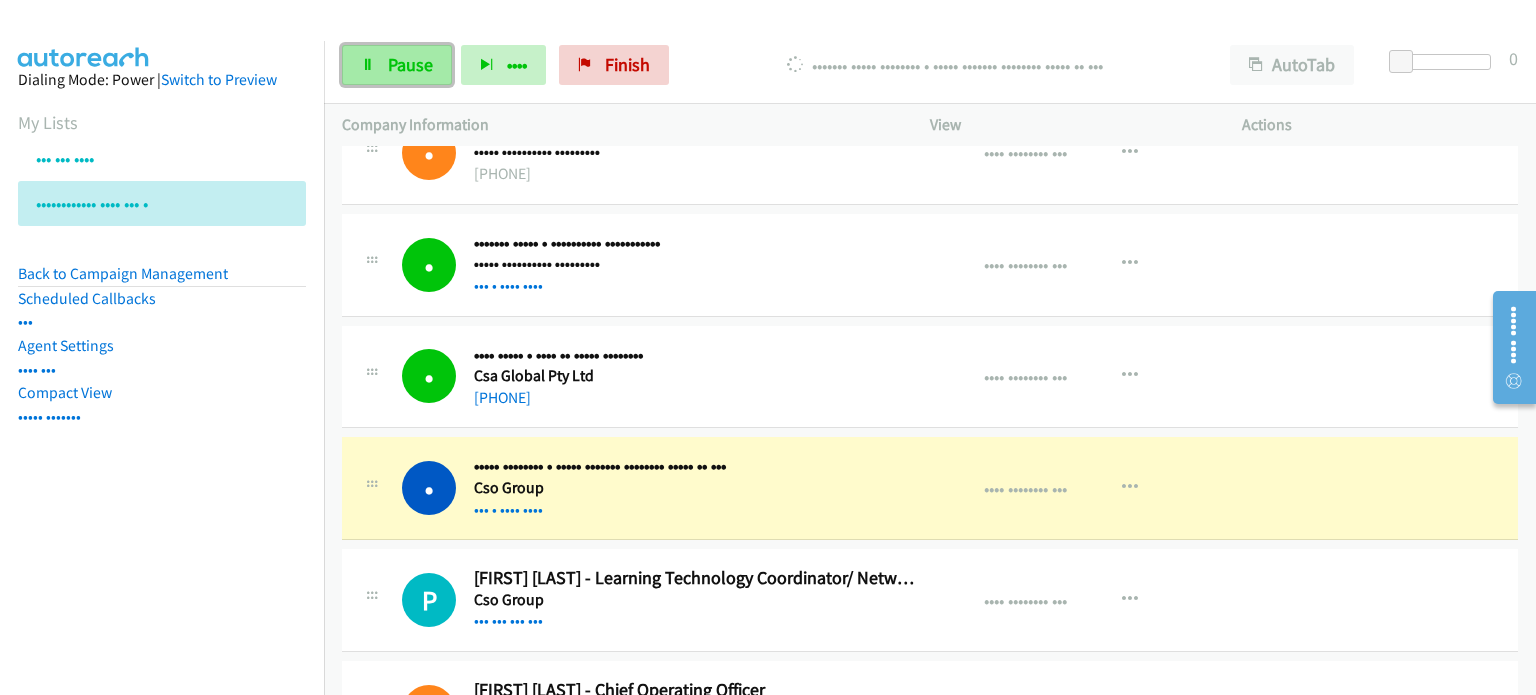 click on "Pause" at bounding box center [397, 65] 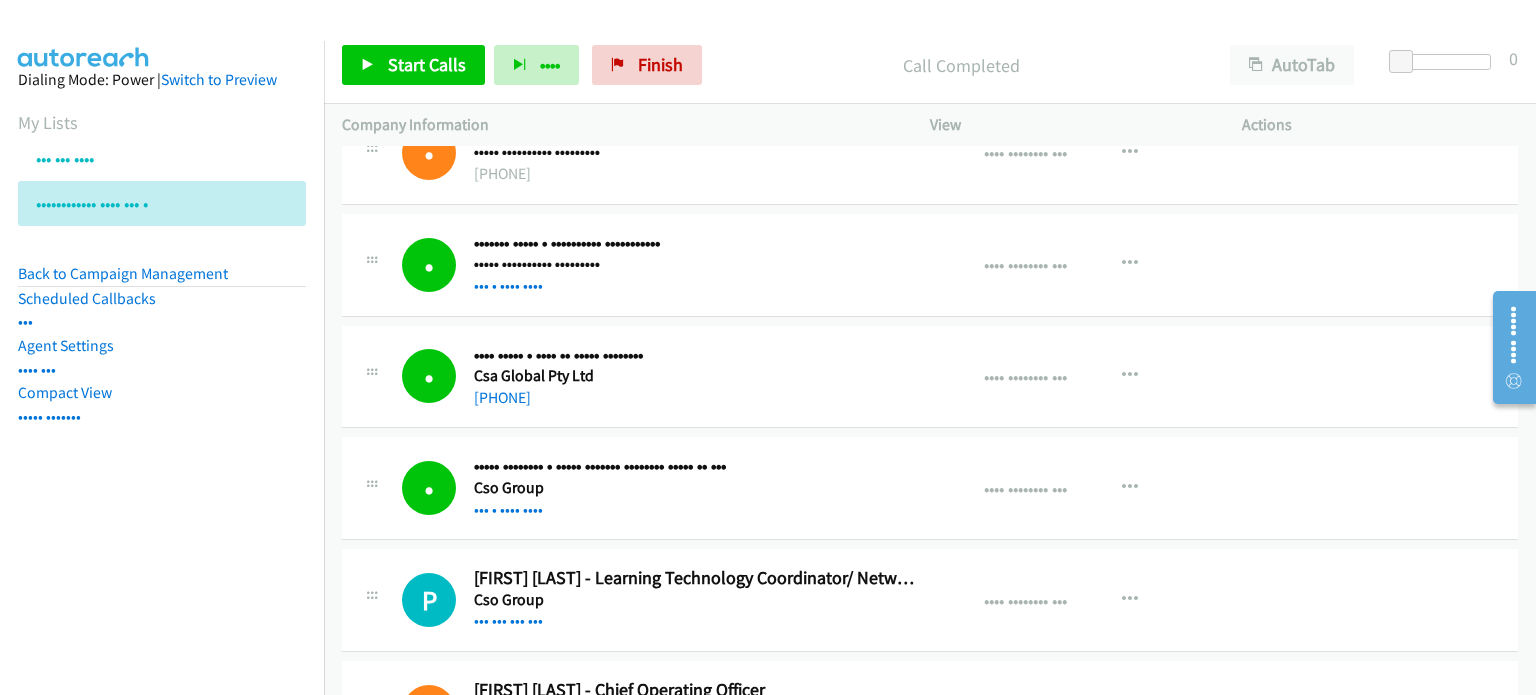 click at bounding box center (759, 38) 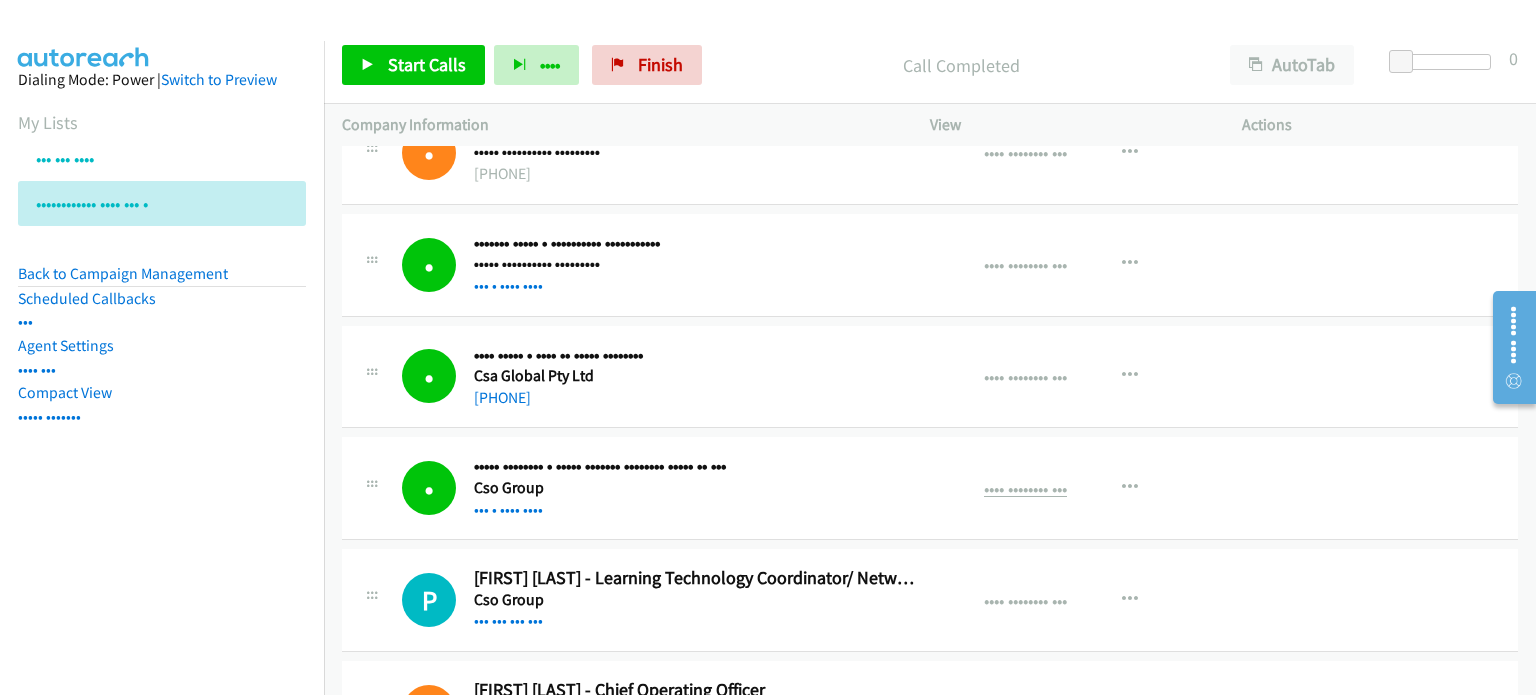 click on "•••• •••••••• •••" at bounding box center (1025, 488) 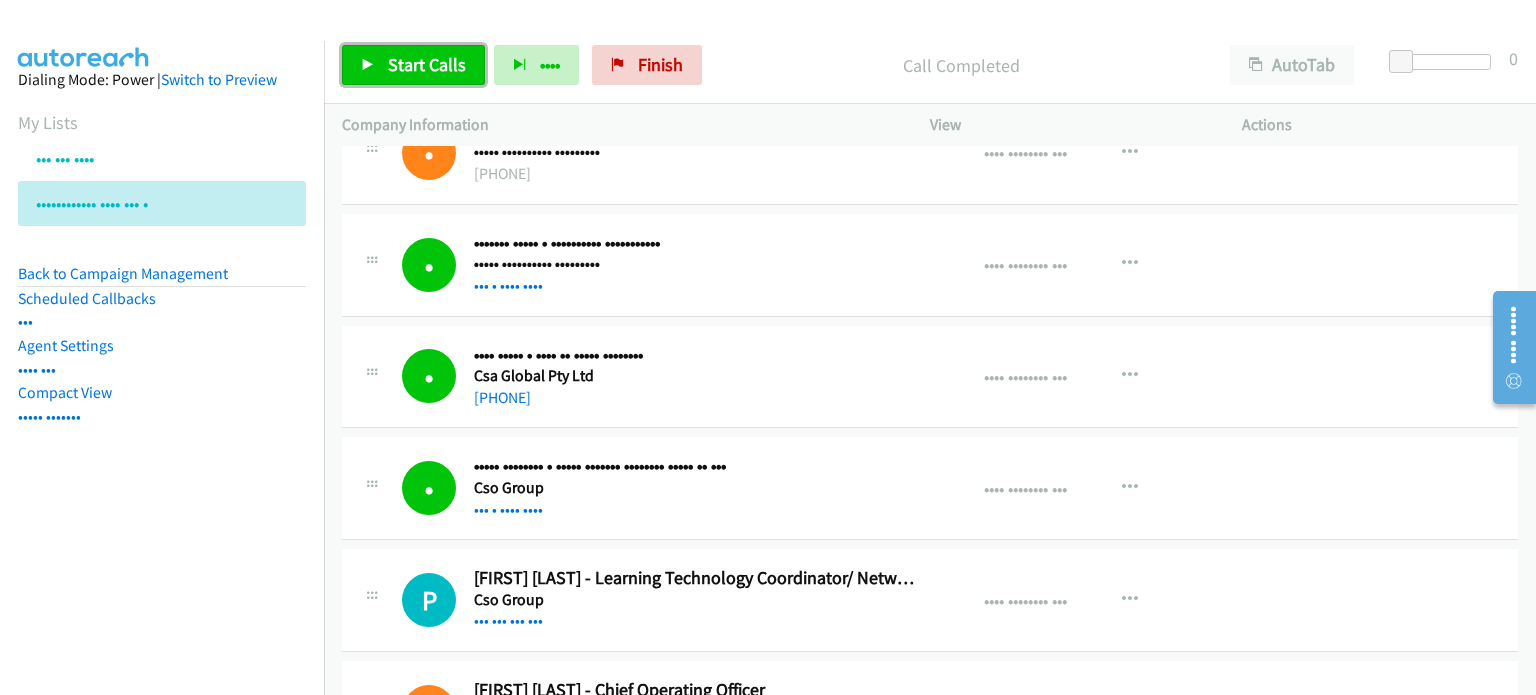 click on "Start Calls" at bounding box center (427, 64) 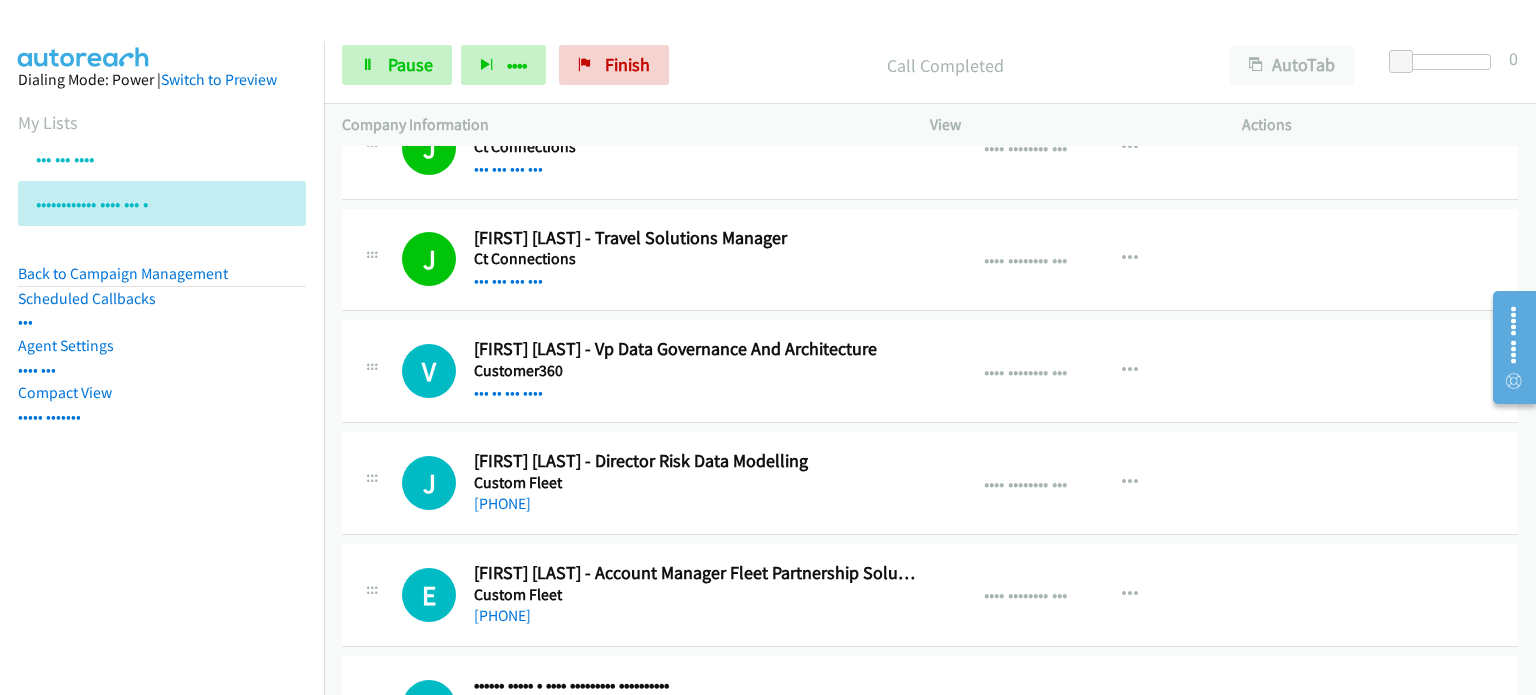 scroll, scrollTop: 10800, scrollLeft: 0, axis: vertical 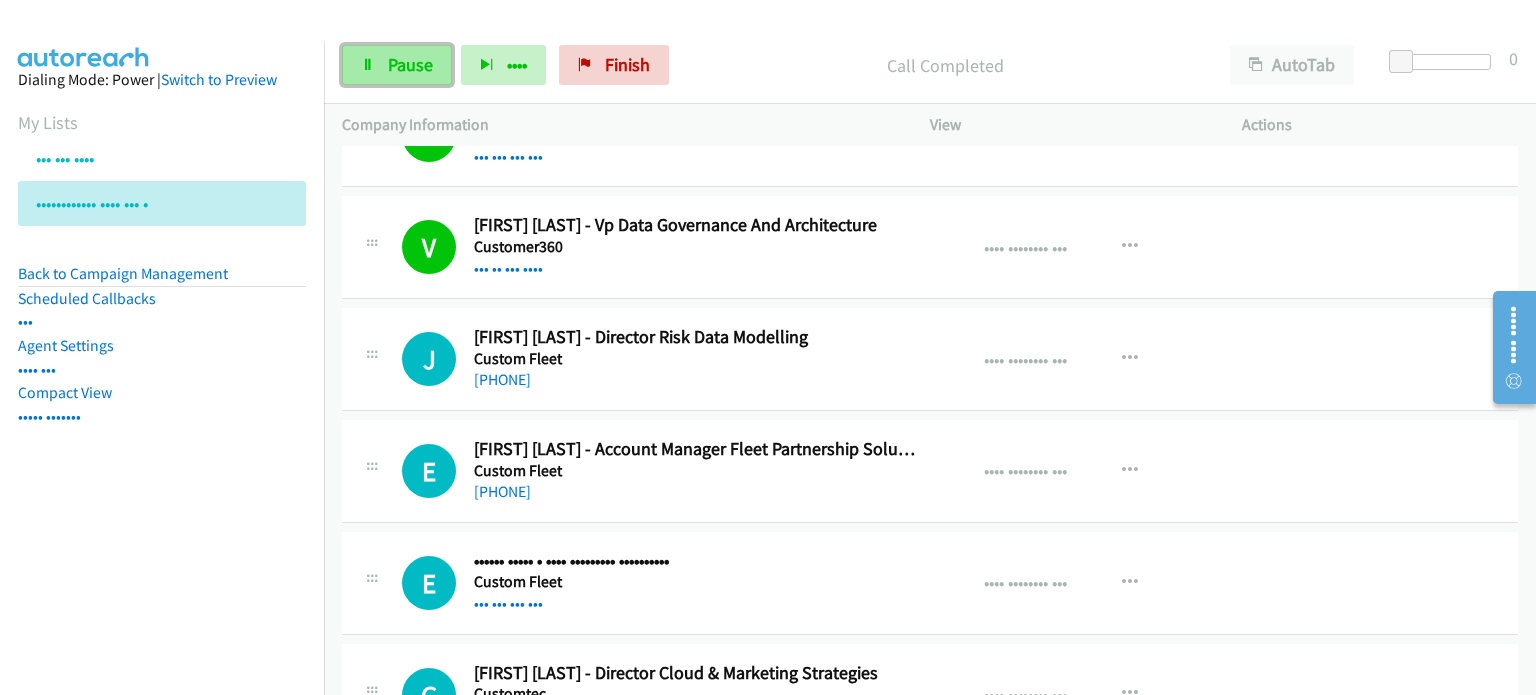 click on "Pause" at bounding box center [397, 65] 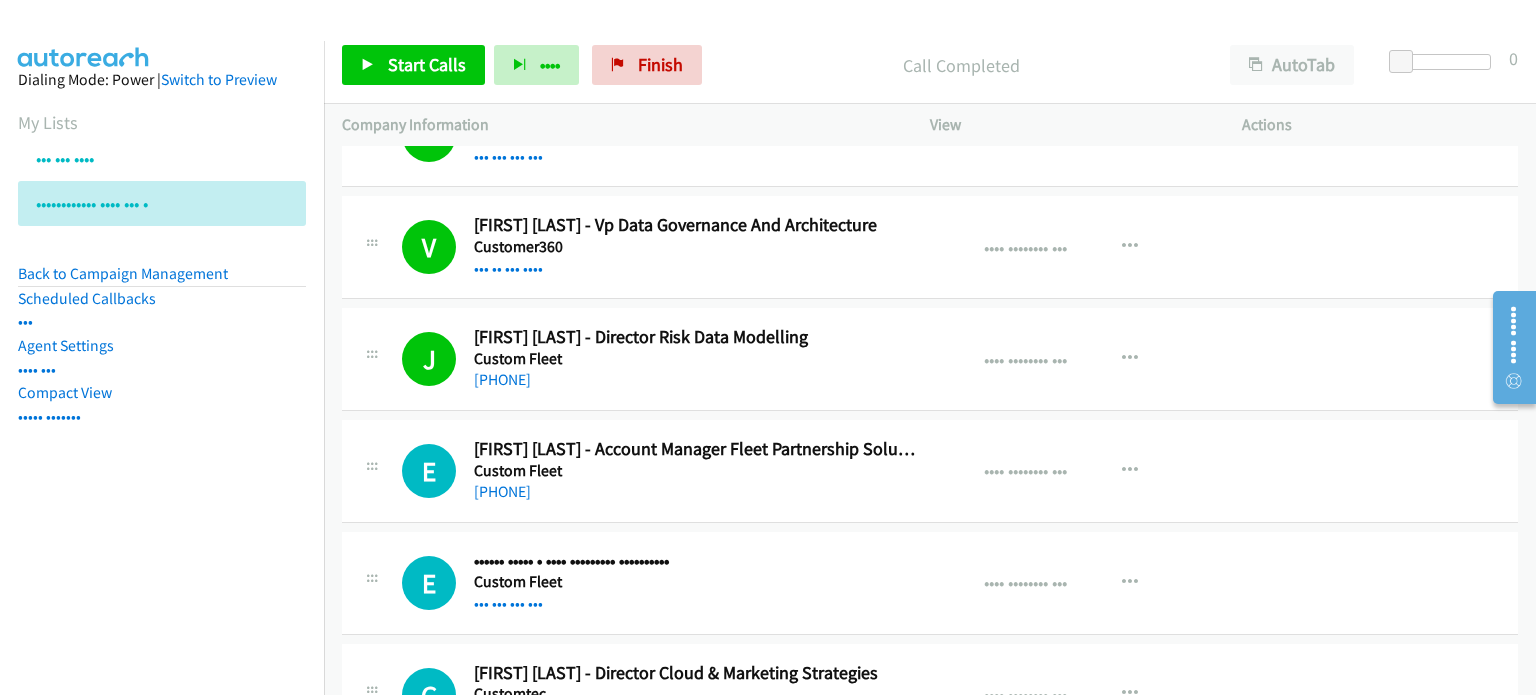click at bounding box center (759, 38) 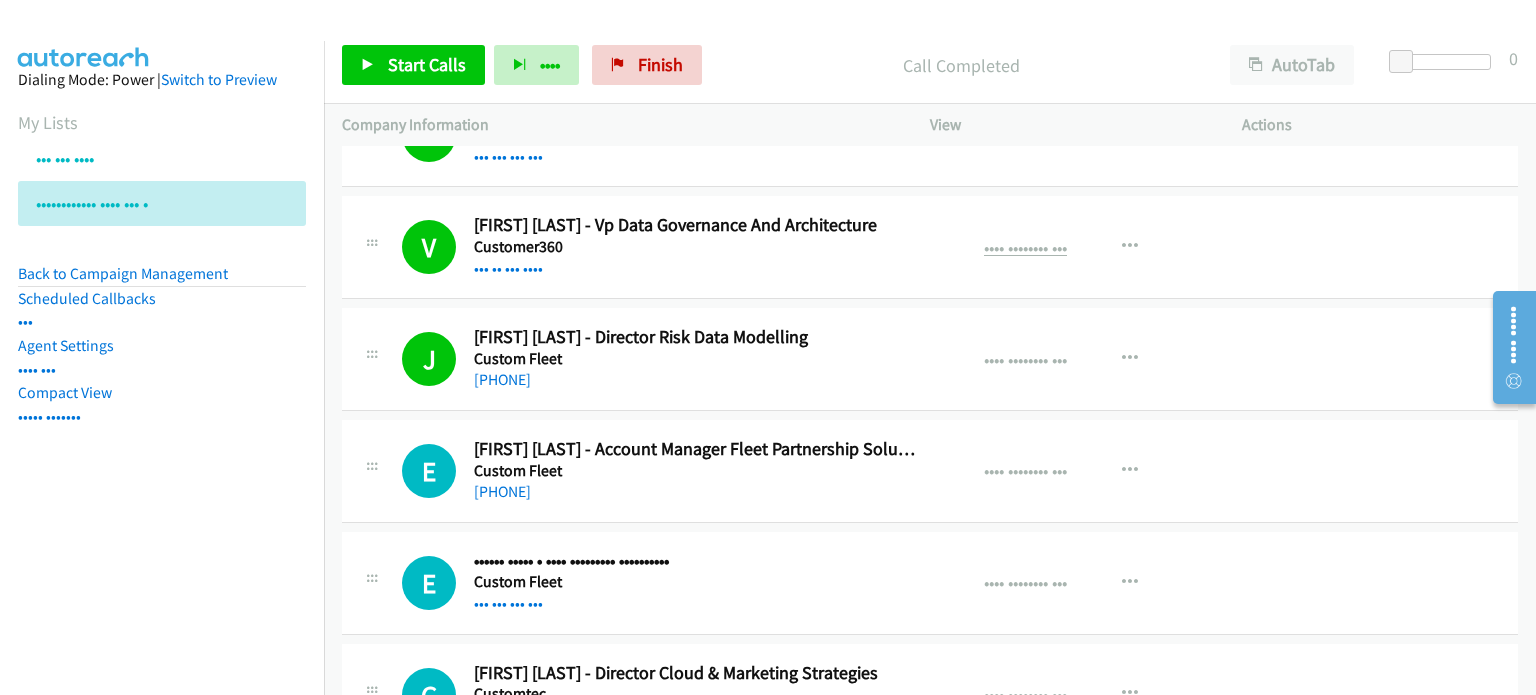 click on "•••• •••••••• •••" at bounding box center [1025, 247] 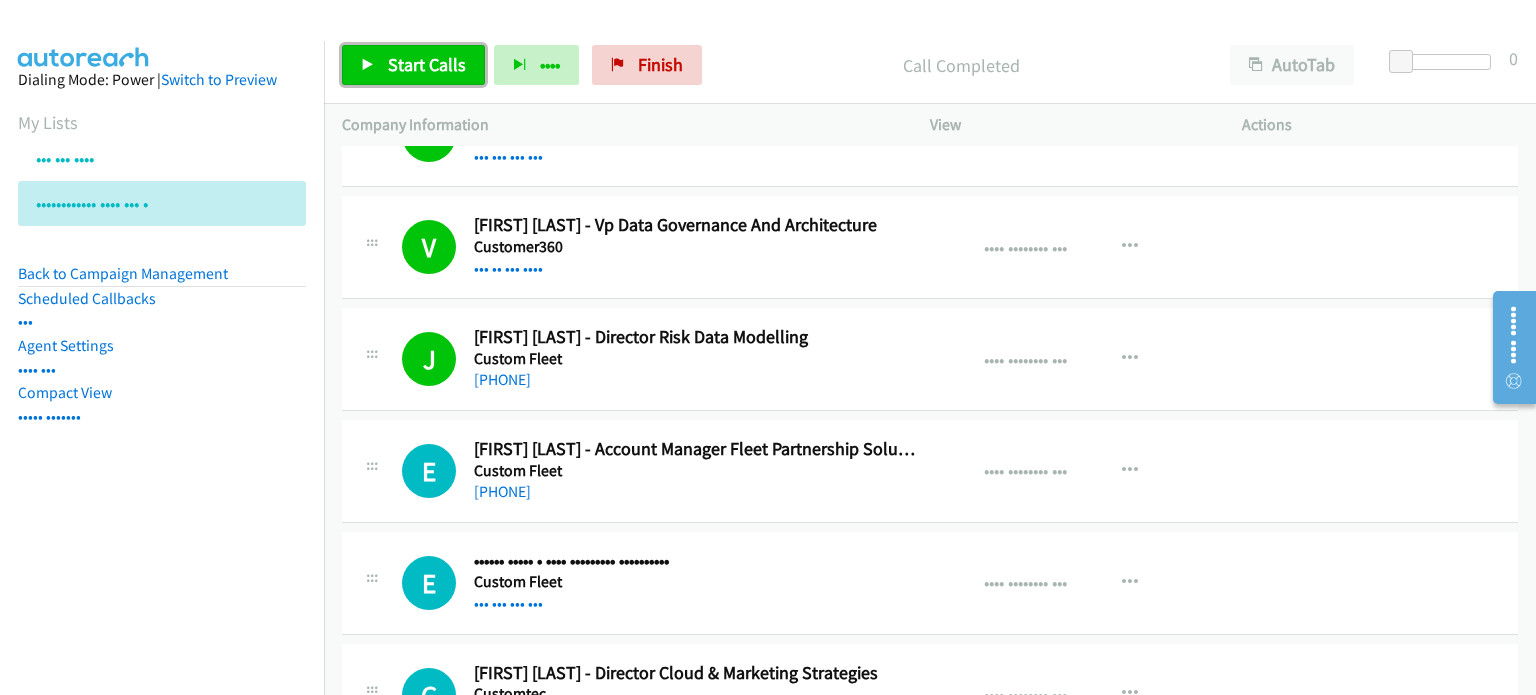 click on "Start Calls" at bounding box center [427, 64] 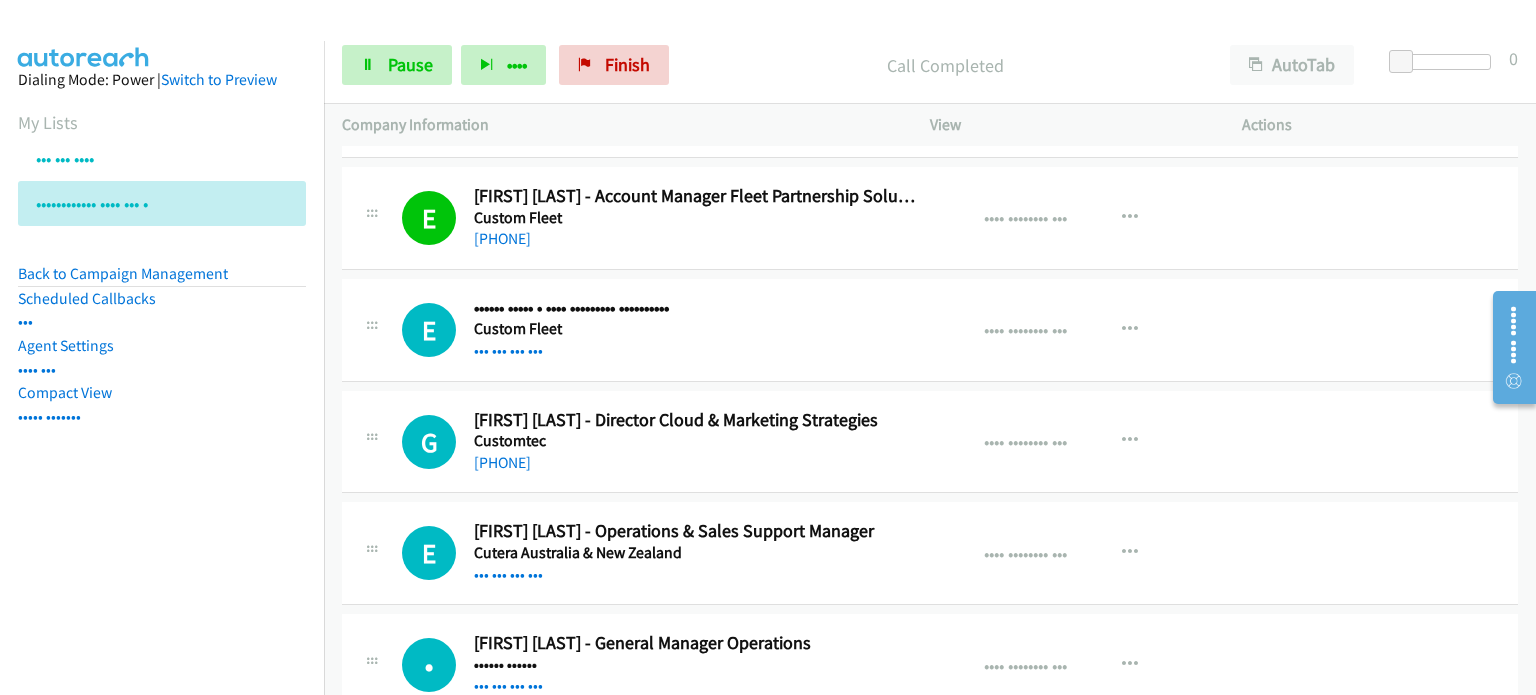 scroll, scrollTop: 11100, scrollLeft: 0, axis: vertical 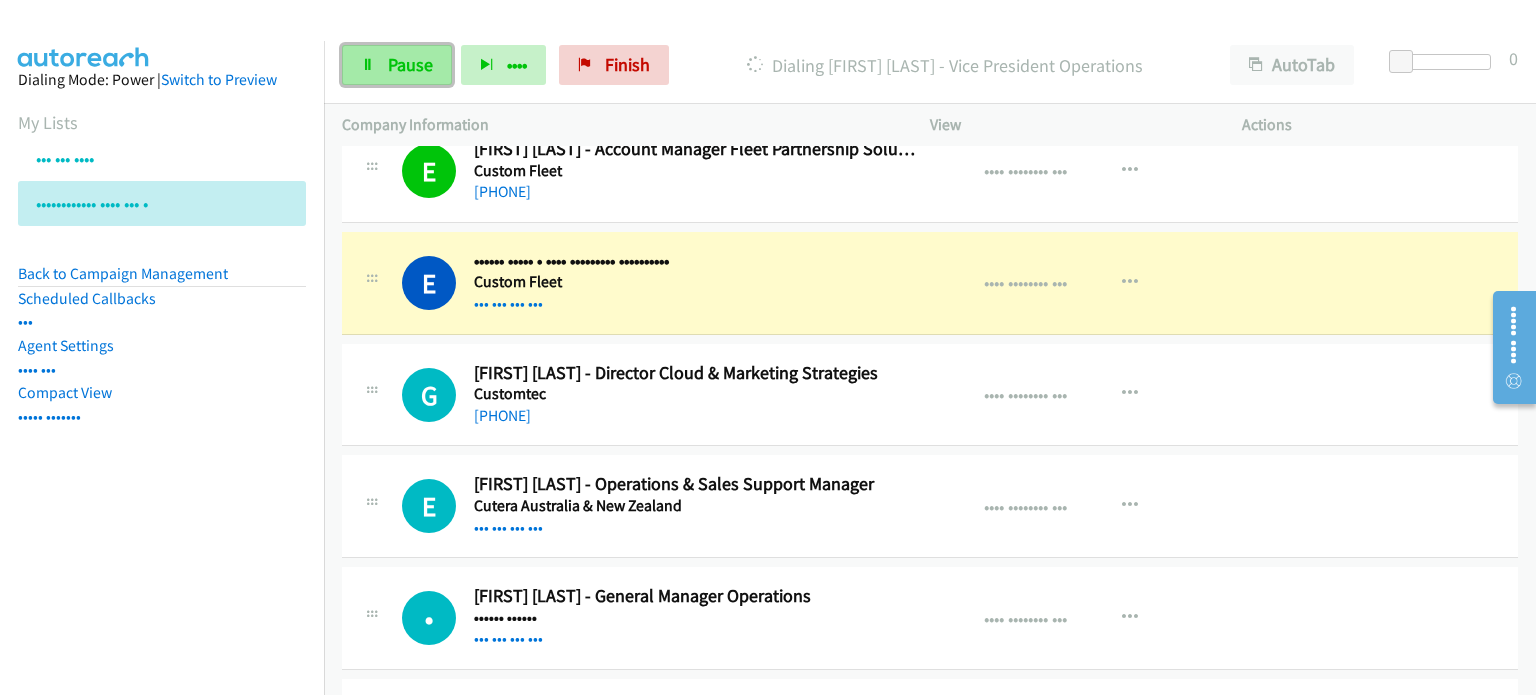 click on "Pause" at bounding box center (410, 64) 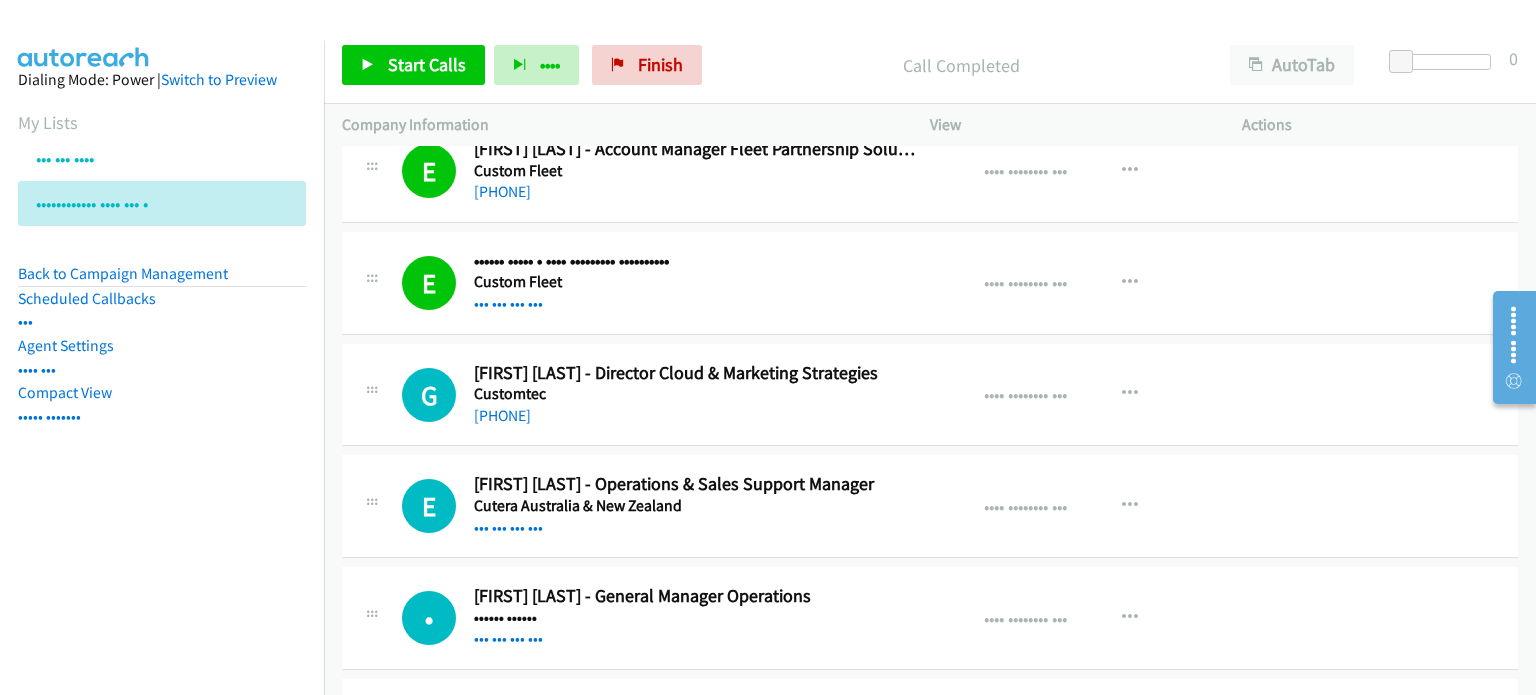 click on "Start Calls
Pause
Next
Finish
Call Completed
AutoTab
AutoTab
0" at bounding box center [930, 65] 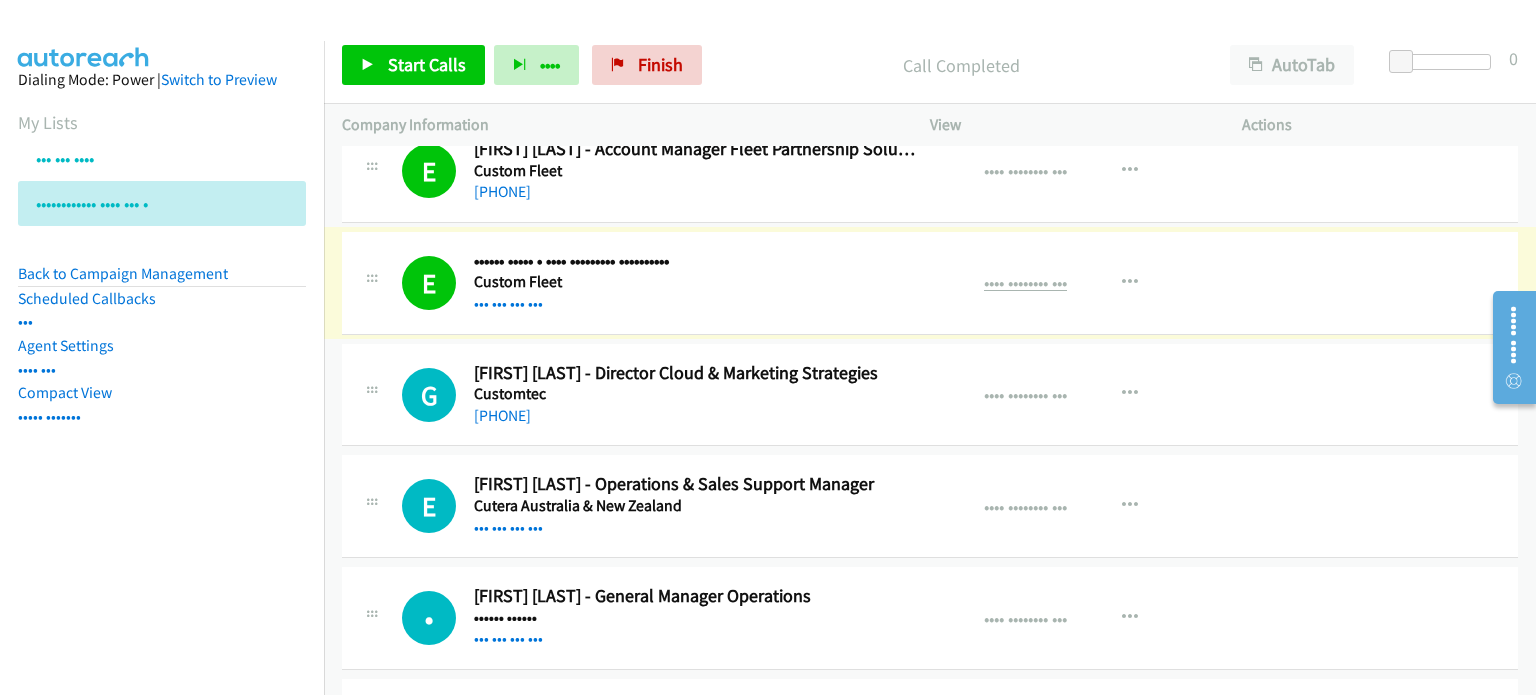 click on "•••• •••••••• •••" at bounding box center (1025, 282) 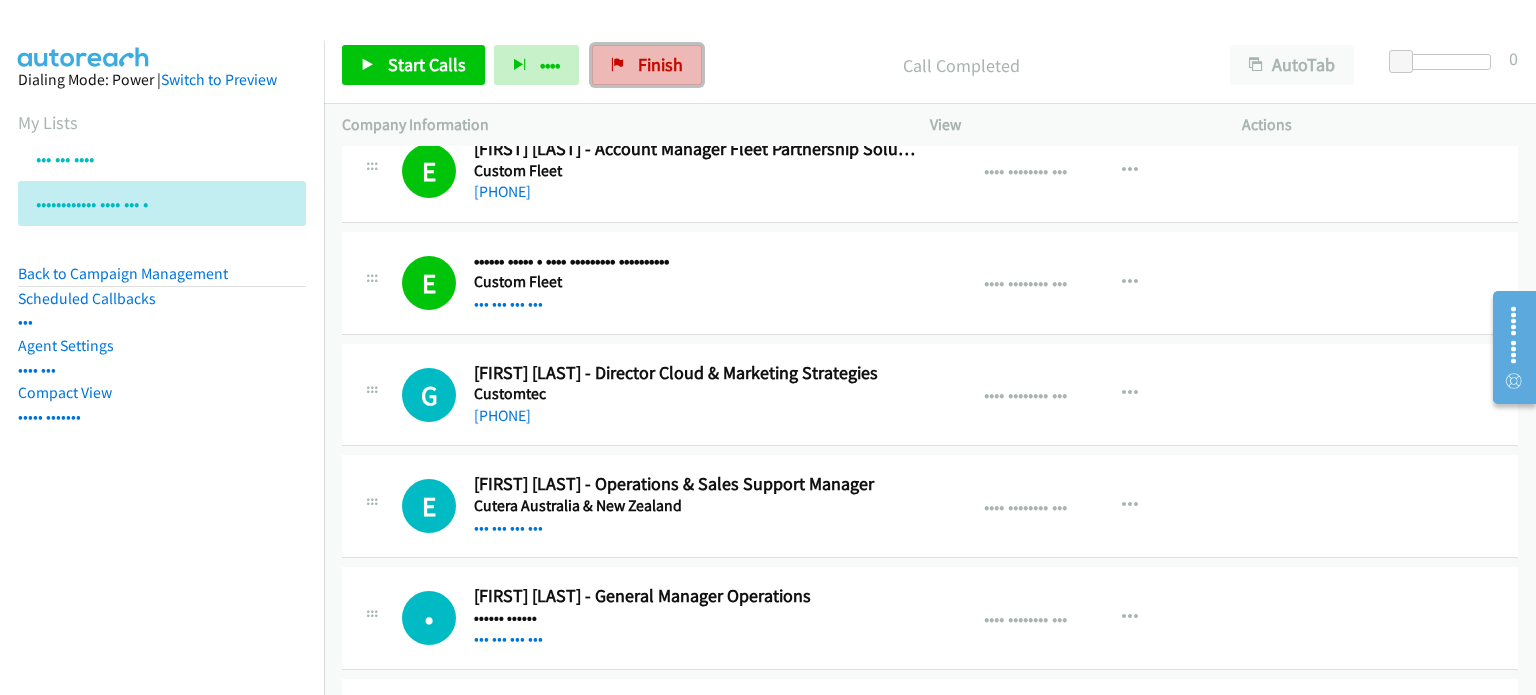 click on "Finish" at bounding box center [660, 64] 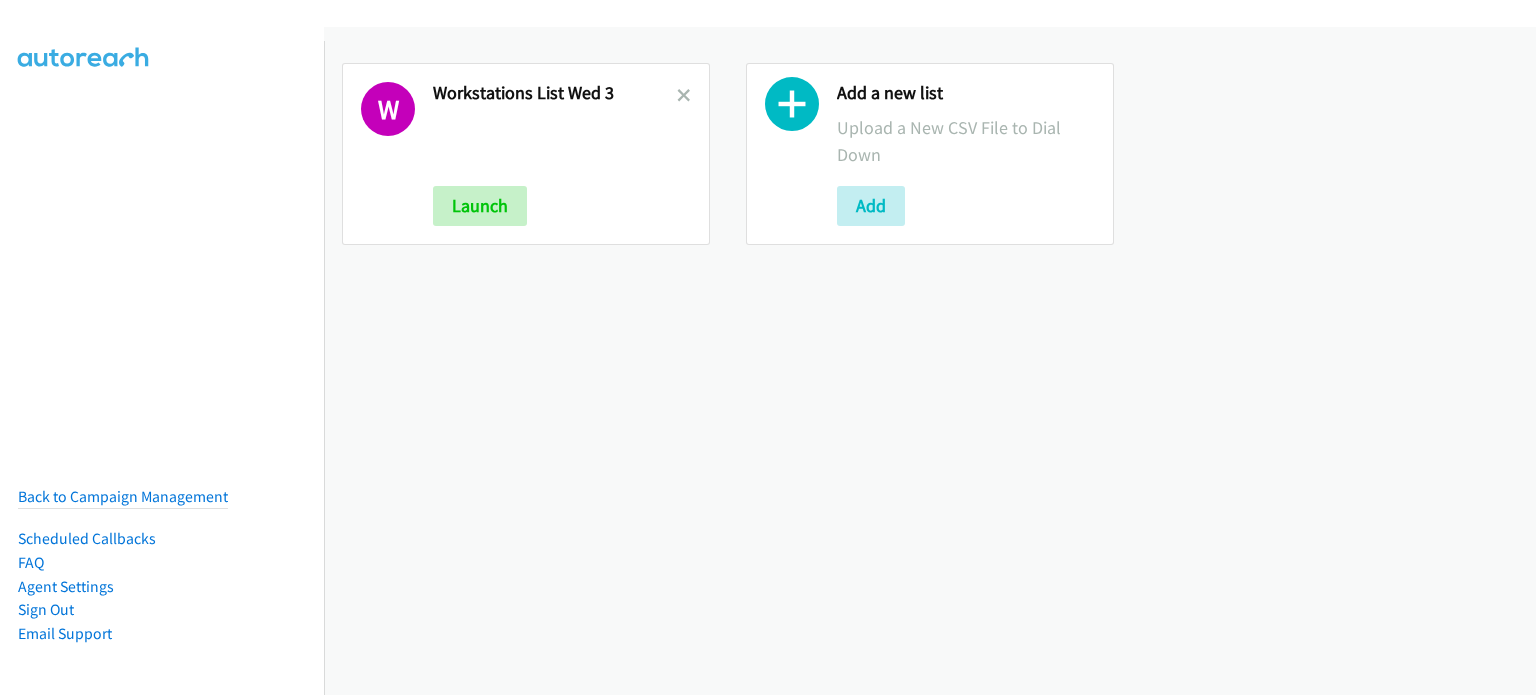scroll, scrollTop: 0, scrollLeft: 0, axis: both 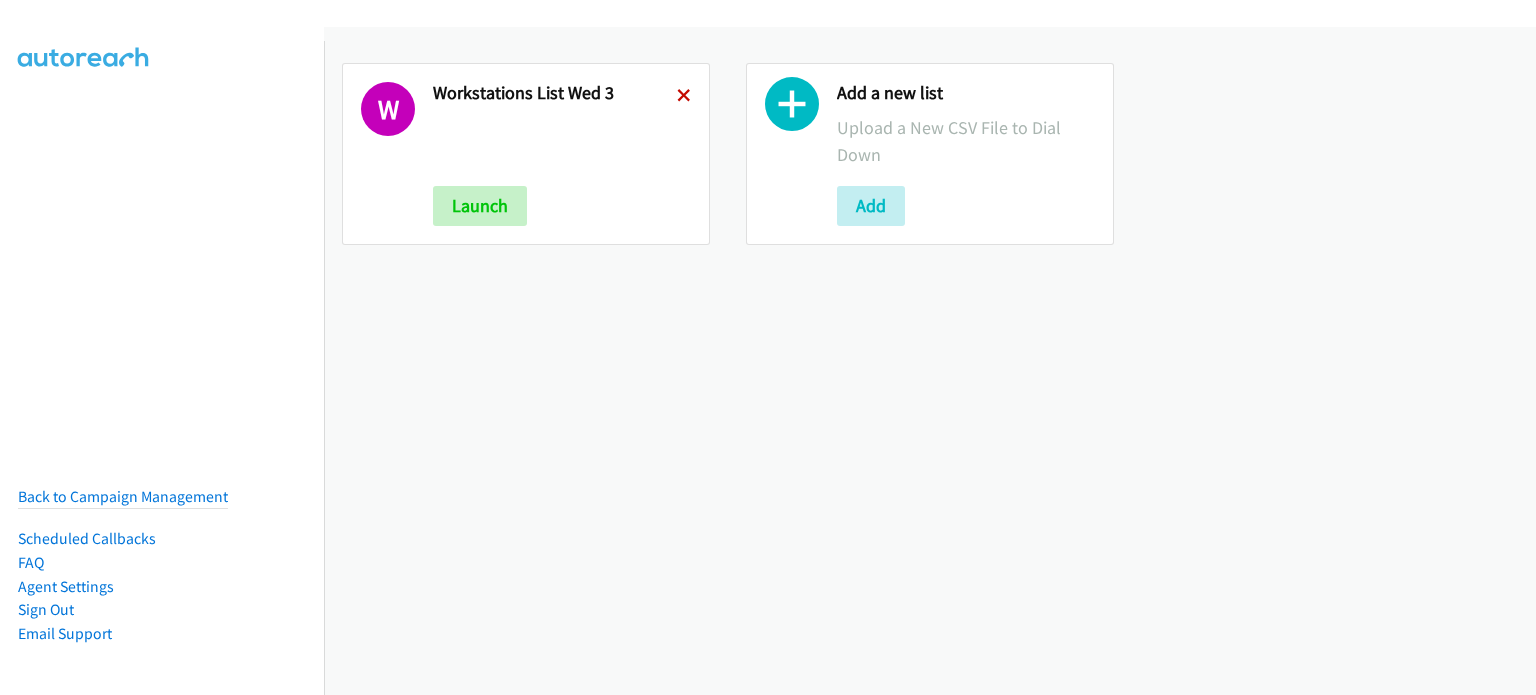 click at bounding box center [684, 97] 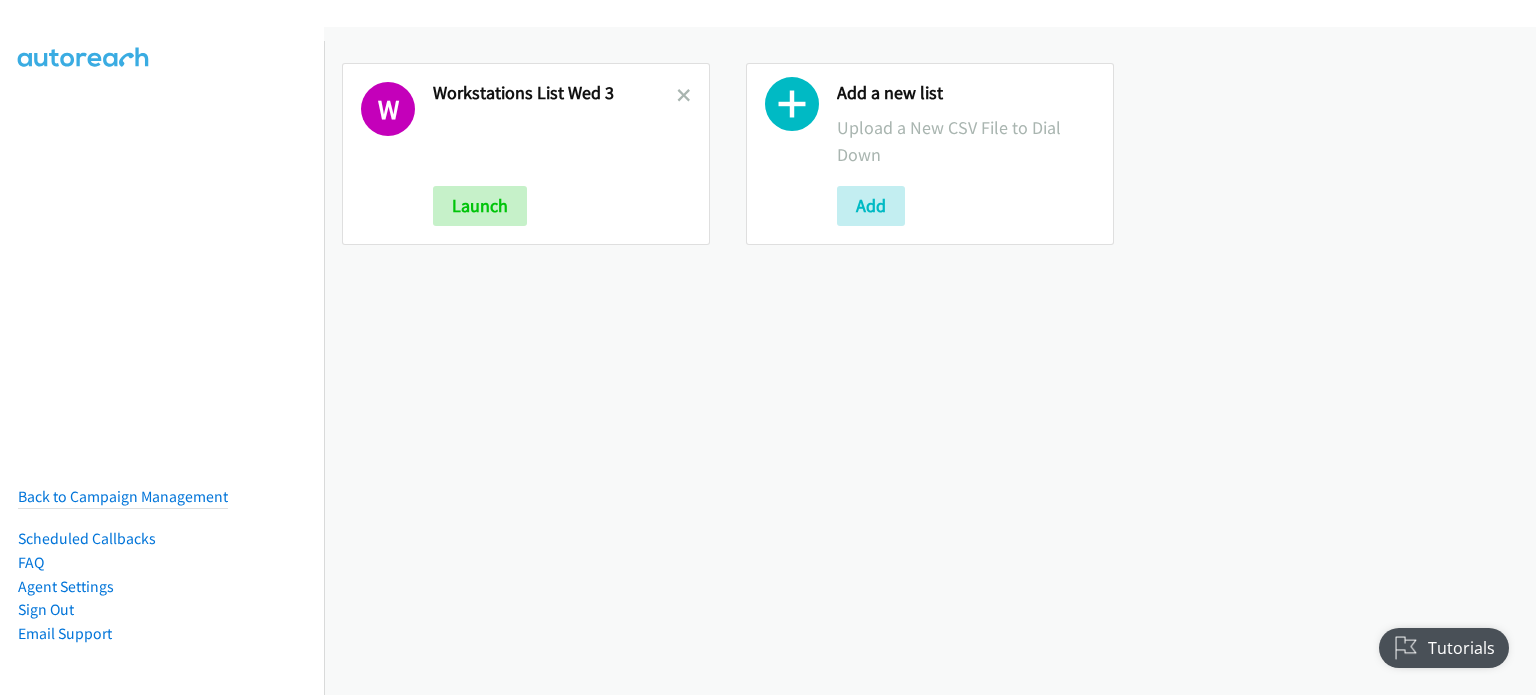 scroll, scrollTop: 0, scrollLeft: 0, axis: both 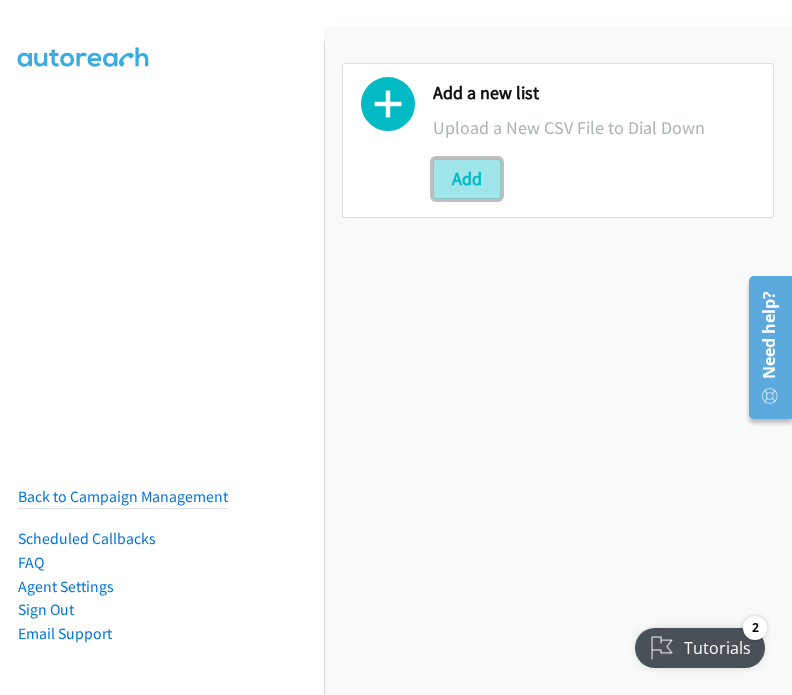 drag, startPoint x: 449, startPoint y: 173, endPoint x: 376, endPoint y: 219, distance: 86.28442 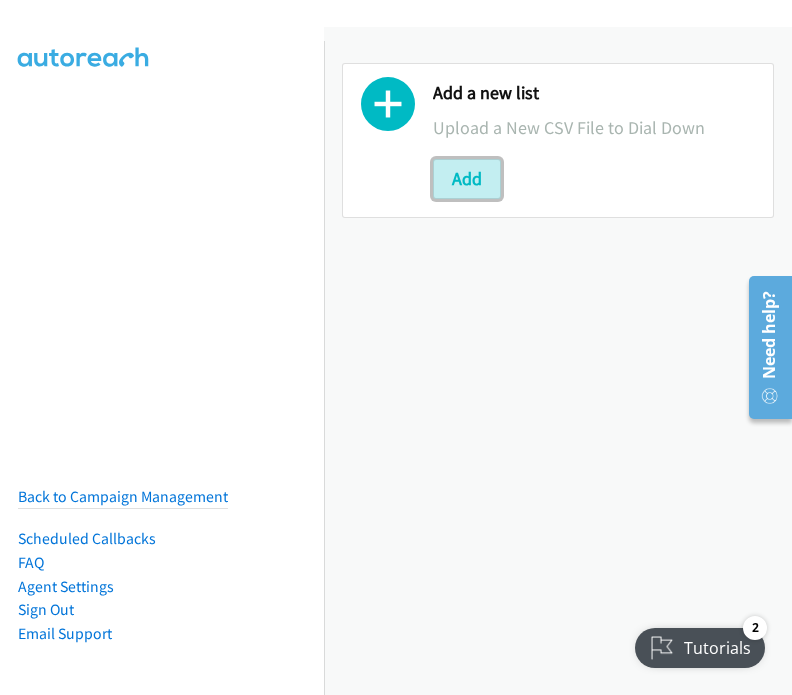 click on "Add" at bounding box center [467, 179] 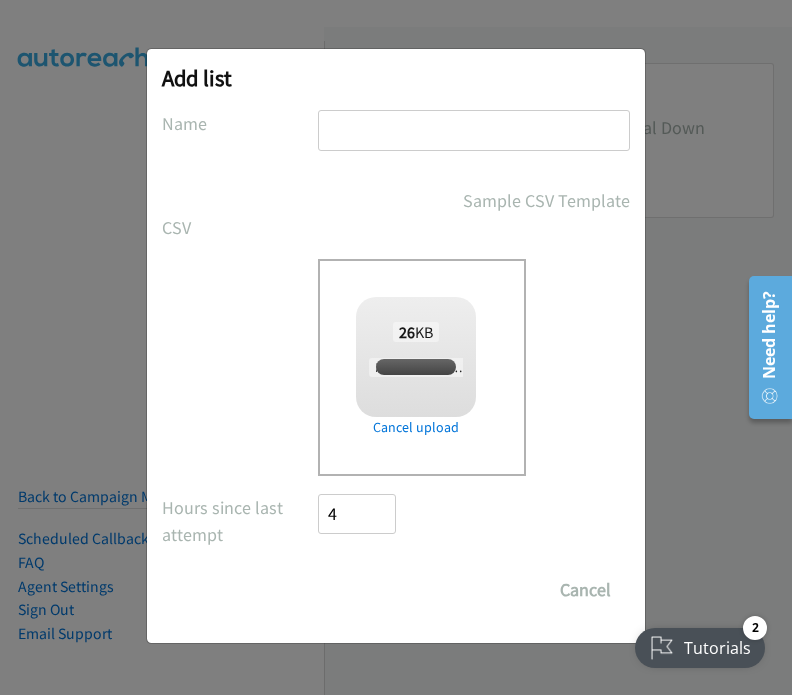 click at bounding box center [474, 130] 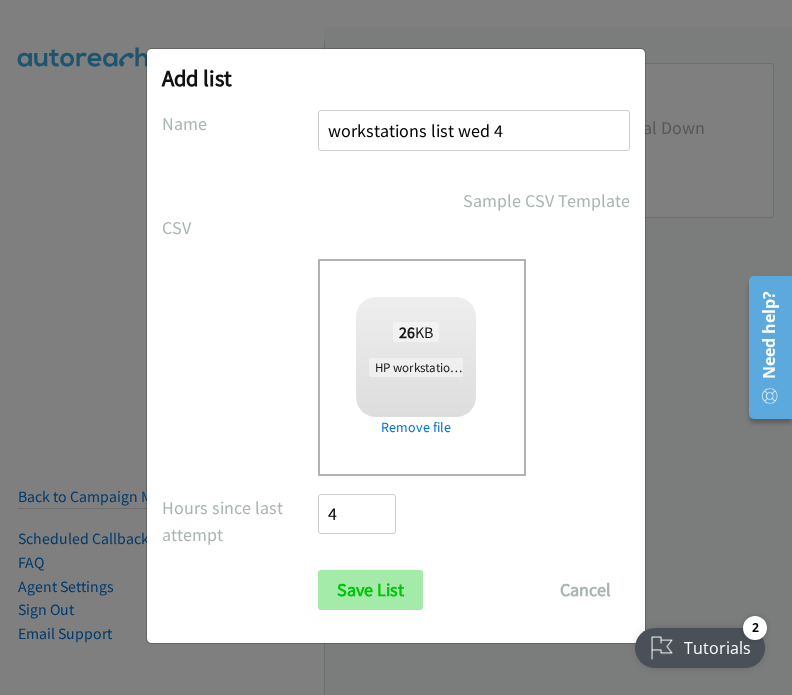type on "workstations list wed 4" 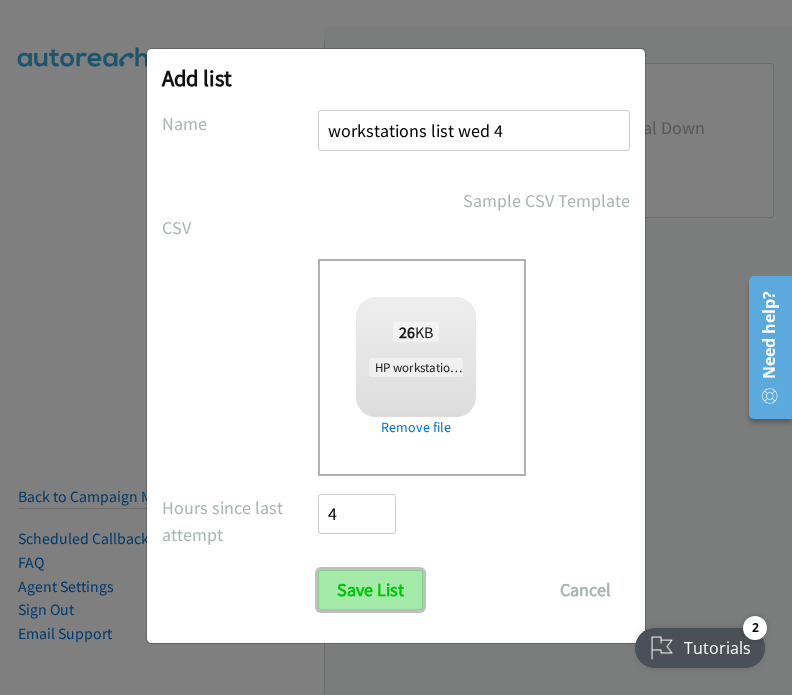 click on "Save List" at bounding box center (370, 590) 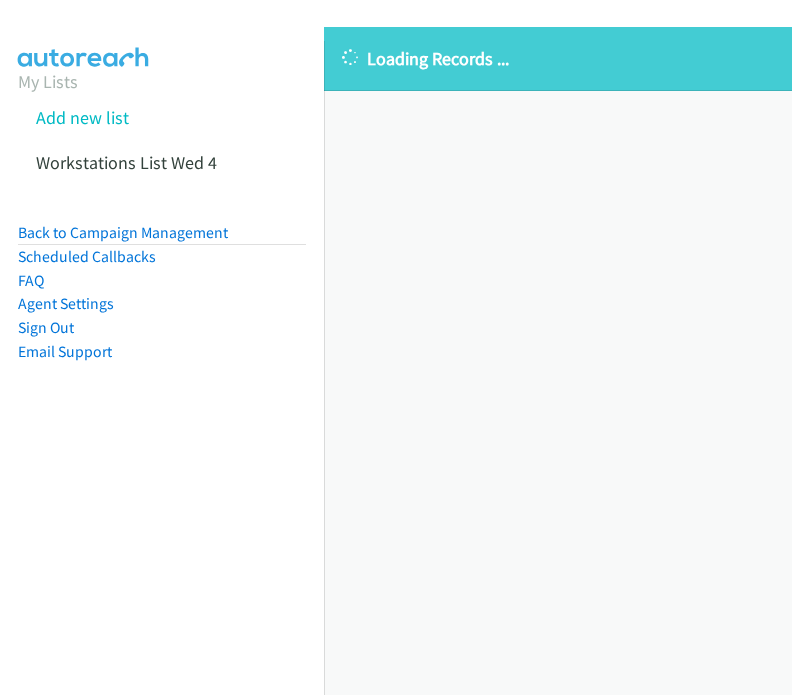 scroll, scrollTop: 0, scrollLeft: 0, axis: both 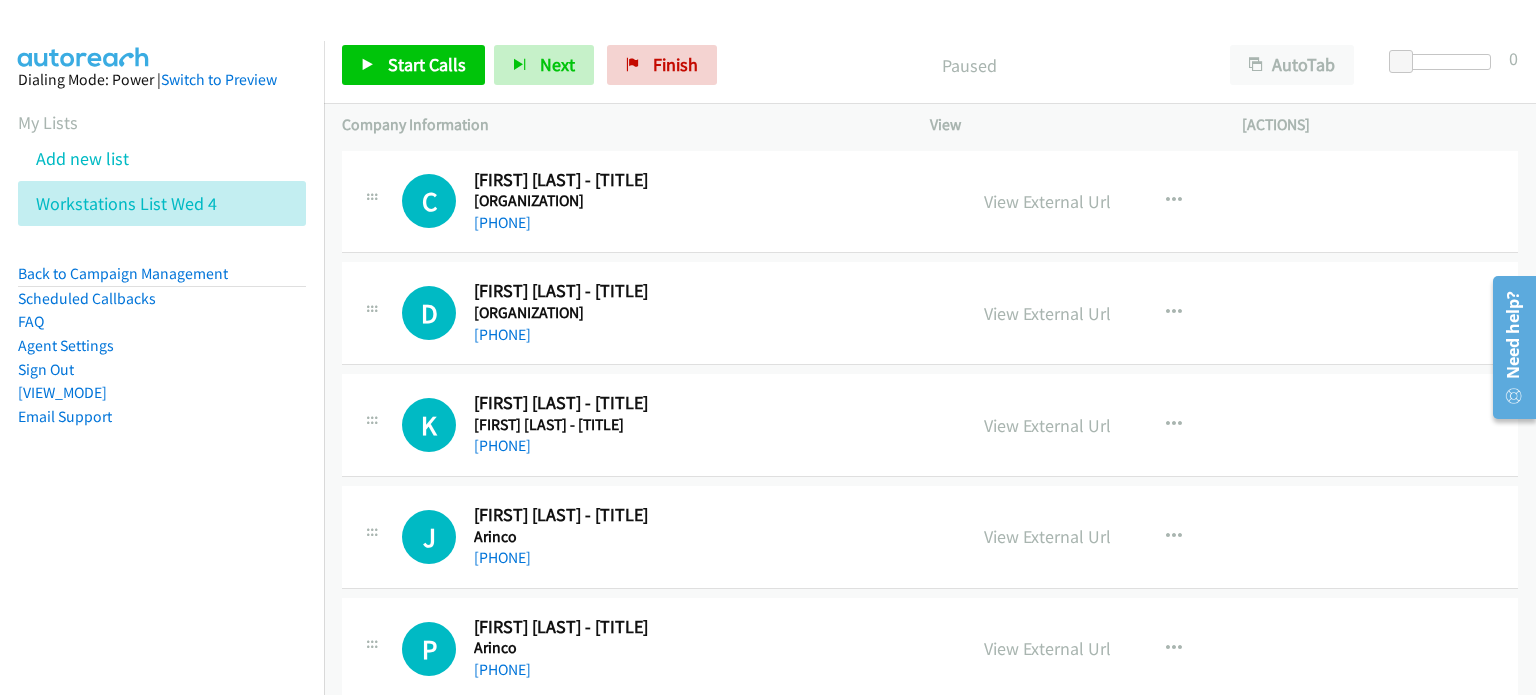 click on "Paused" at bounding box center [969, 65] 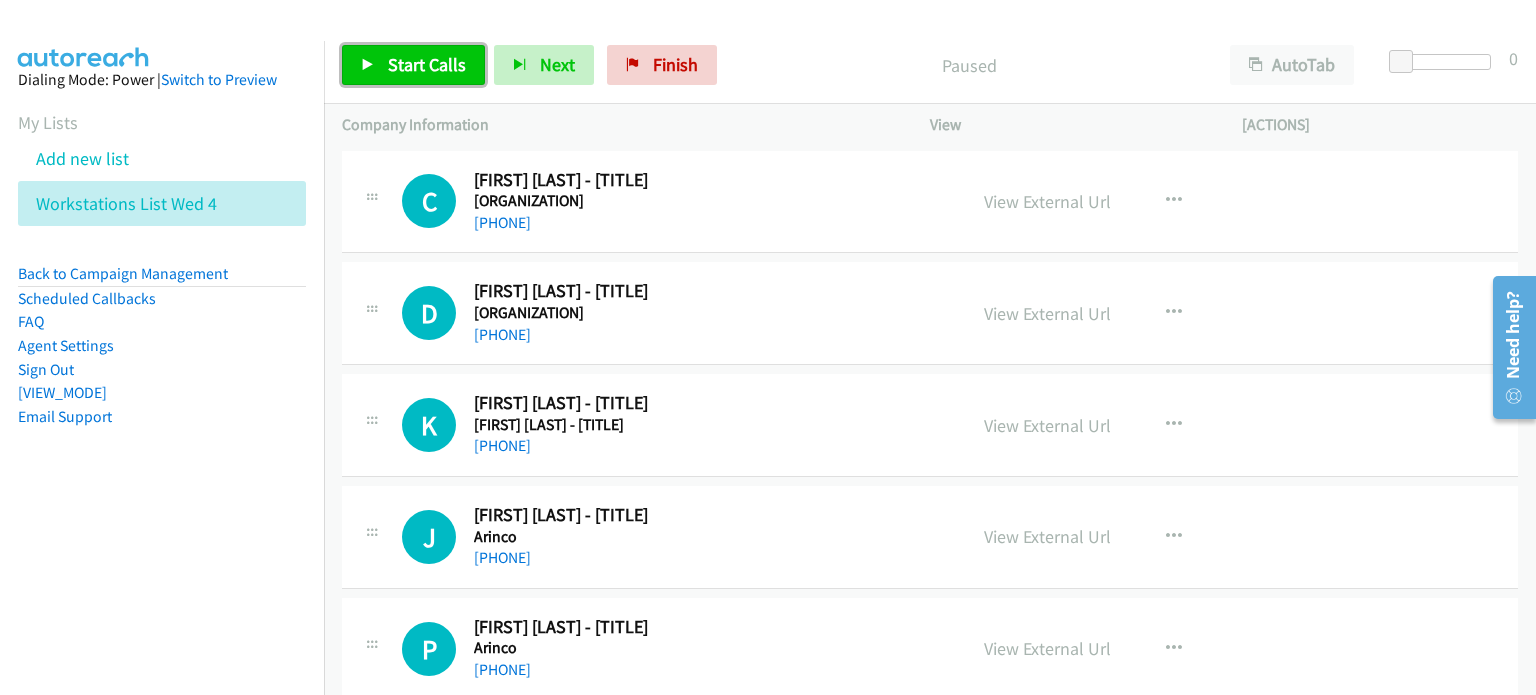click on "Start Calls" at bounding box center [427, 64] 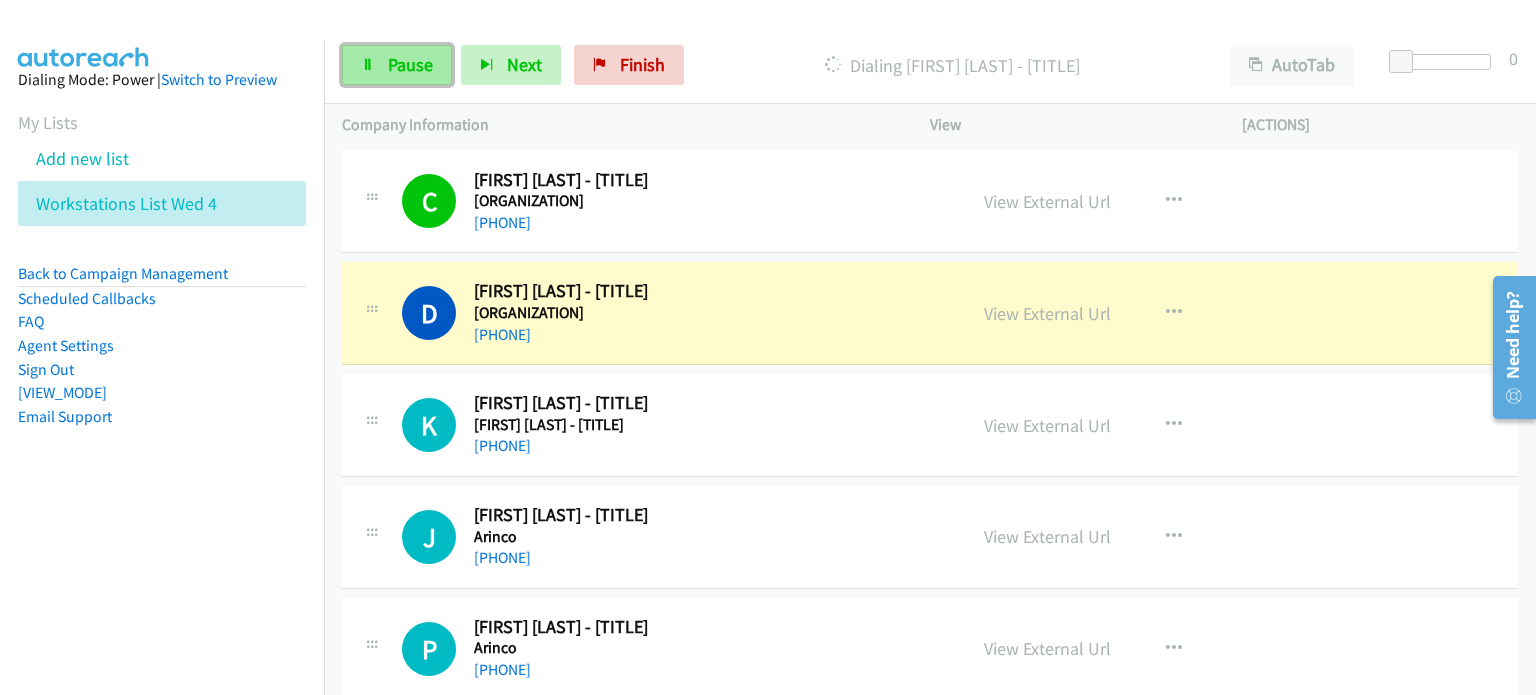 click on "Pause" at bounding box center [410, 64] 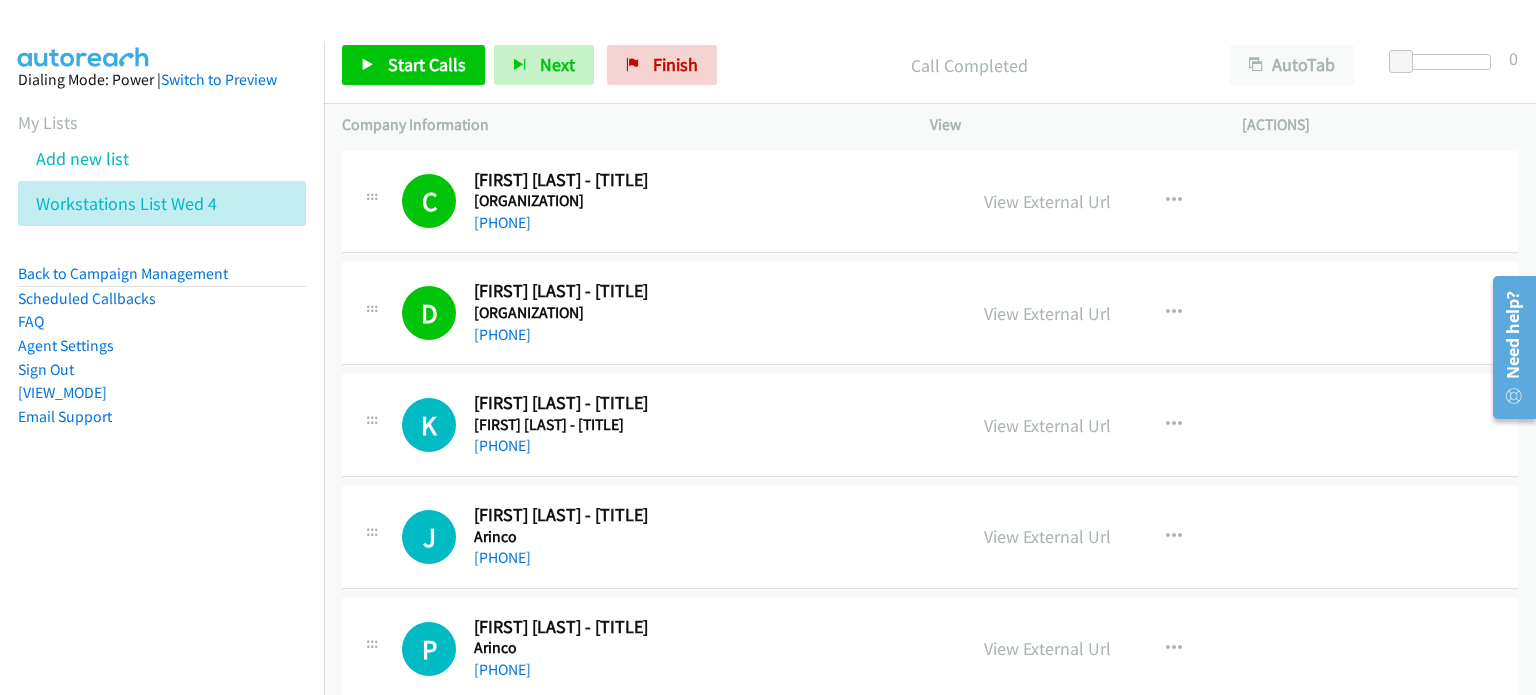 click on "Call Completed" at bounding box center [969, 65] 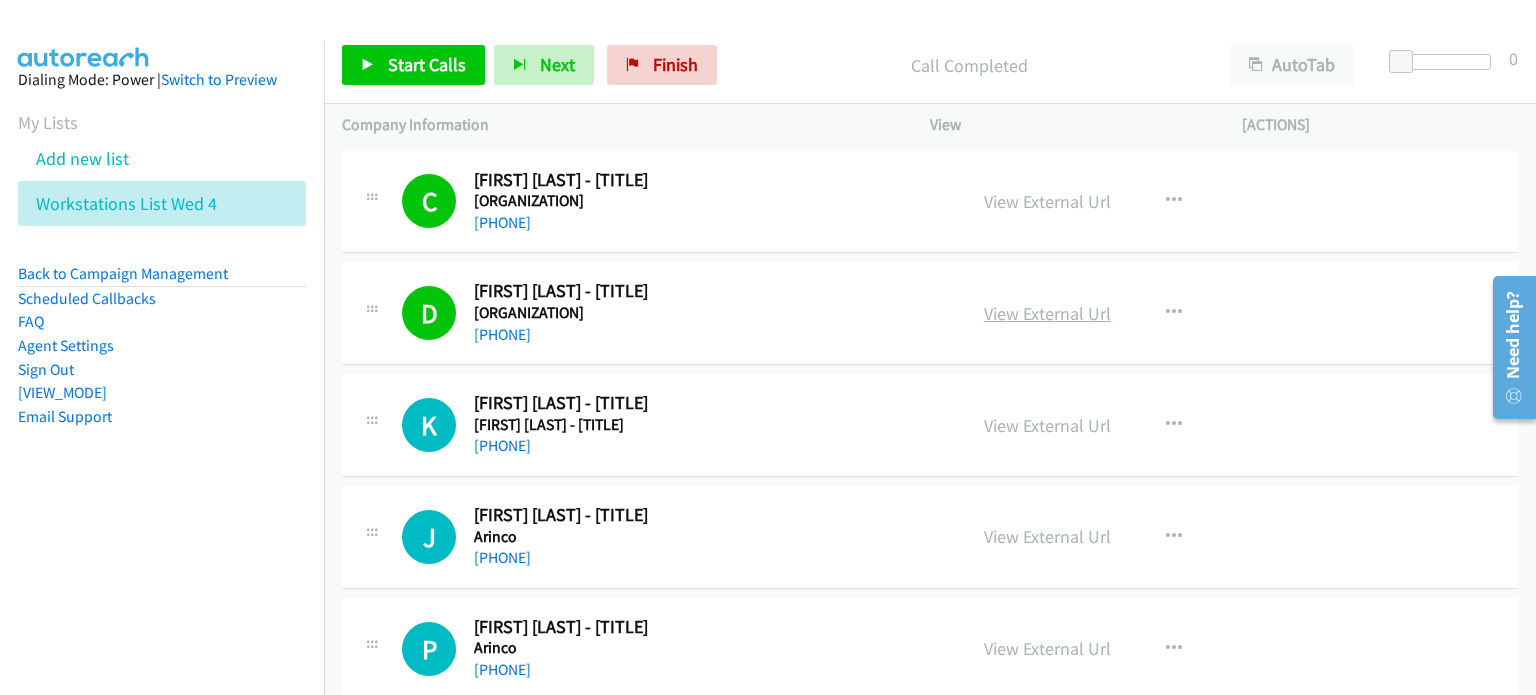 click on "View External Url" at bounding box center [1047, 313] 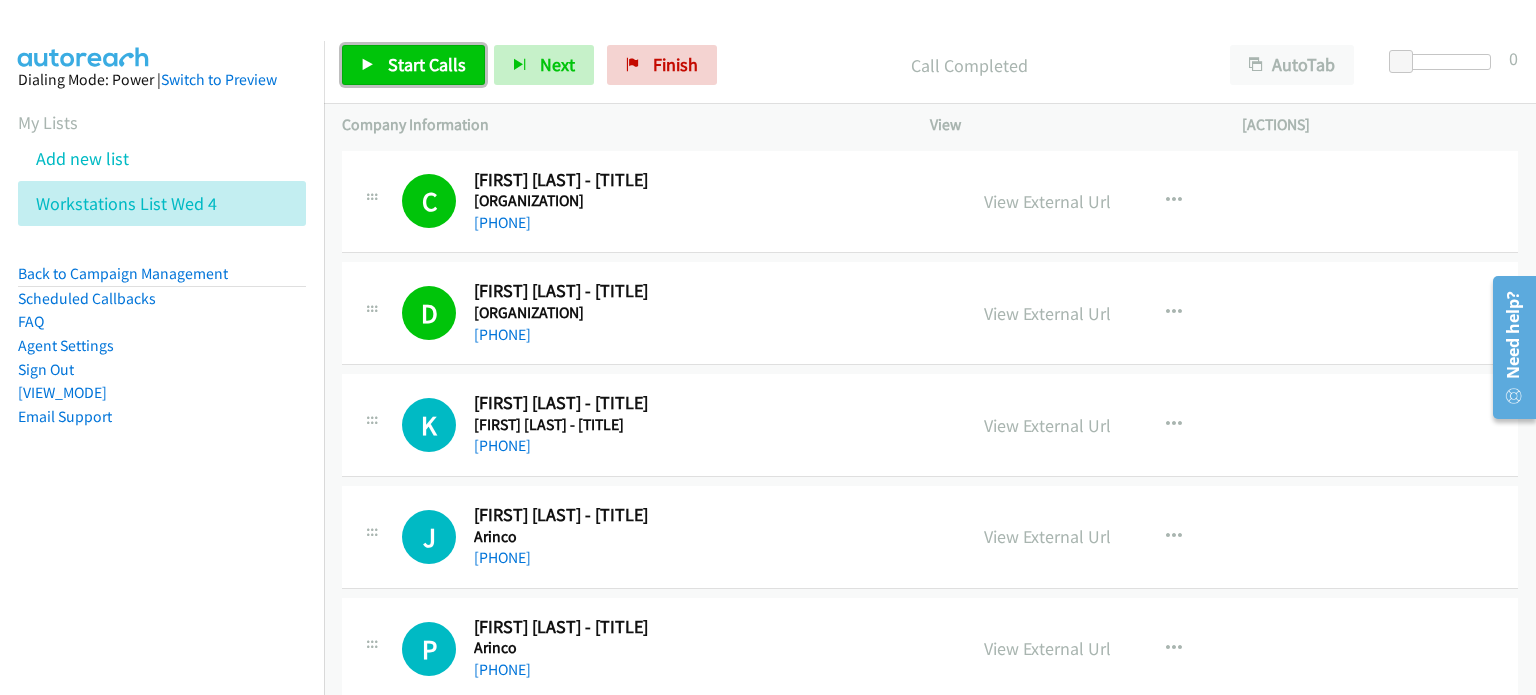 click on "Start Calls" at bounding box center [427, 64] 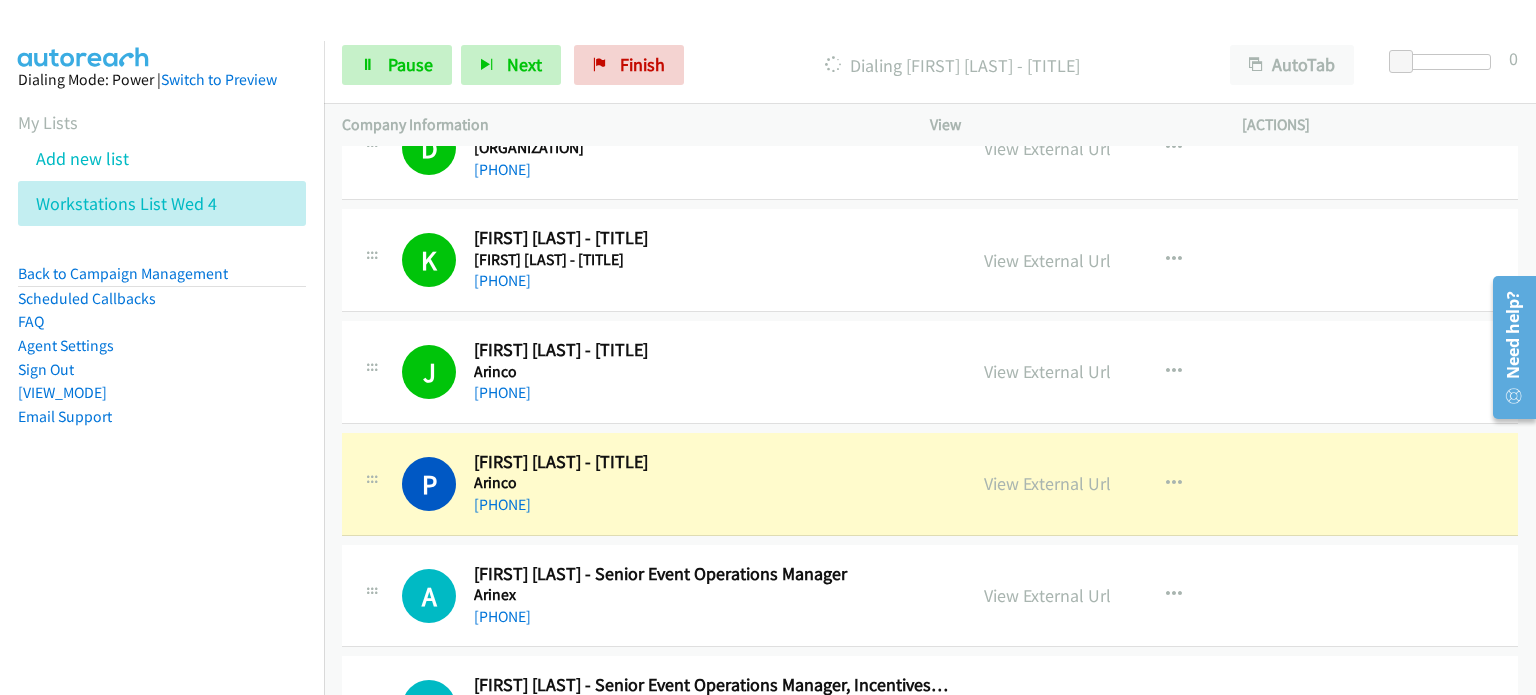 scroll, scrollTop: 200, scrollLeft: 0, axis: vertical 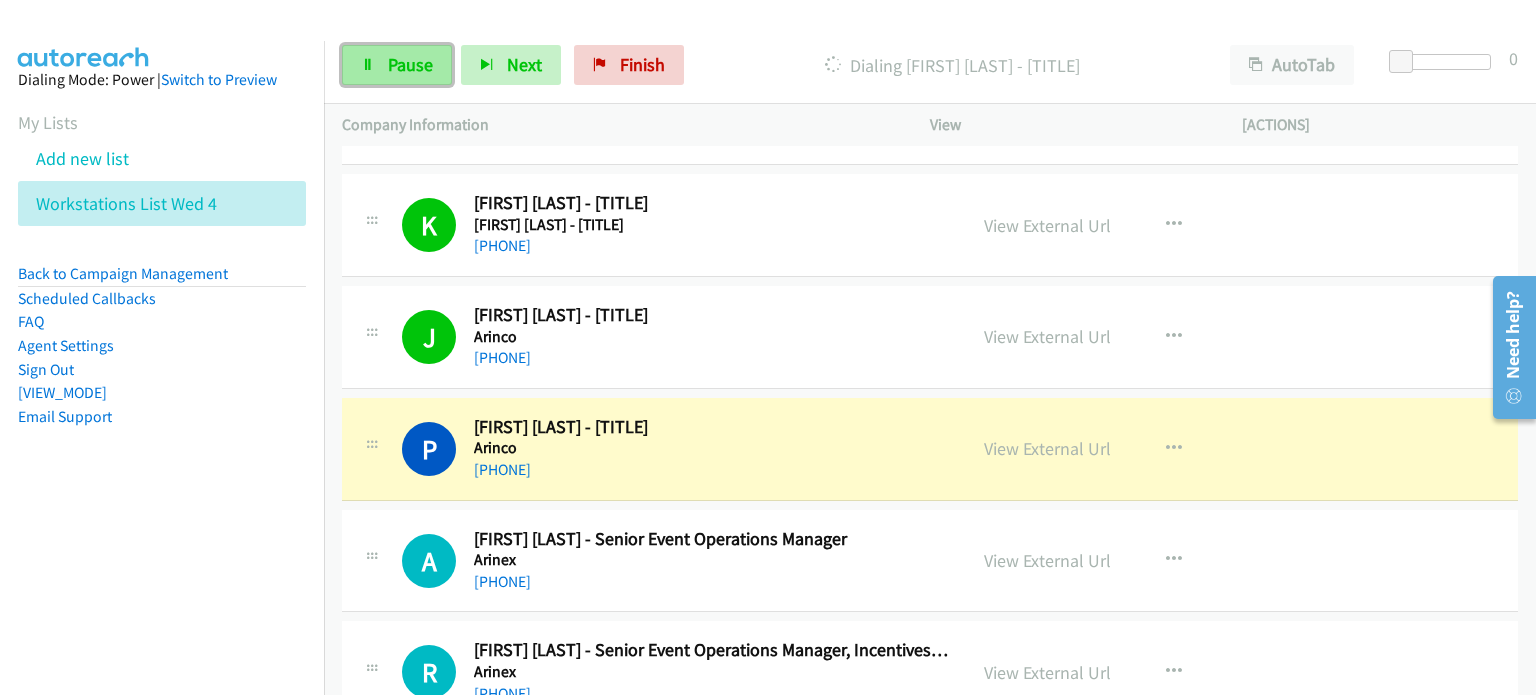 click on "Pause" at bounding box center (410, 64) 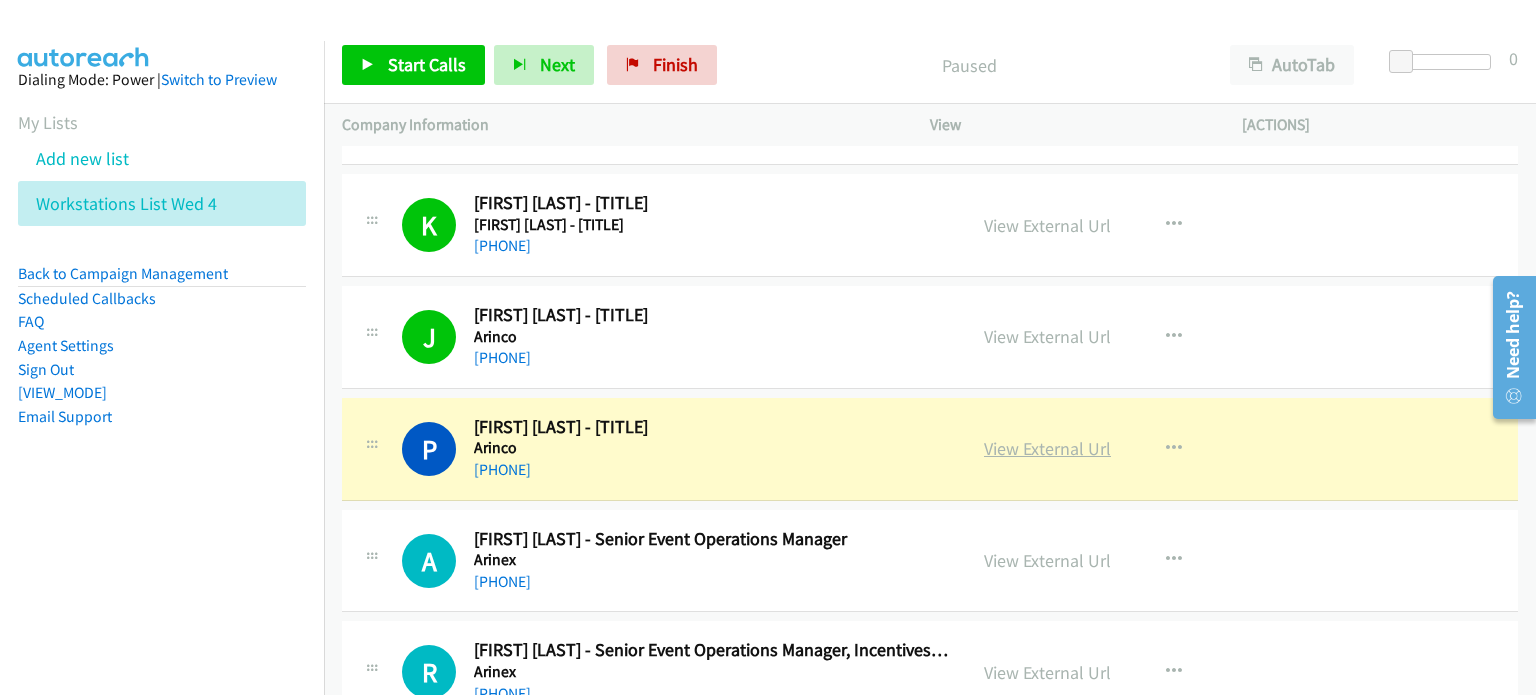 click on "•••• •••••••• •••" at bounding box center [1047, 448] 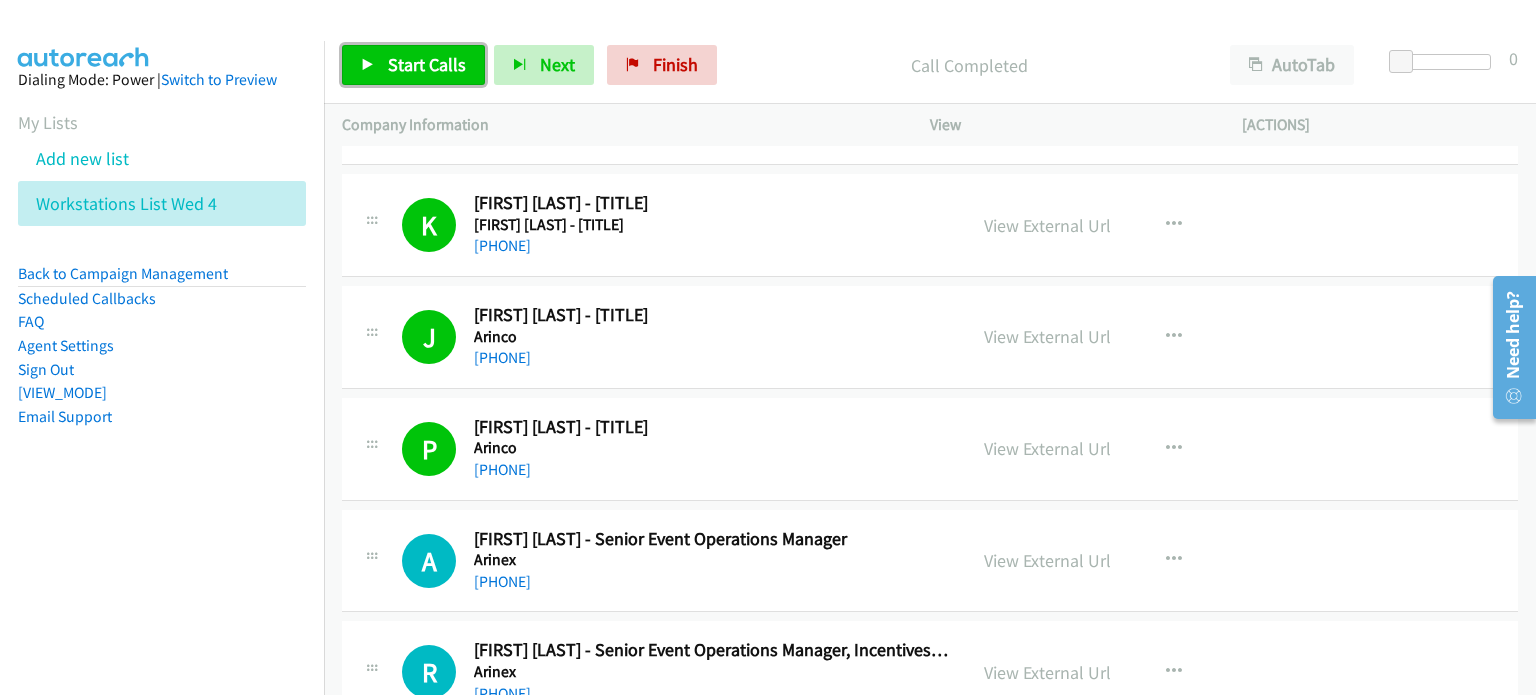 click on "Start Calls" at bounding box center [427, 64] 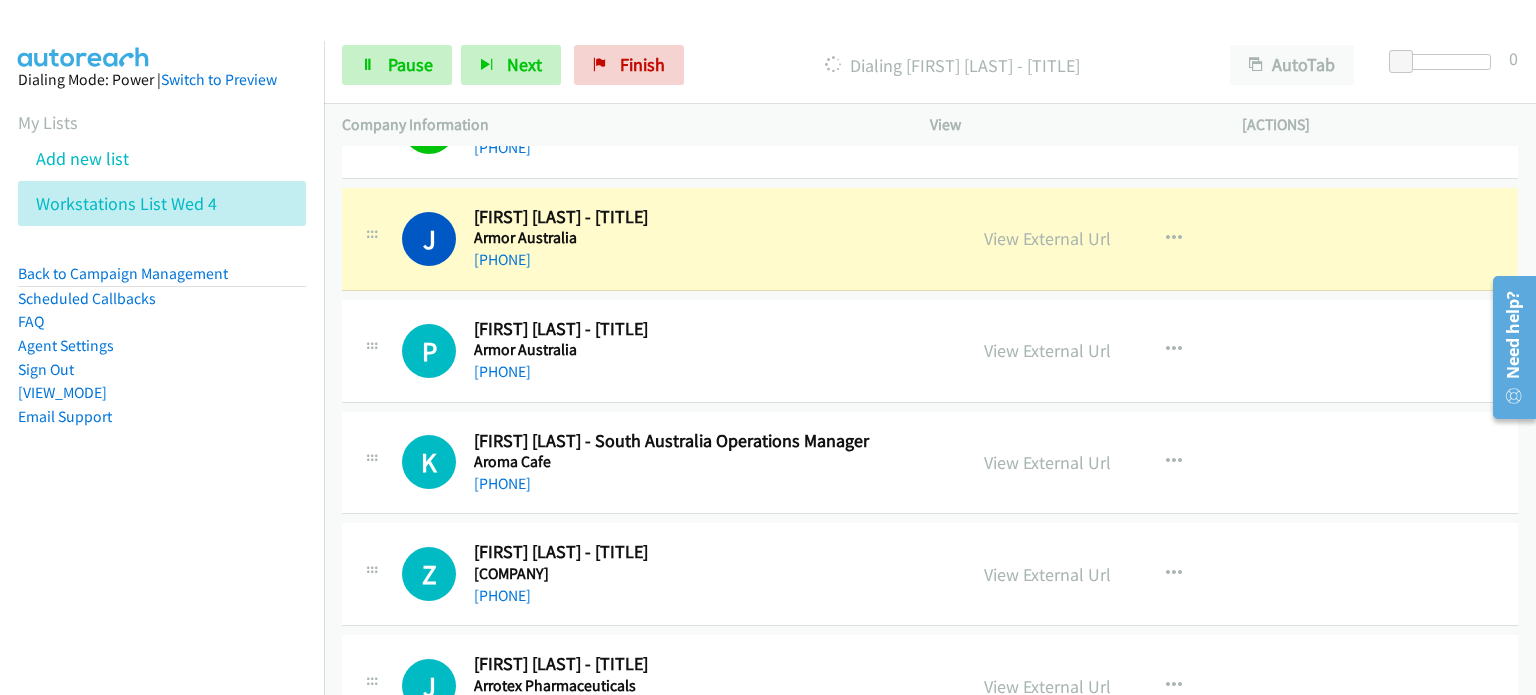 scroll, scrollTop: 1000, scrollLeft: 0, axis: vertical 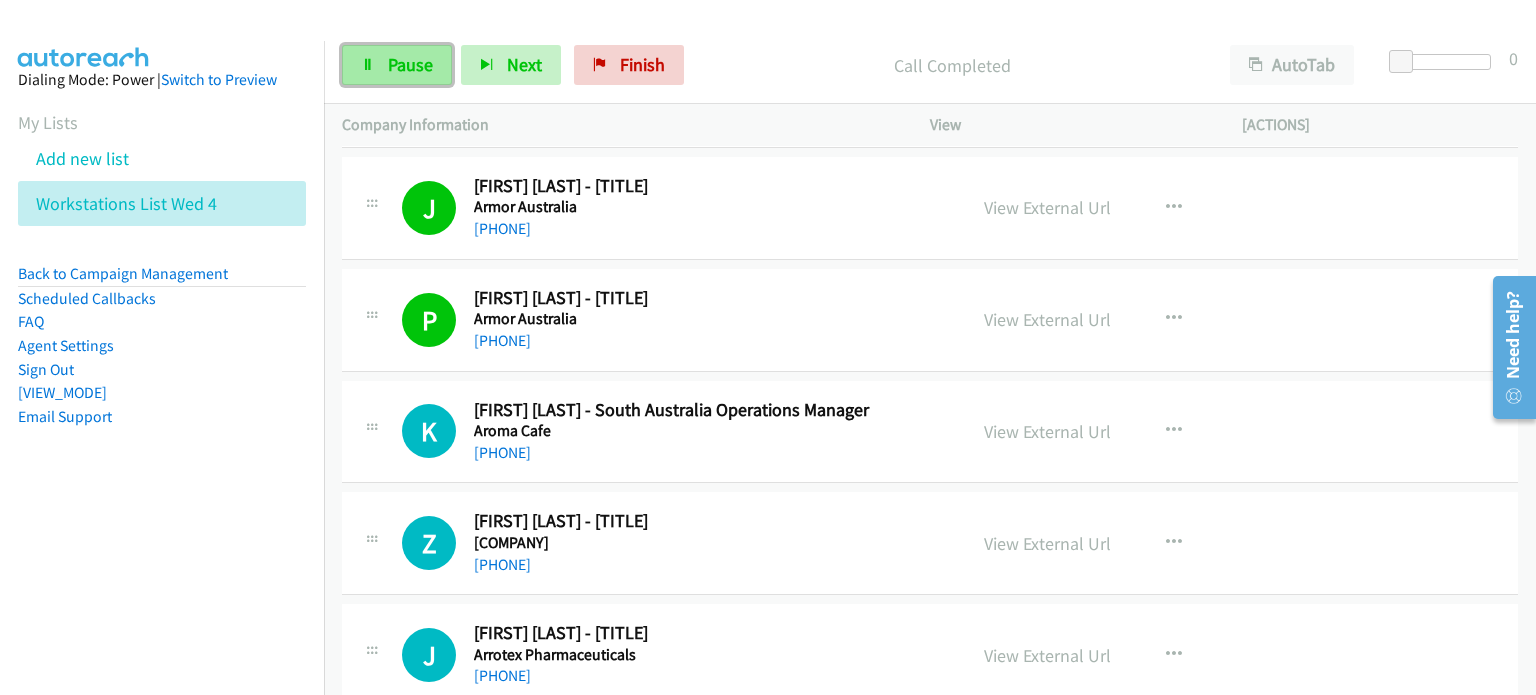 click on "Pause" at bounding box center [410, 64] 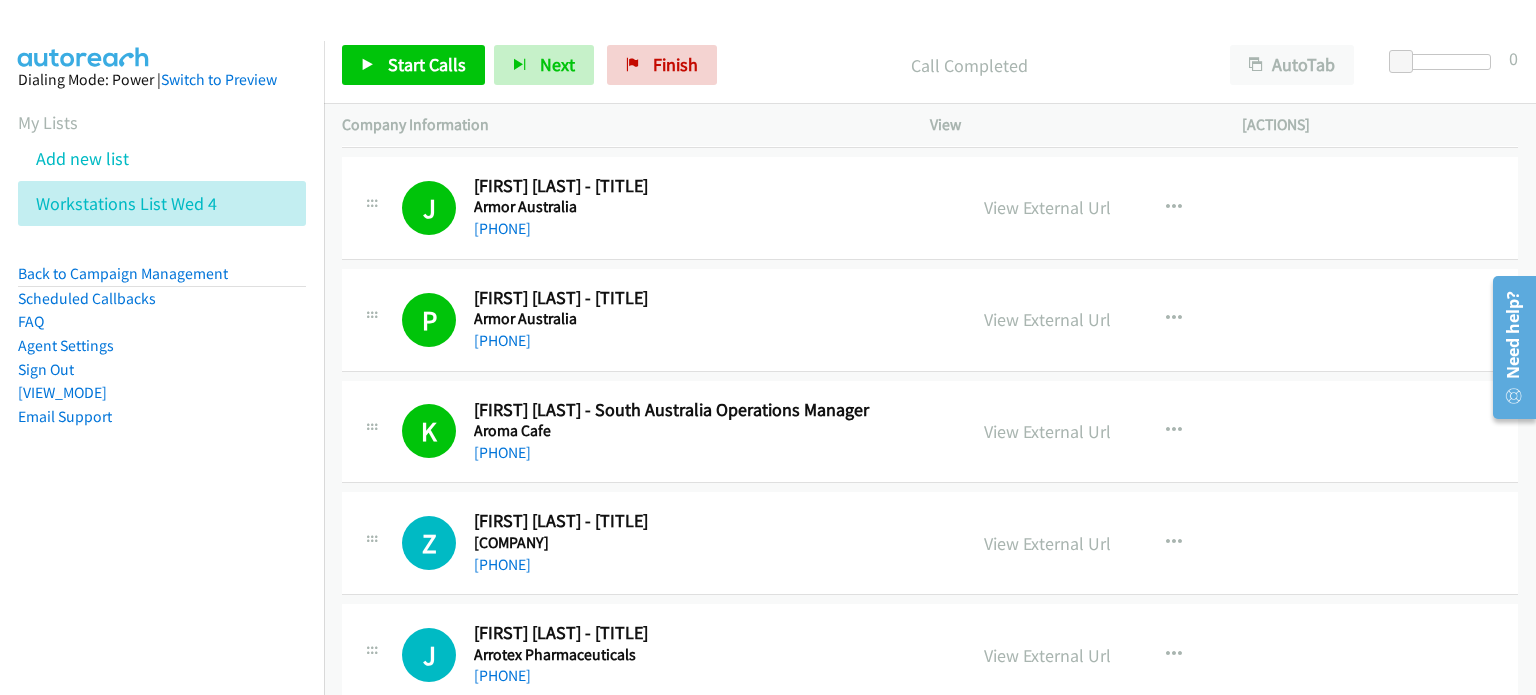 click on "Call Completed" at bounding box center (969, 65) 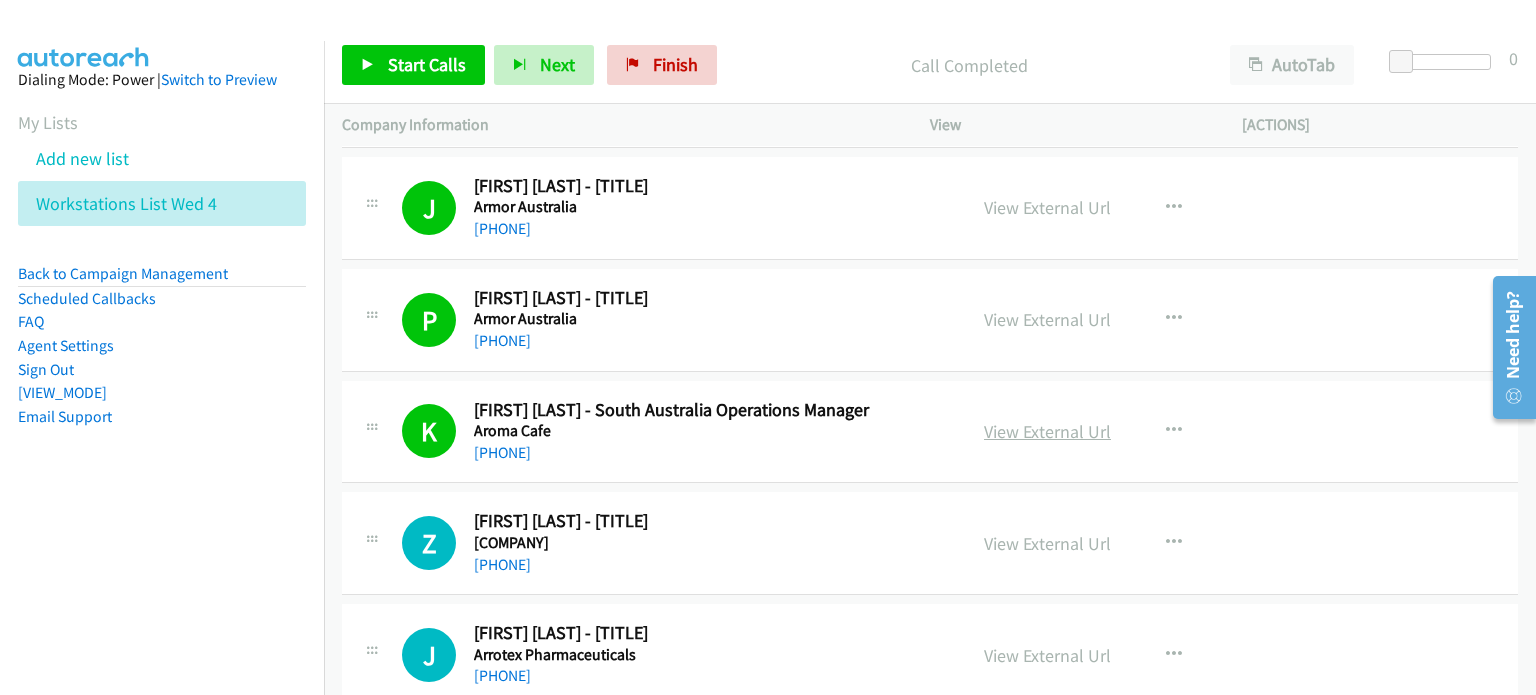 click on "•••• •••••••• •••" at bounding box center (1047, 431) 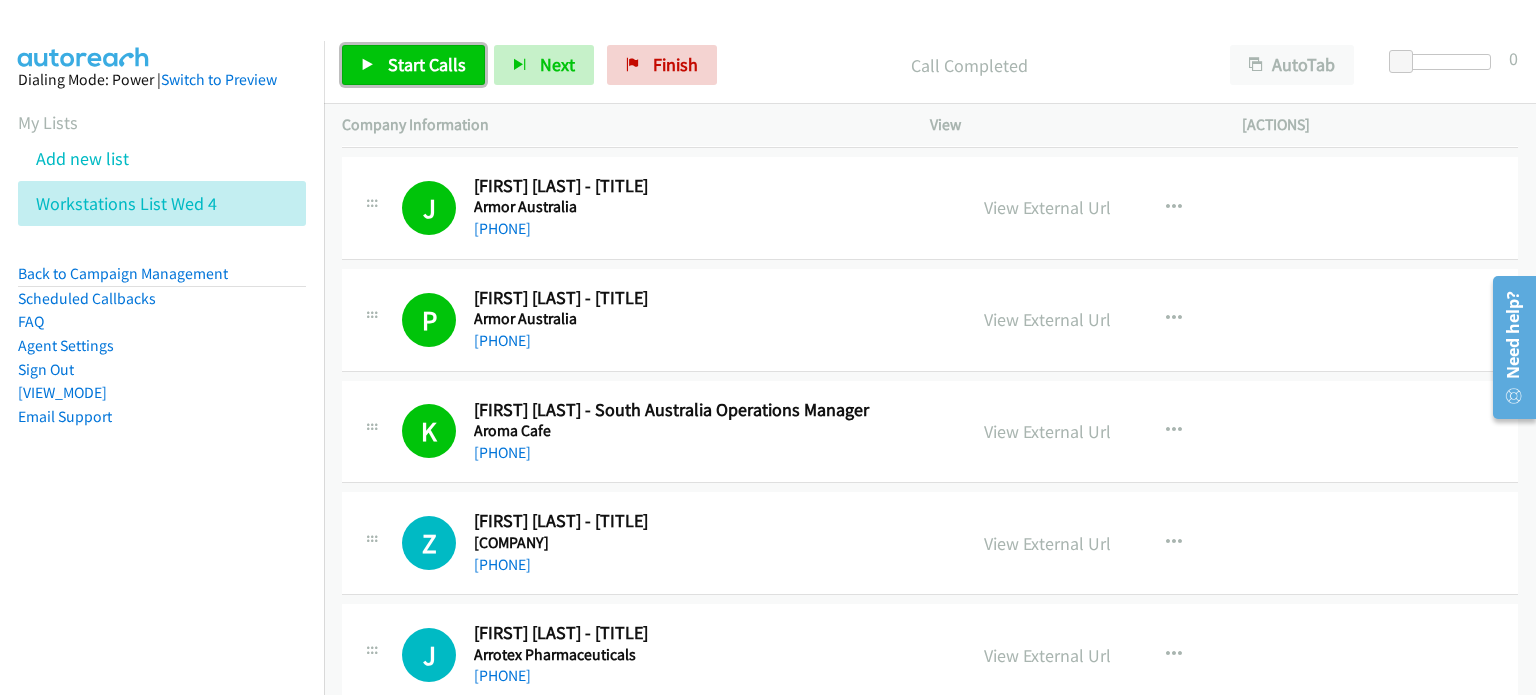 click on "Start Calls" at bounding box center [427, 64] 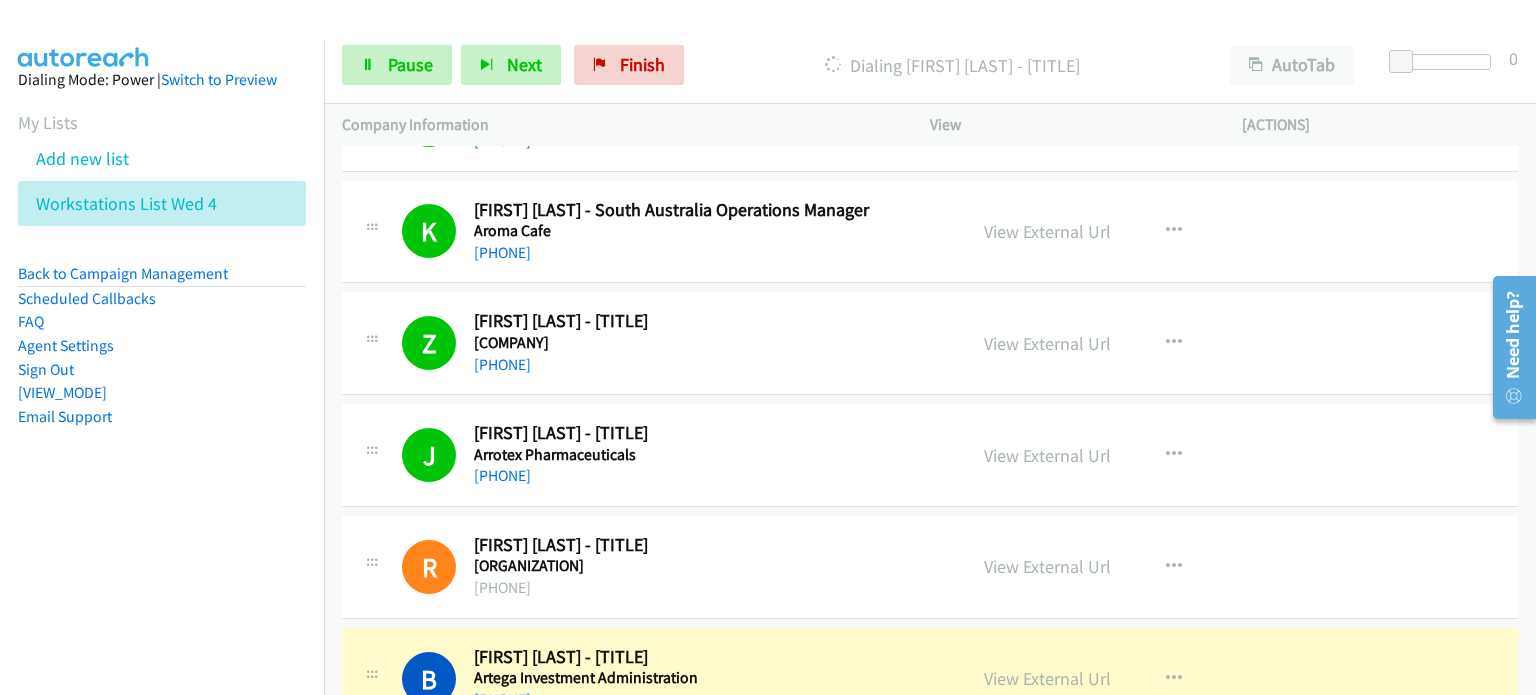 scroll, scrollTop: 1500, scrollLeft: 0, axis: vertical 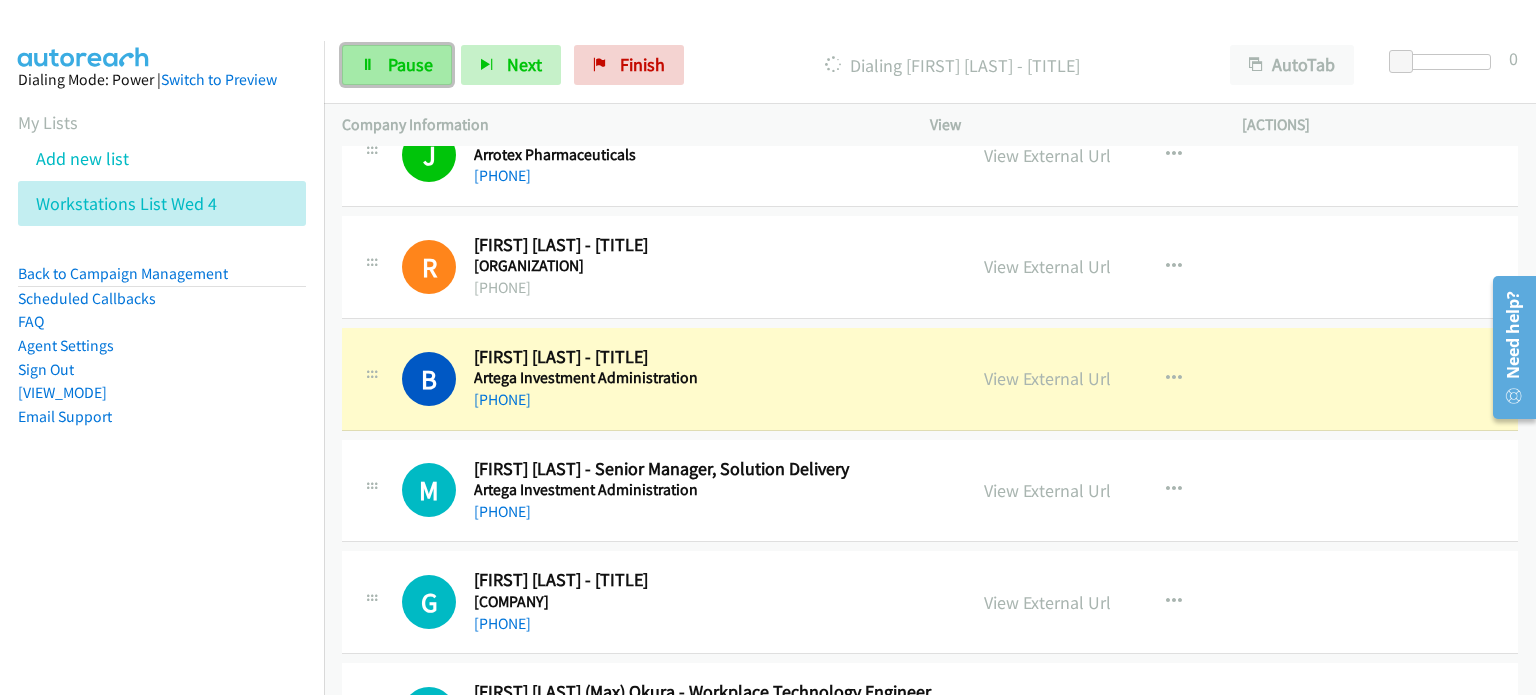 click on "Pause" at bounding box center [397, 65] 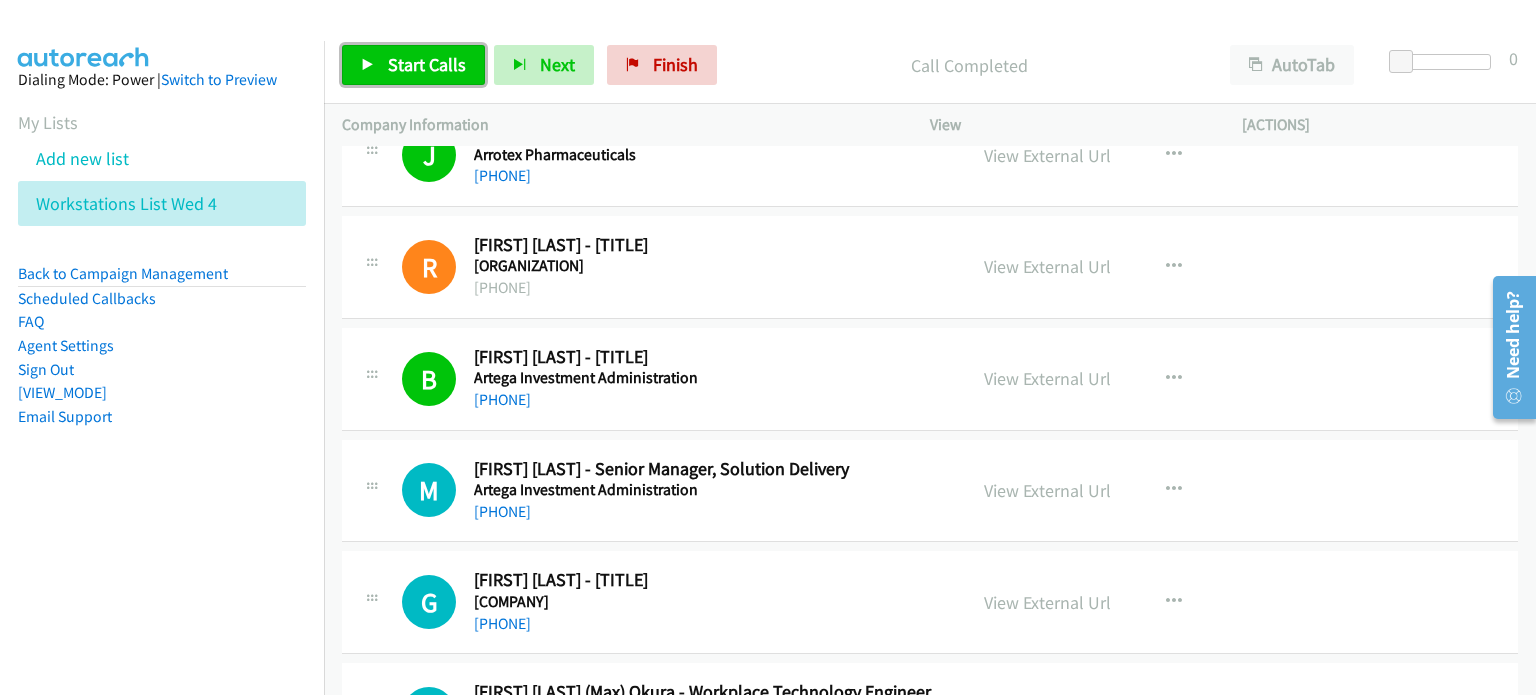 click on "Start Calls" at bounding box center [427, 64] 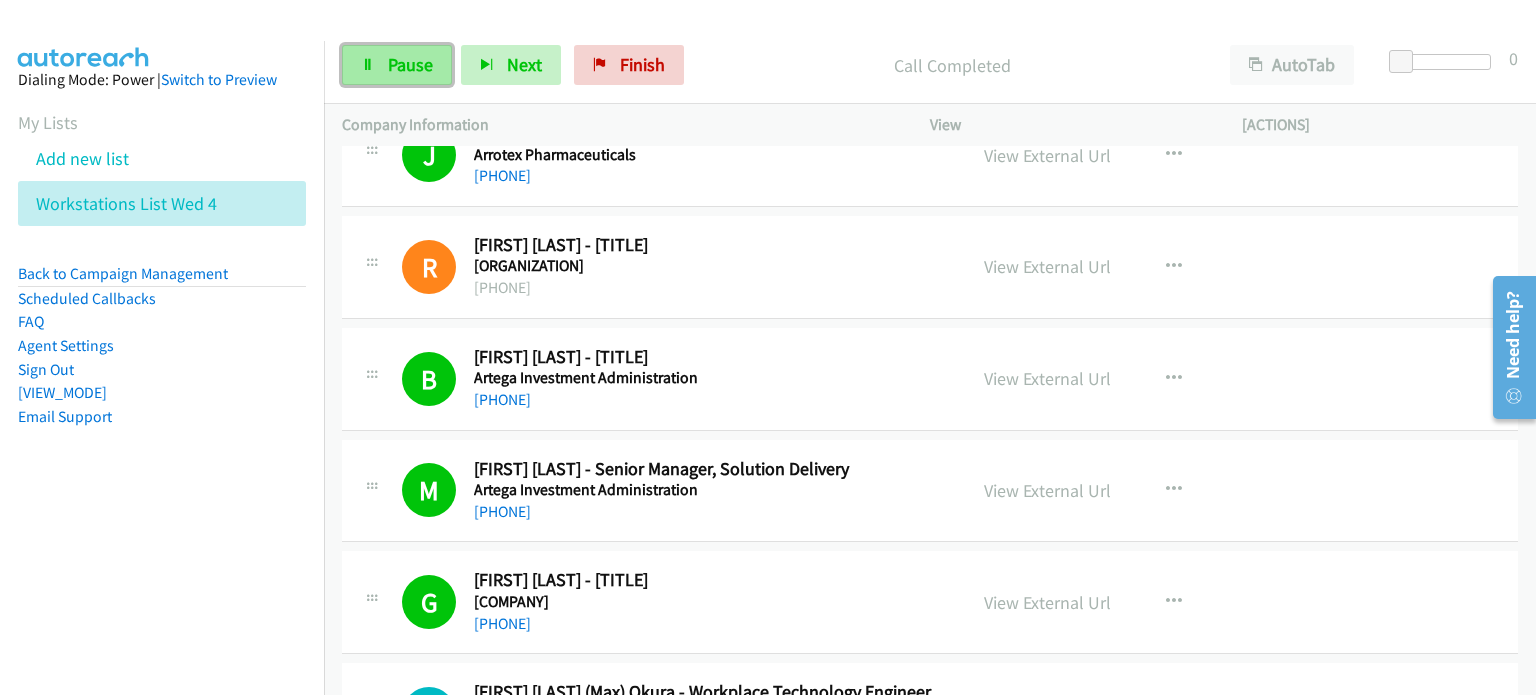 click on "Pause" at bounding box center [410, 64] 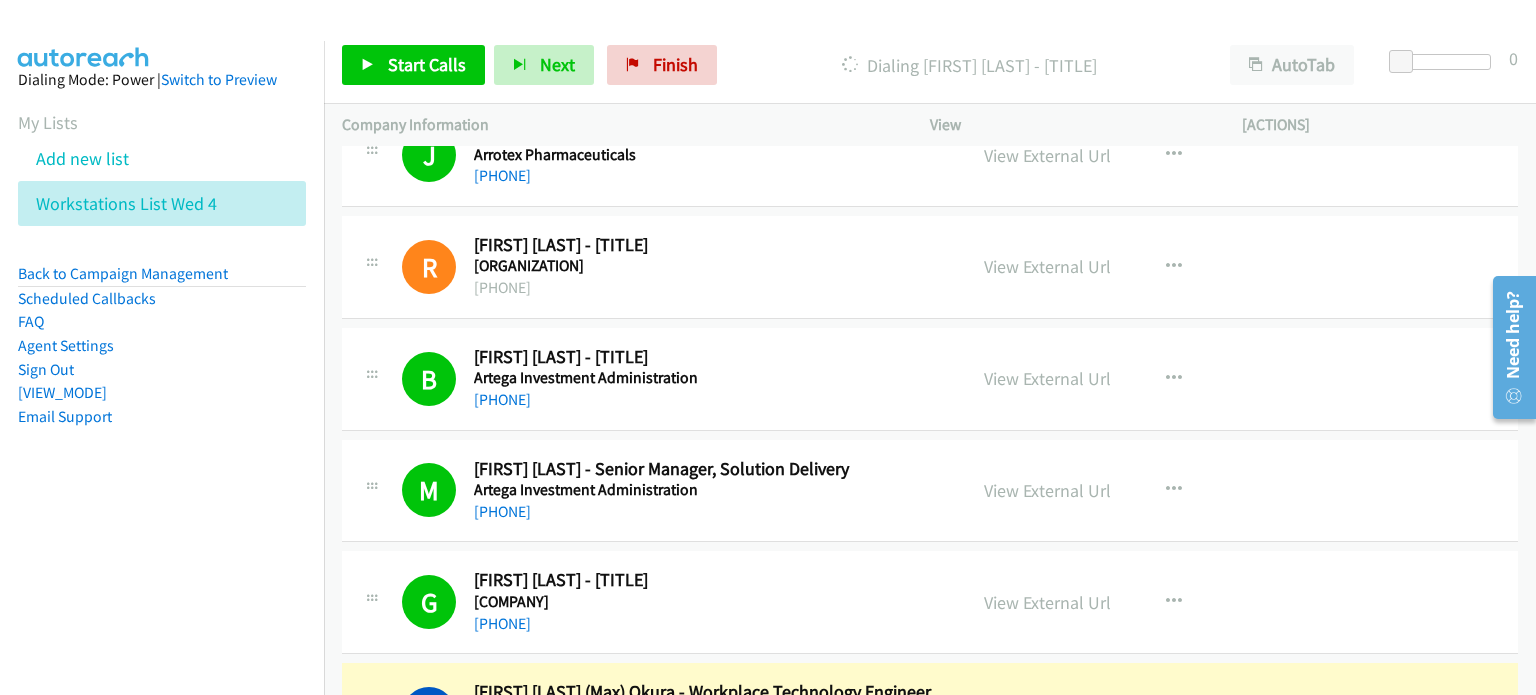 scroll, scrollTop: 1700, scrollLeft: 0, axis: vertical 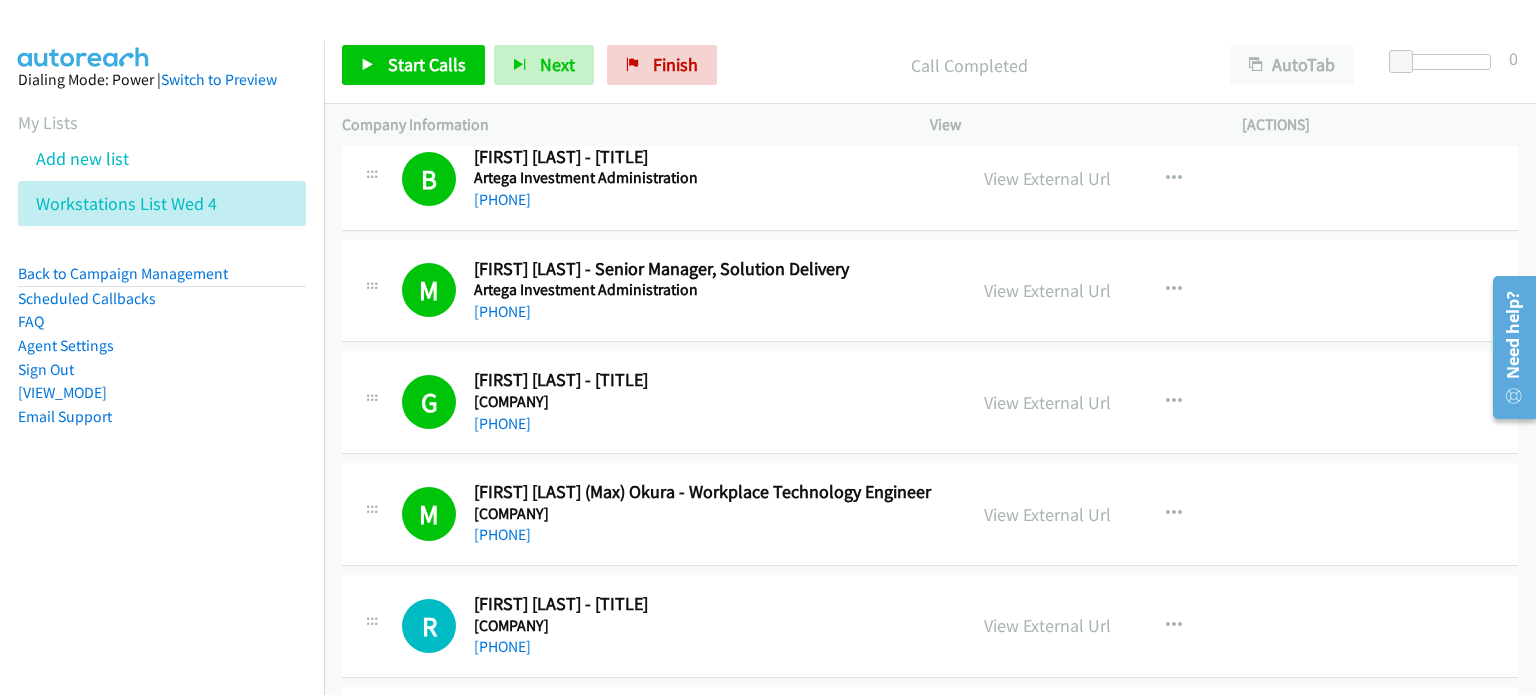 click at bounding box center [759, 38] 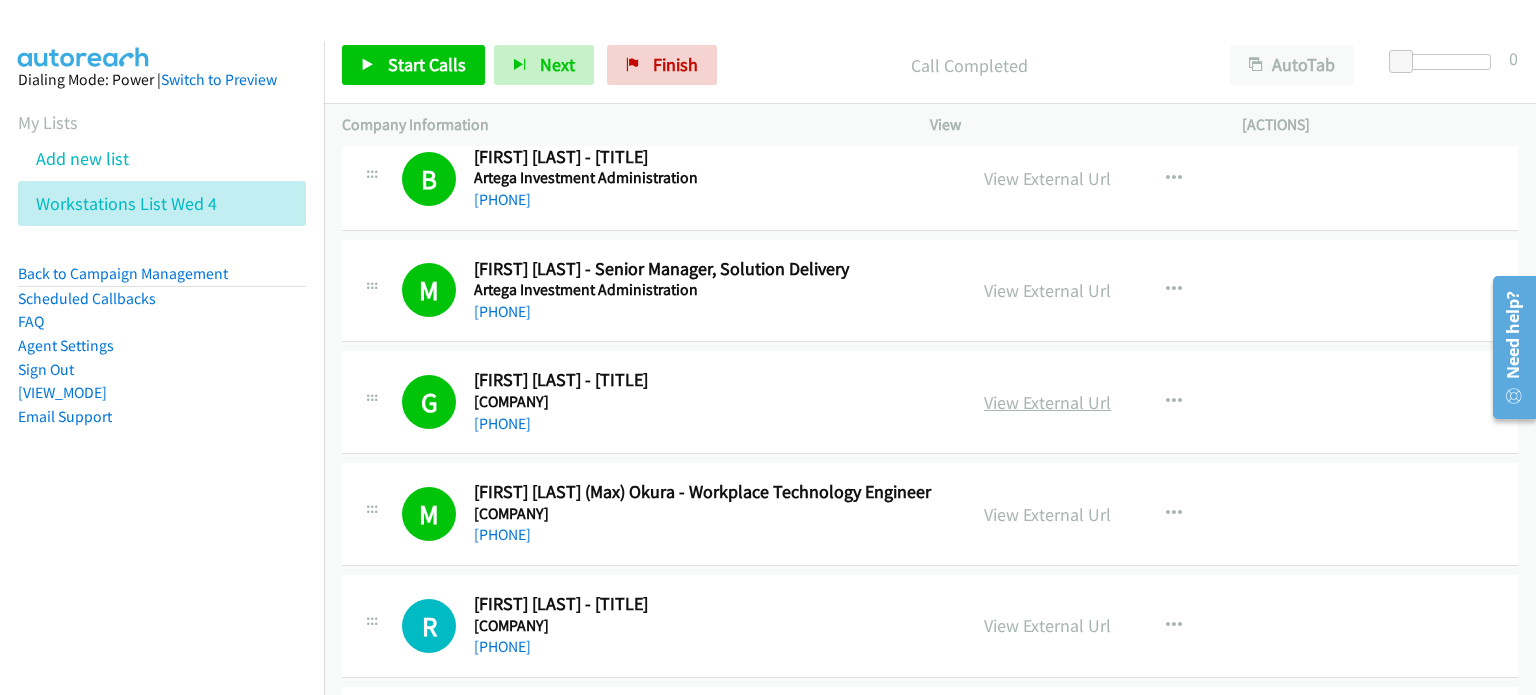 click on "•••• •••••••• •••" at bounding box center (1047, 402) 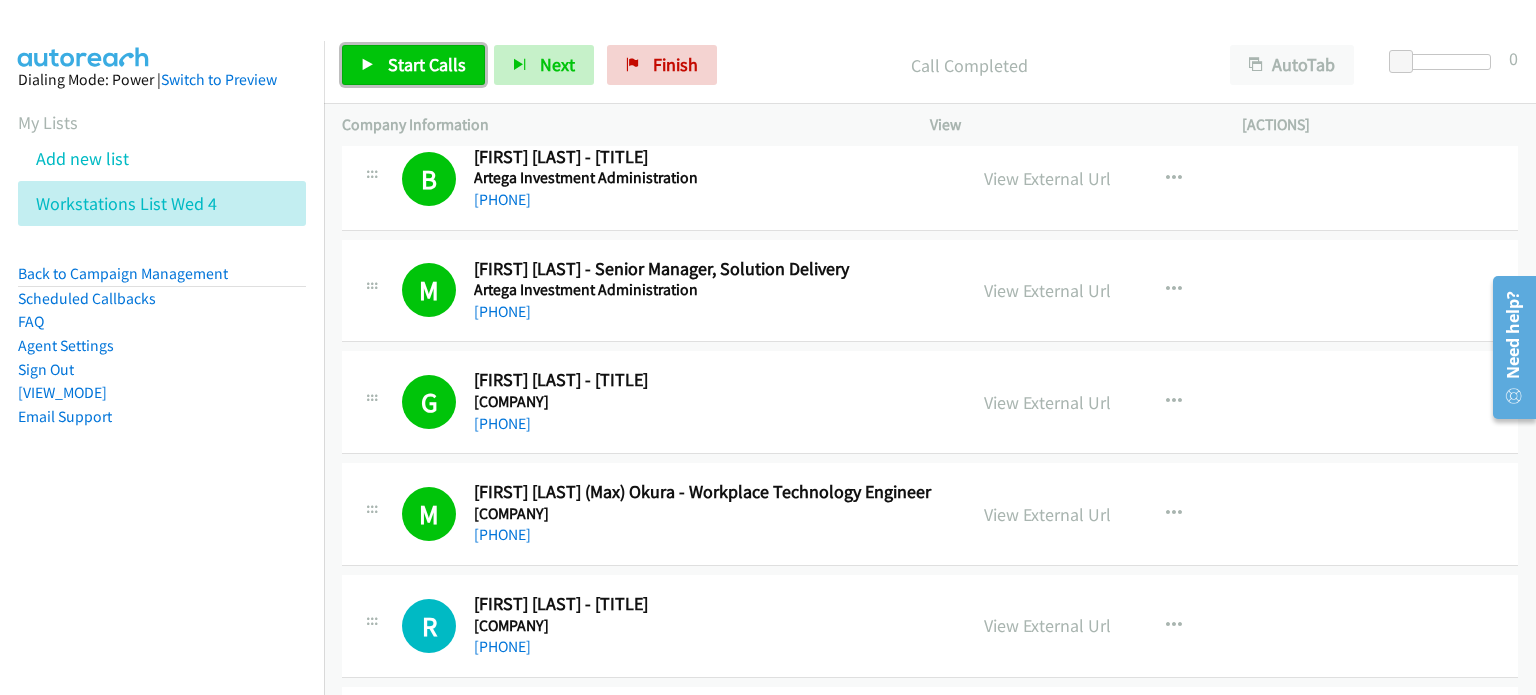 click on "Start Calls" at bounding box center [427, 64] 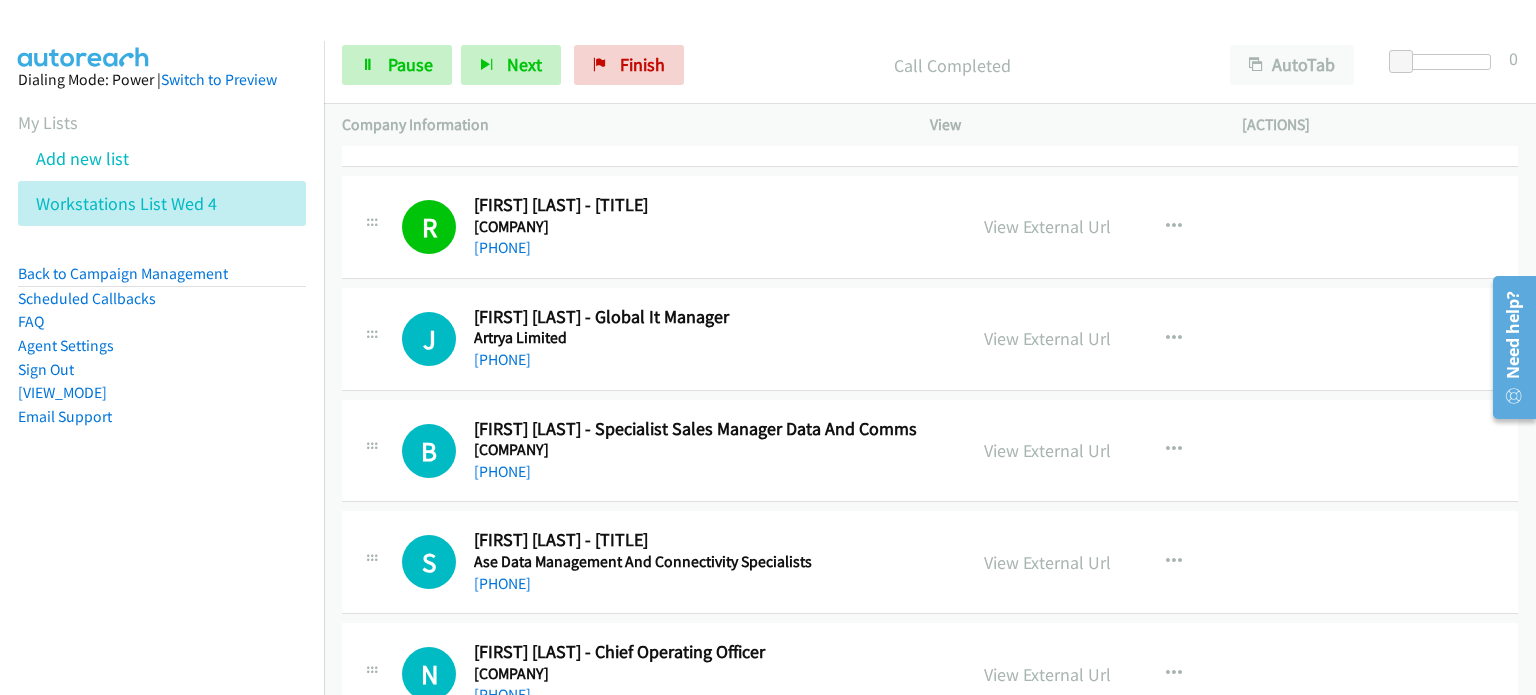 scroll, scrollTop: 2100, scrollLeft: 0, axis: vertical 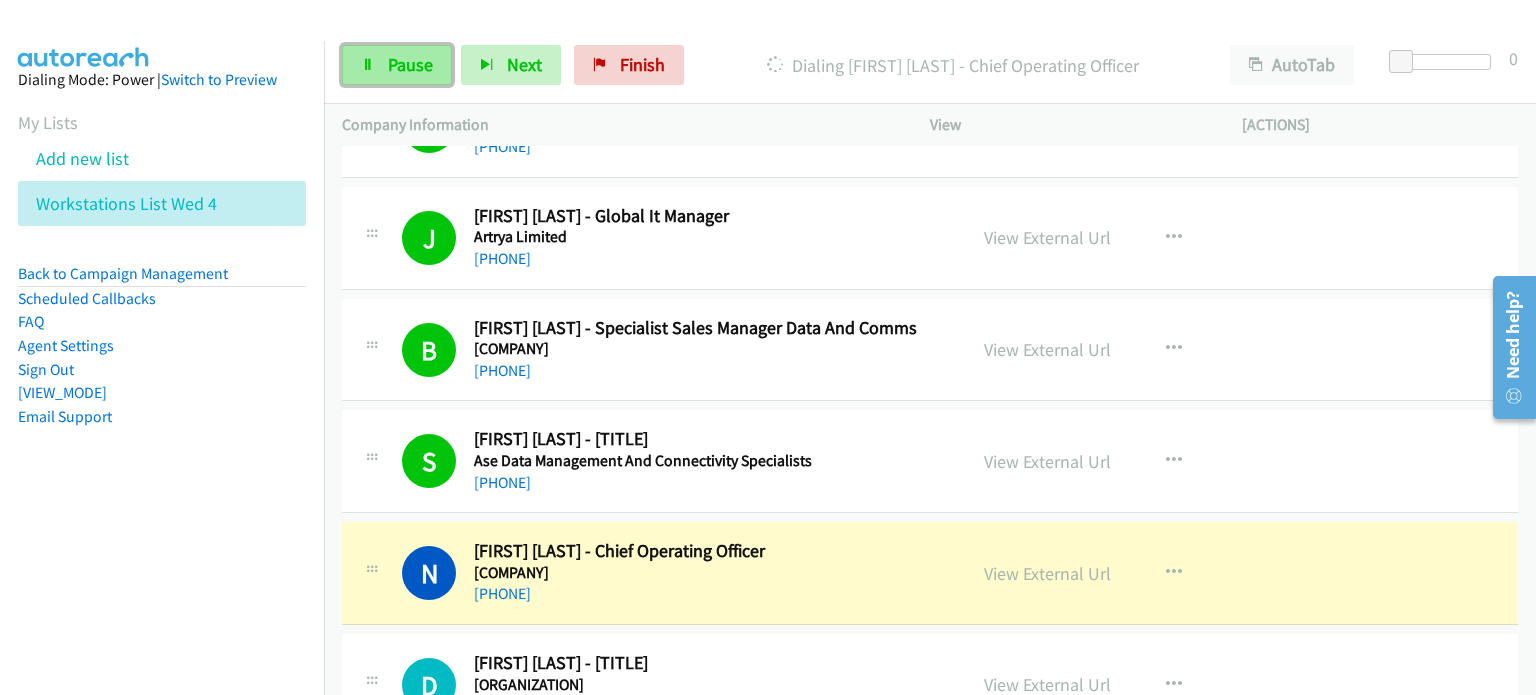click on "Pause" at bounding box center (397, 65) 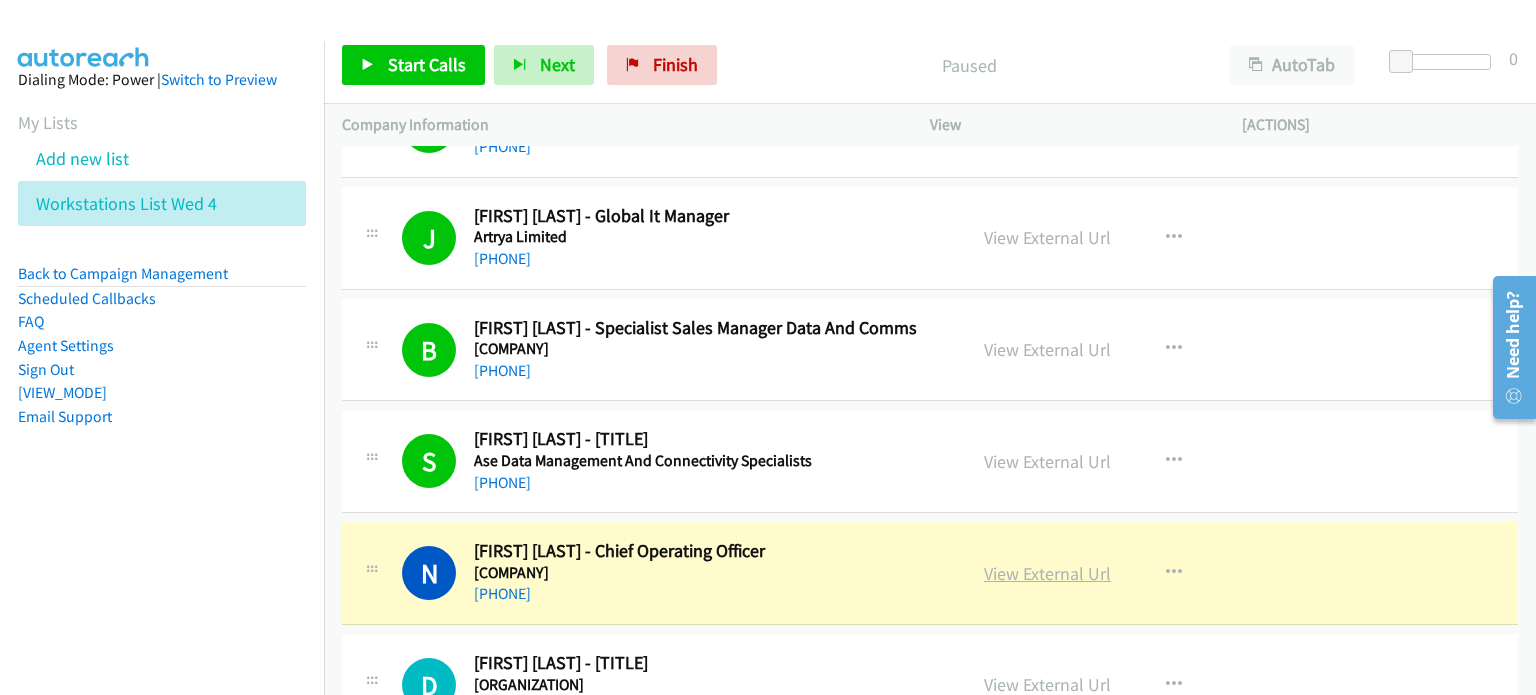click on "•••• •••••••• •••" at bounding box center [1047, 573] 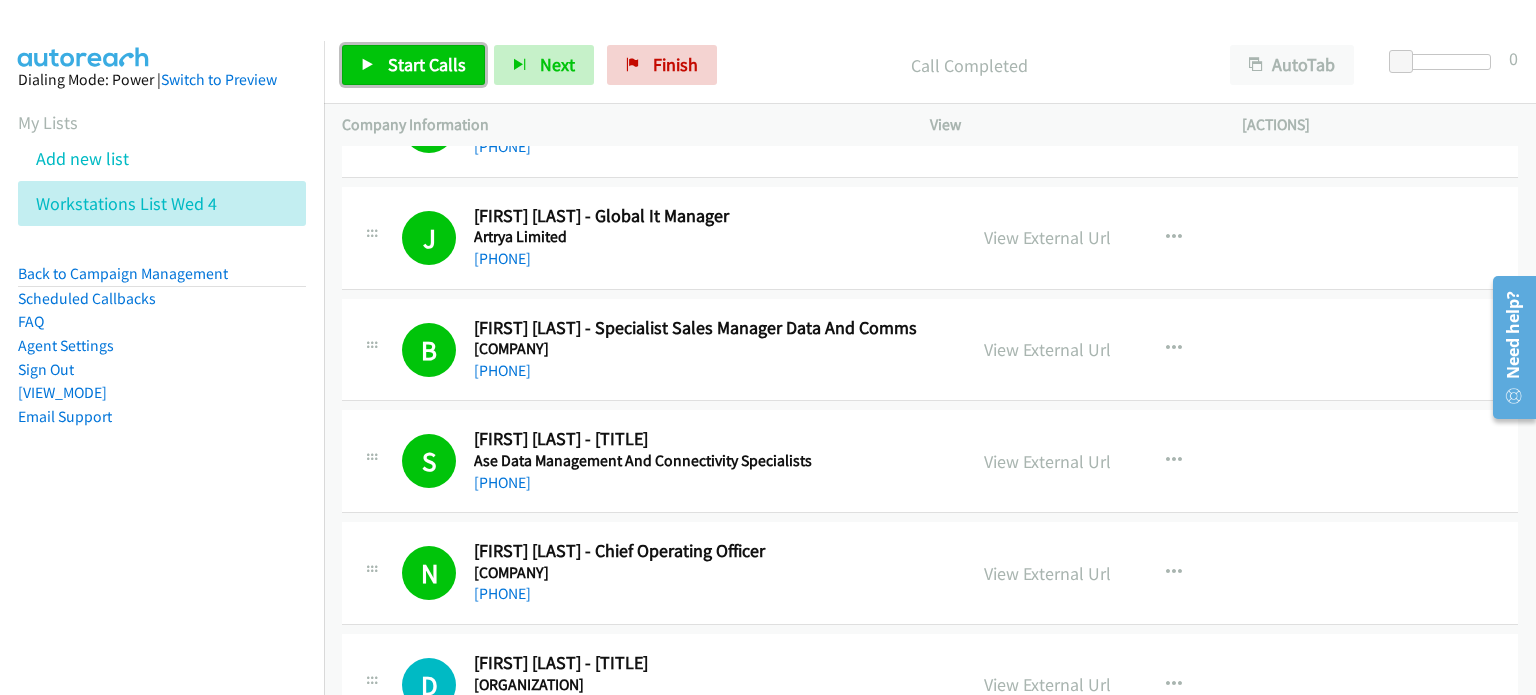 click on "Start Calls" at bounding box center (427, 64) 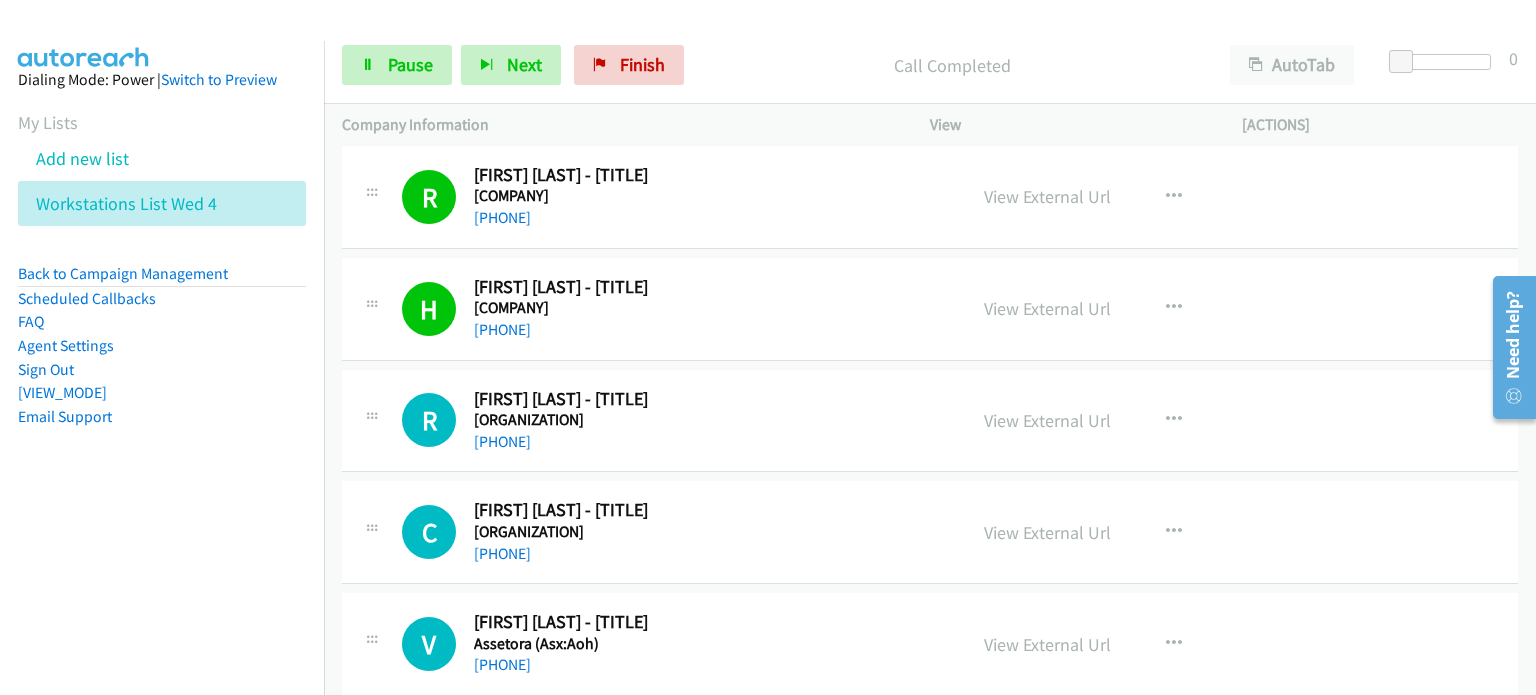 scroll, scrollTop: 3000, scrollLeft: 0, axis: vertical 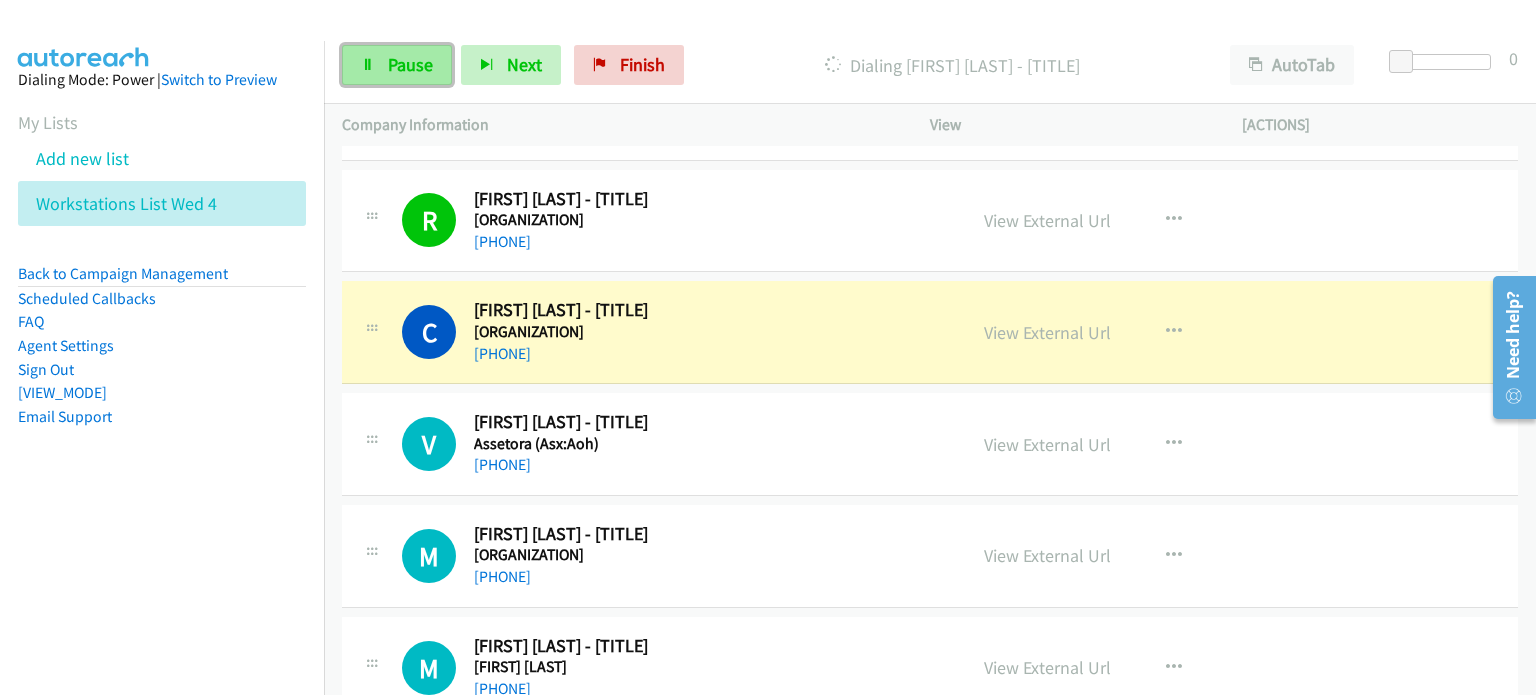 click on "Pause" at bounding box center [410, 64] 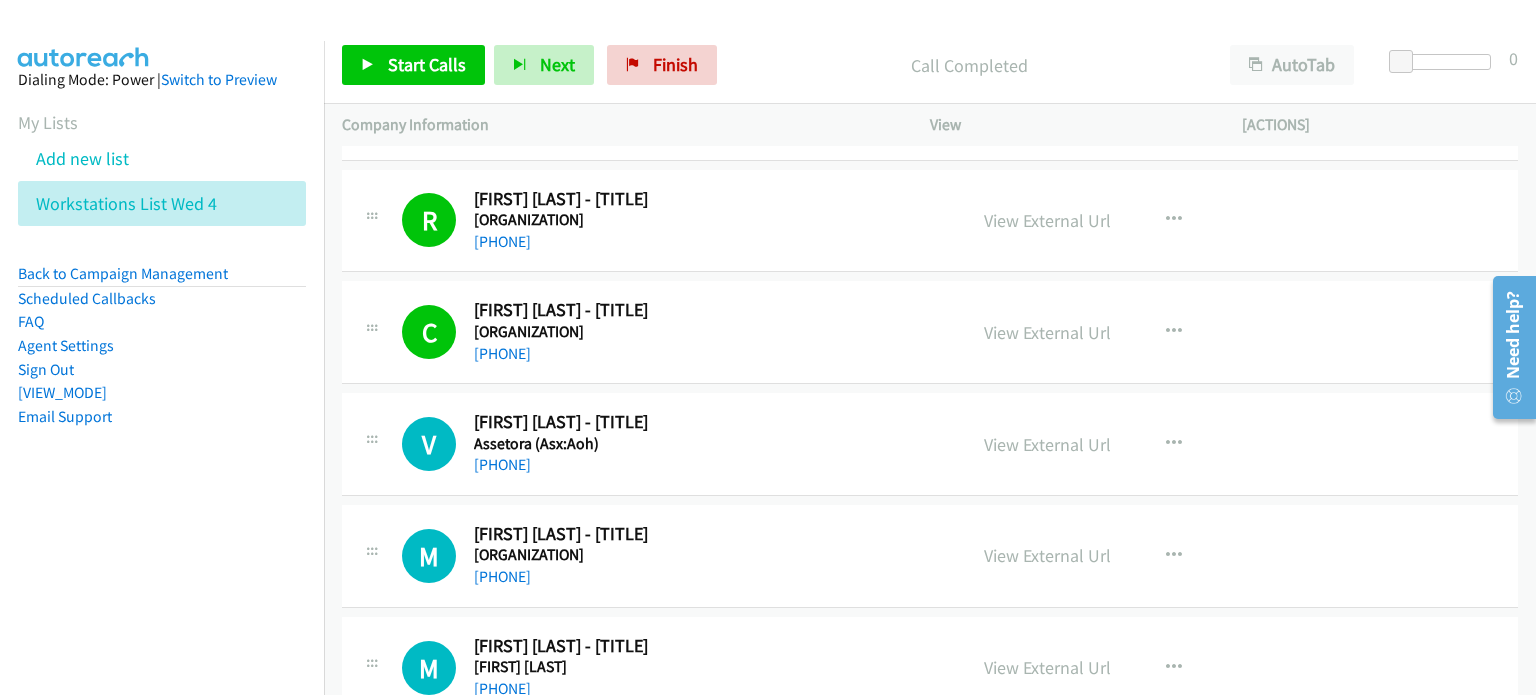 click on "Call Completed" at bounding box center [969, 65] 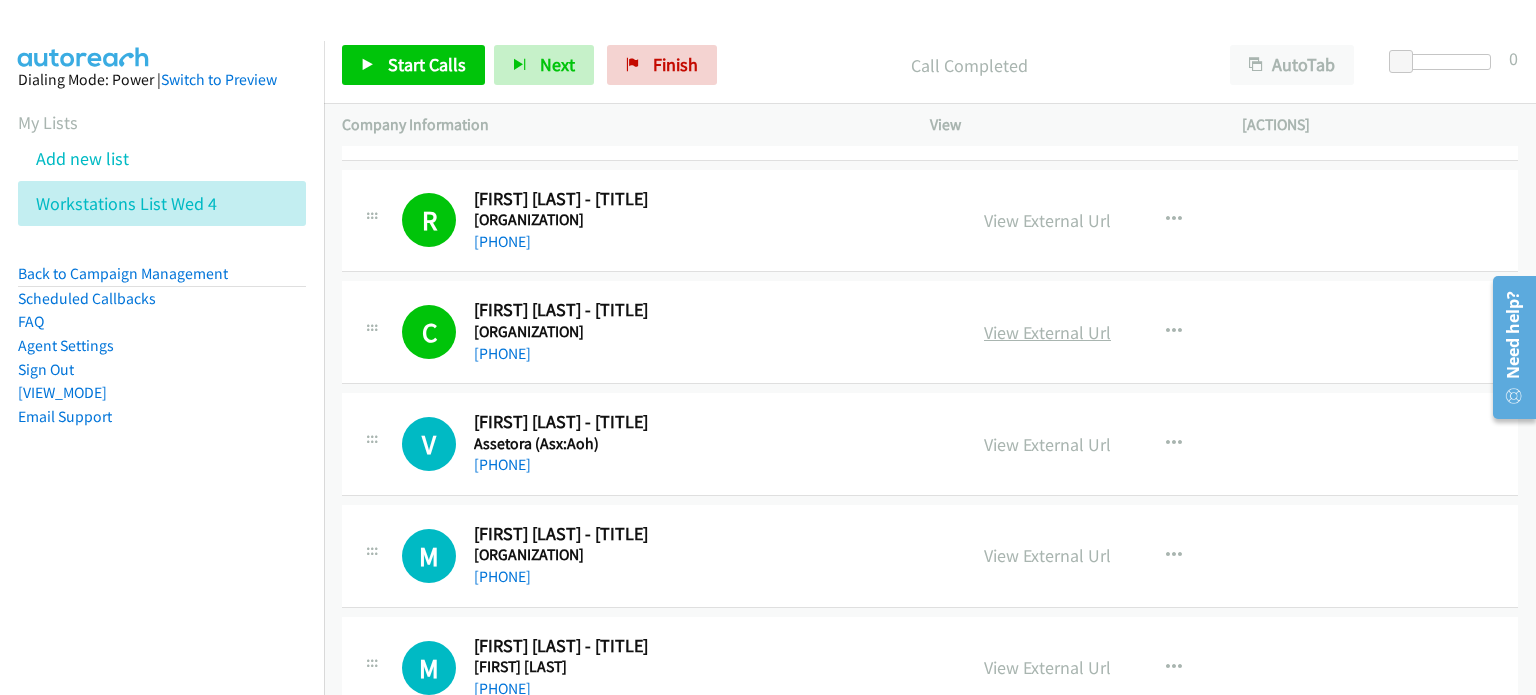 click on "•••• •••••••• •••" at bounding box center [1047, 332] 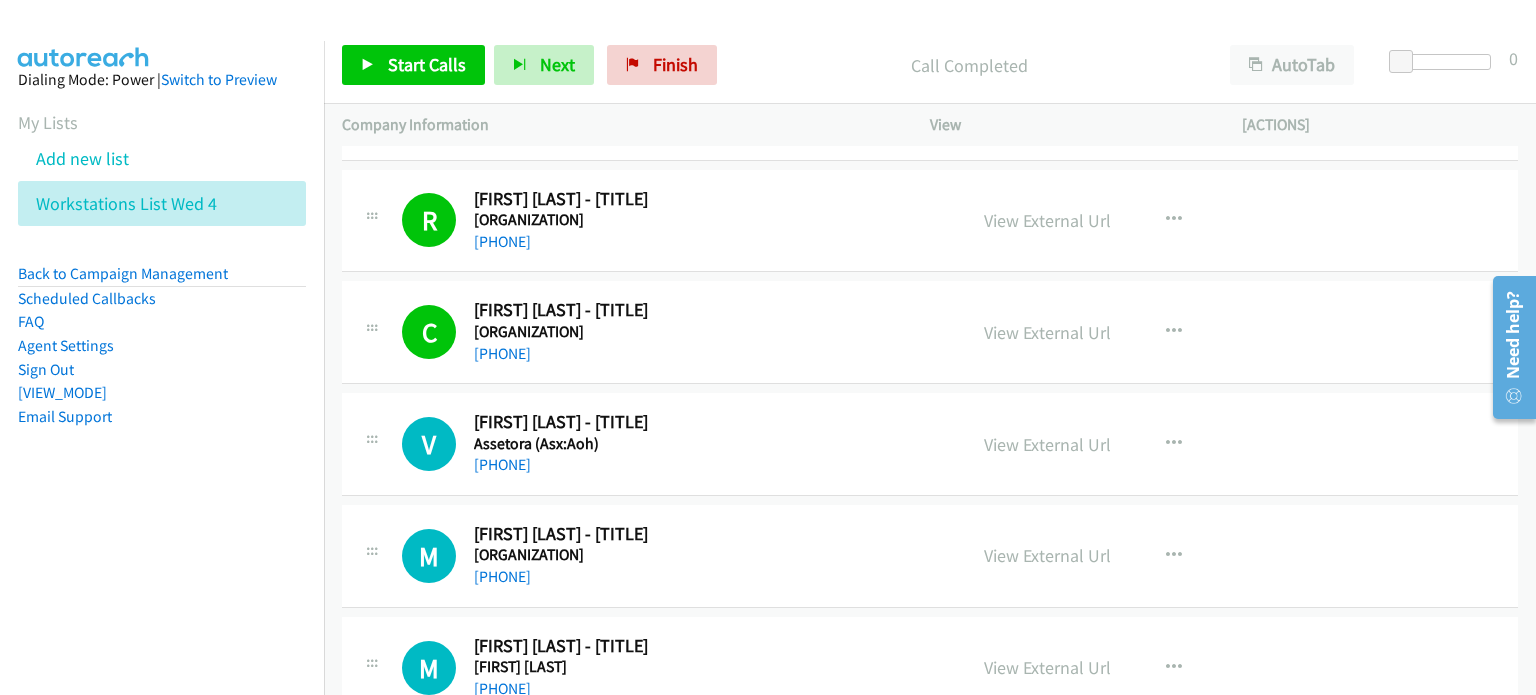 click on "Call Completed" at bounding box center [969, 65] 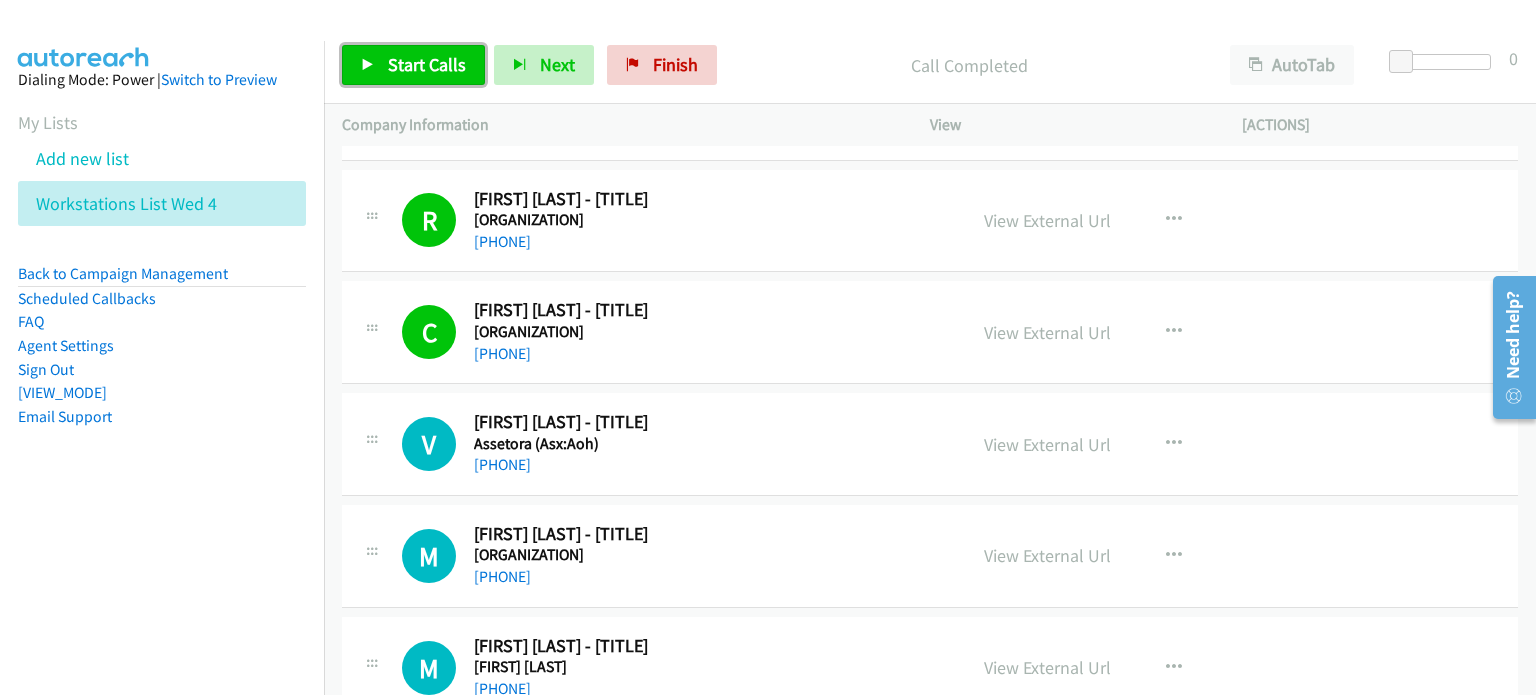 click on "Start Calls" at bounding box center (427, 64) 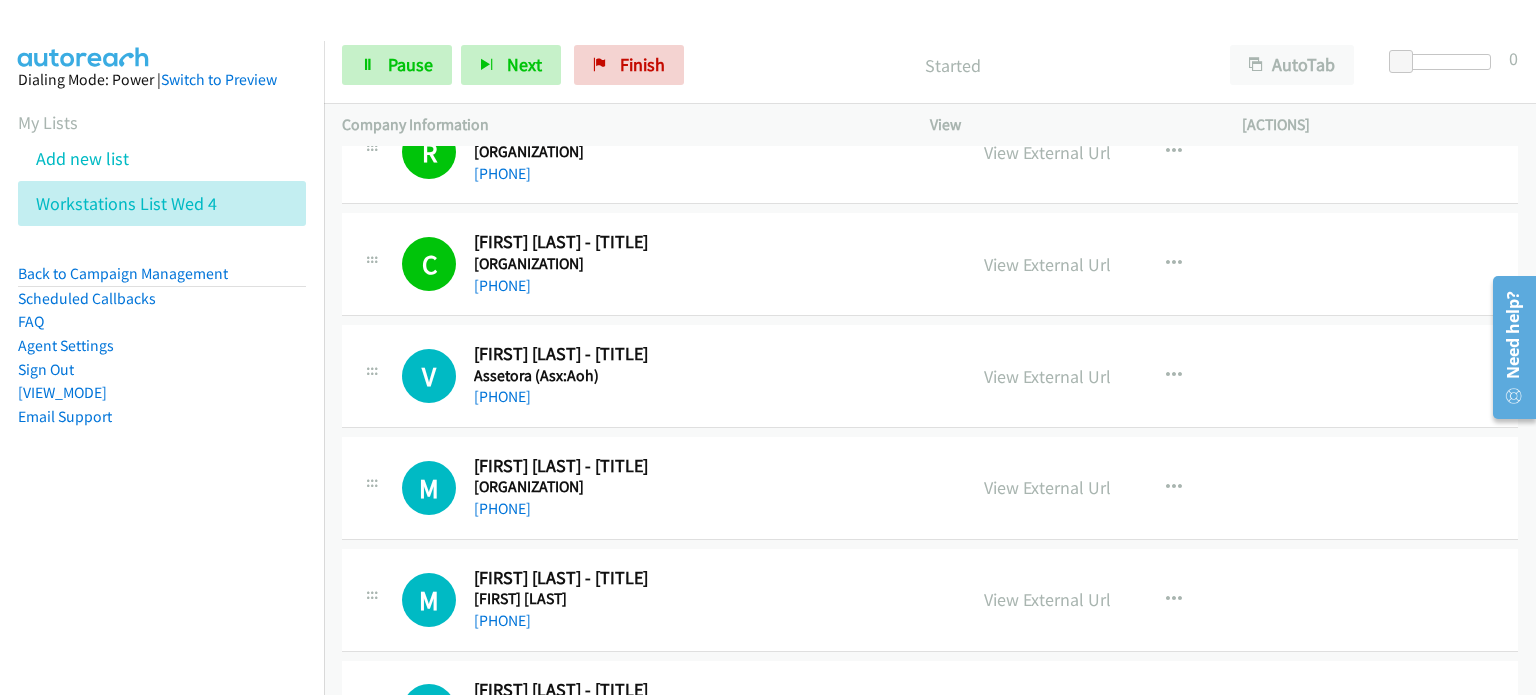 scroll, scrollTop: 3100, scrollLeft: 0, axis: vertical 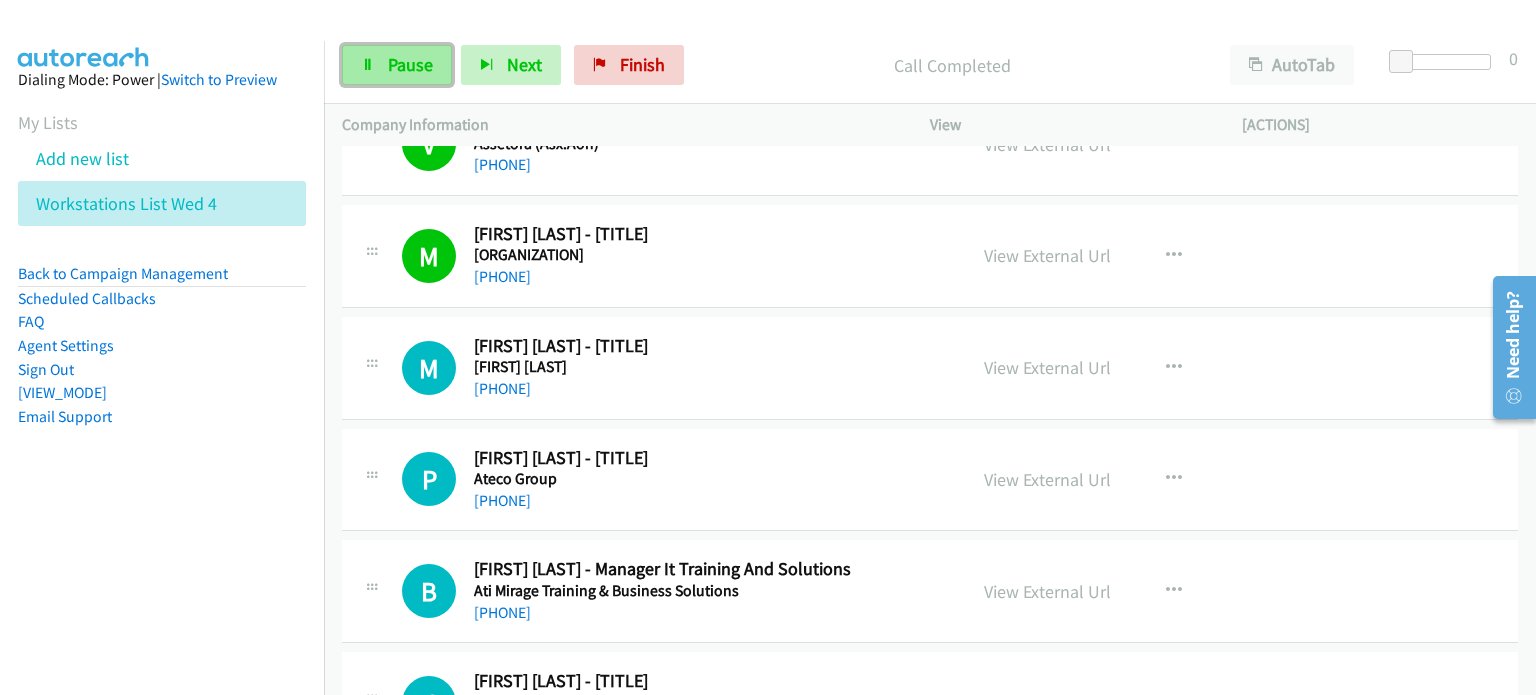 click on "Pause" at bounding box center (410, 64) 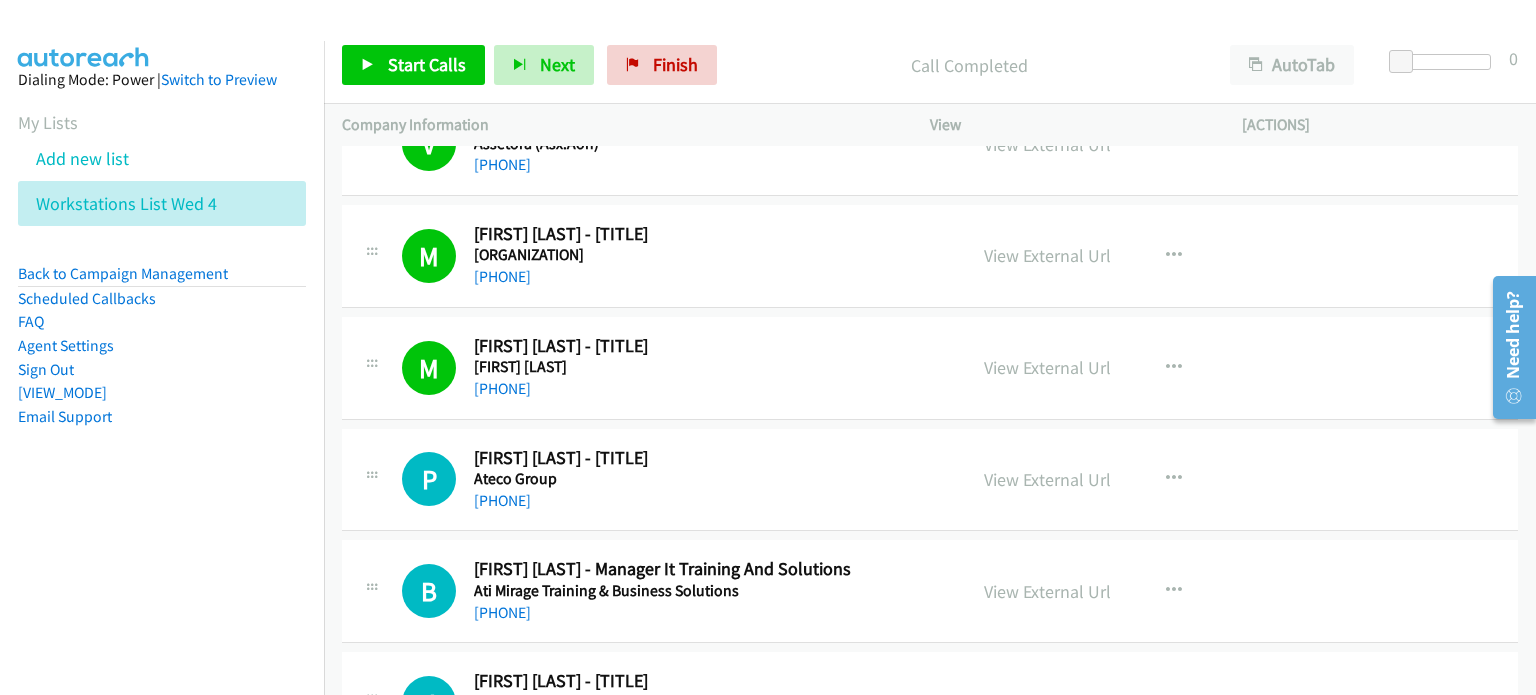 drag, startPoint x: 786, startPoint y: 55, endPoint x: 1016, endPoint y: 12, distance: 233.98505 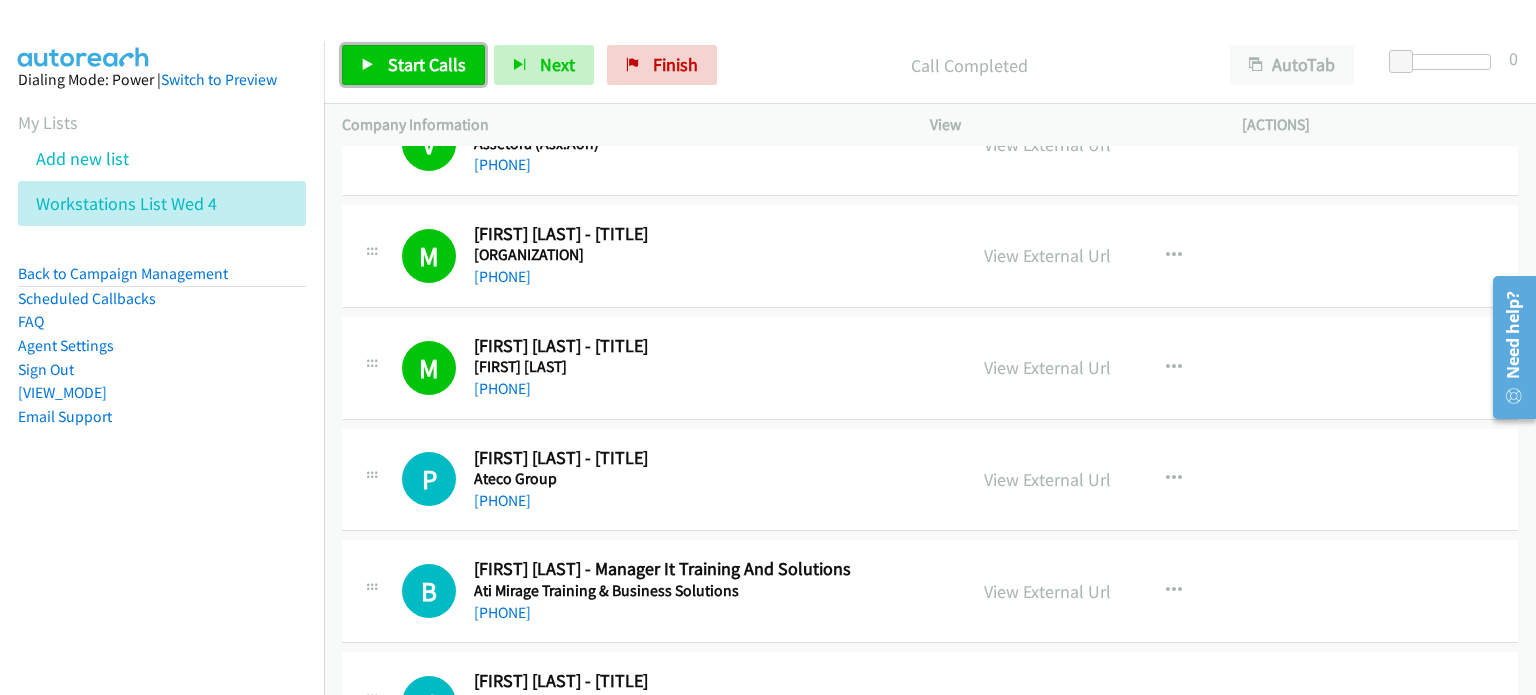 click on "Start Calls" at bounding box center (427, 64) 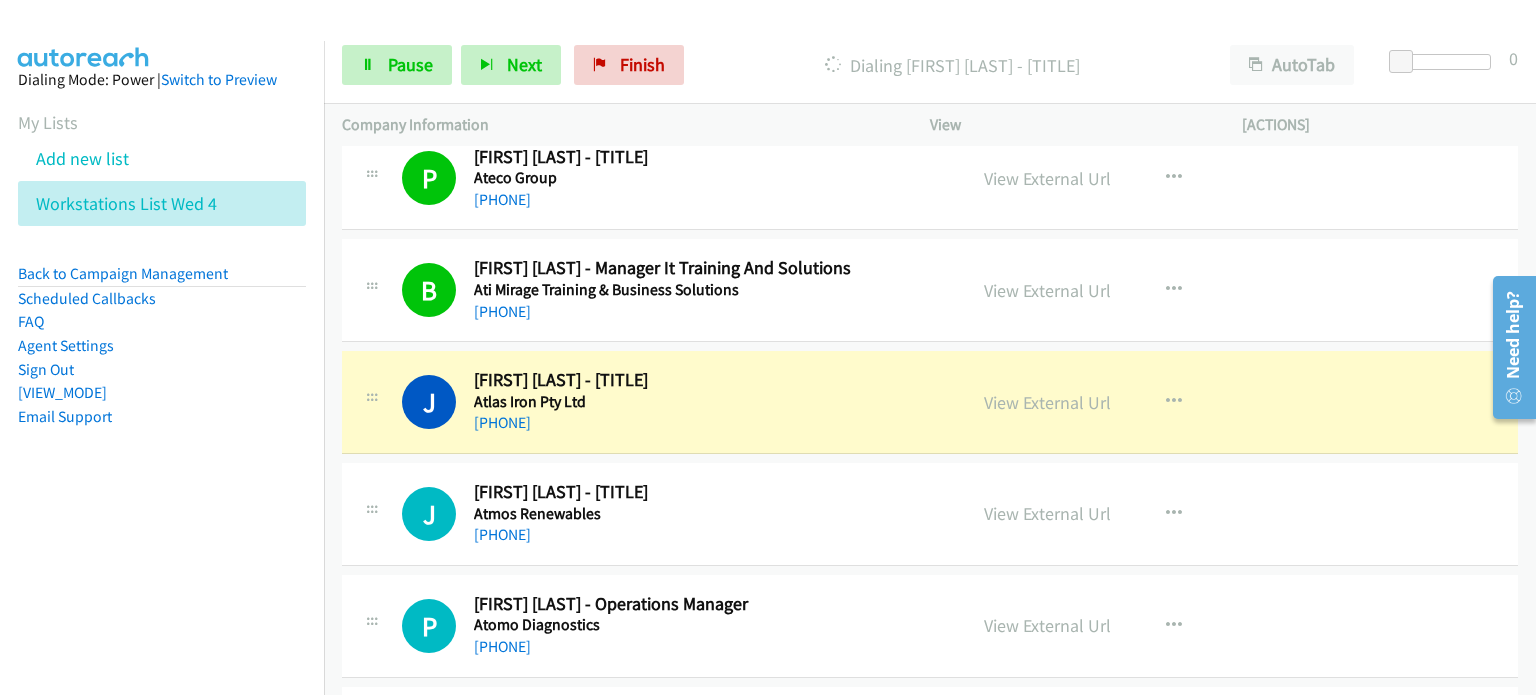 scroll, scrollTop: 3700, scrollLeft: 0, axis: vertical 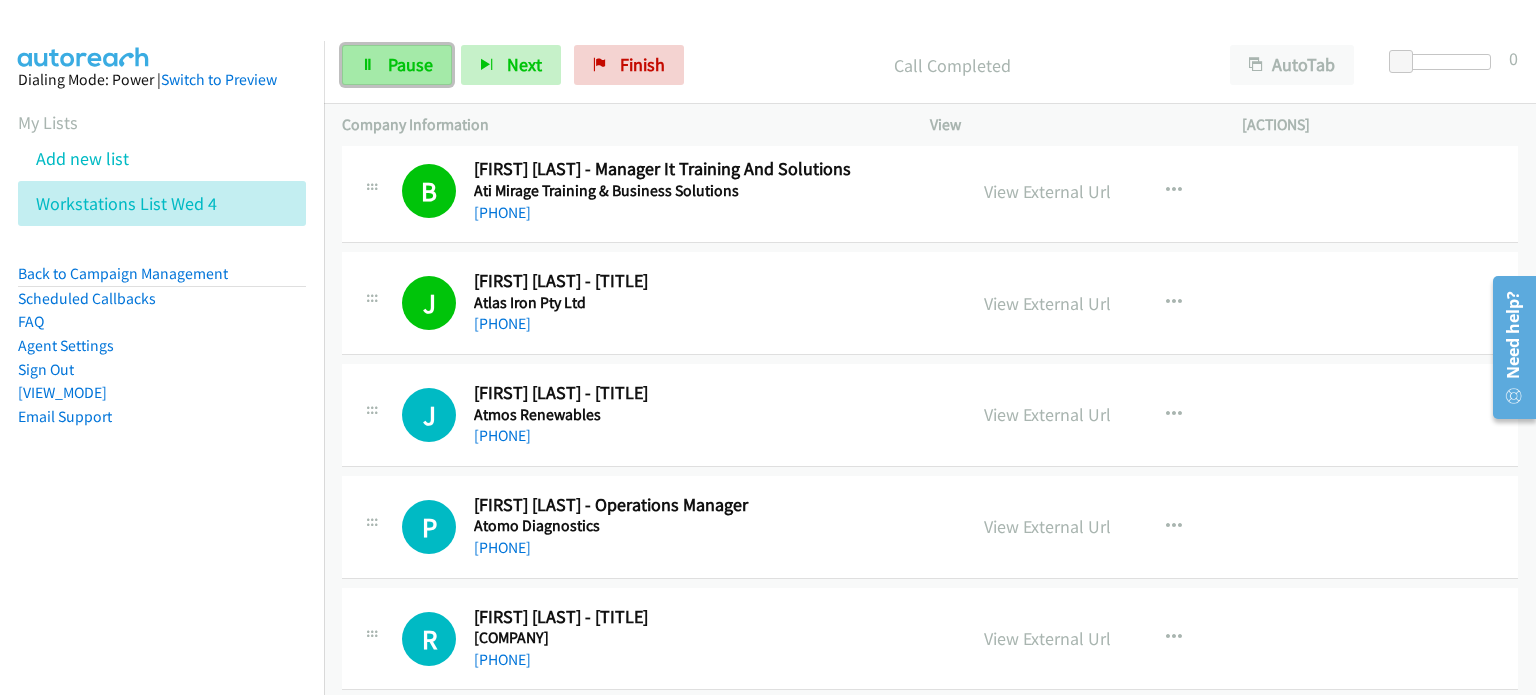 click on "Pause" at bounding box center (410, 64) 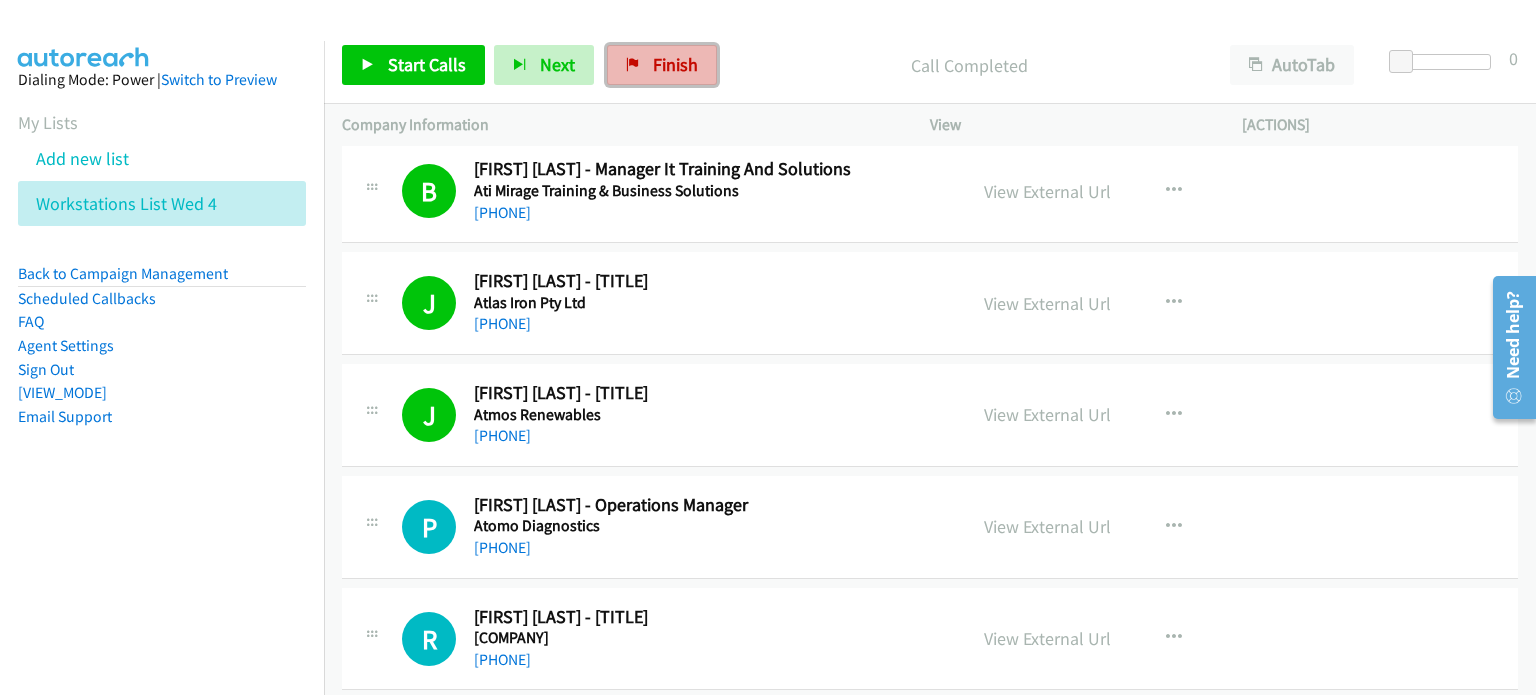 click on "Finish" at bounding box center (675, 64) 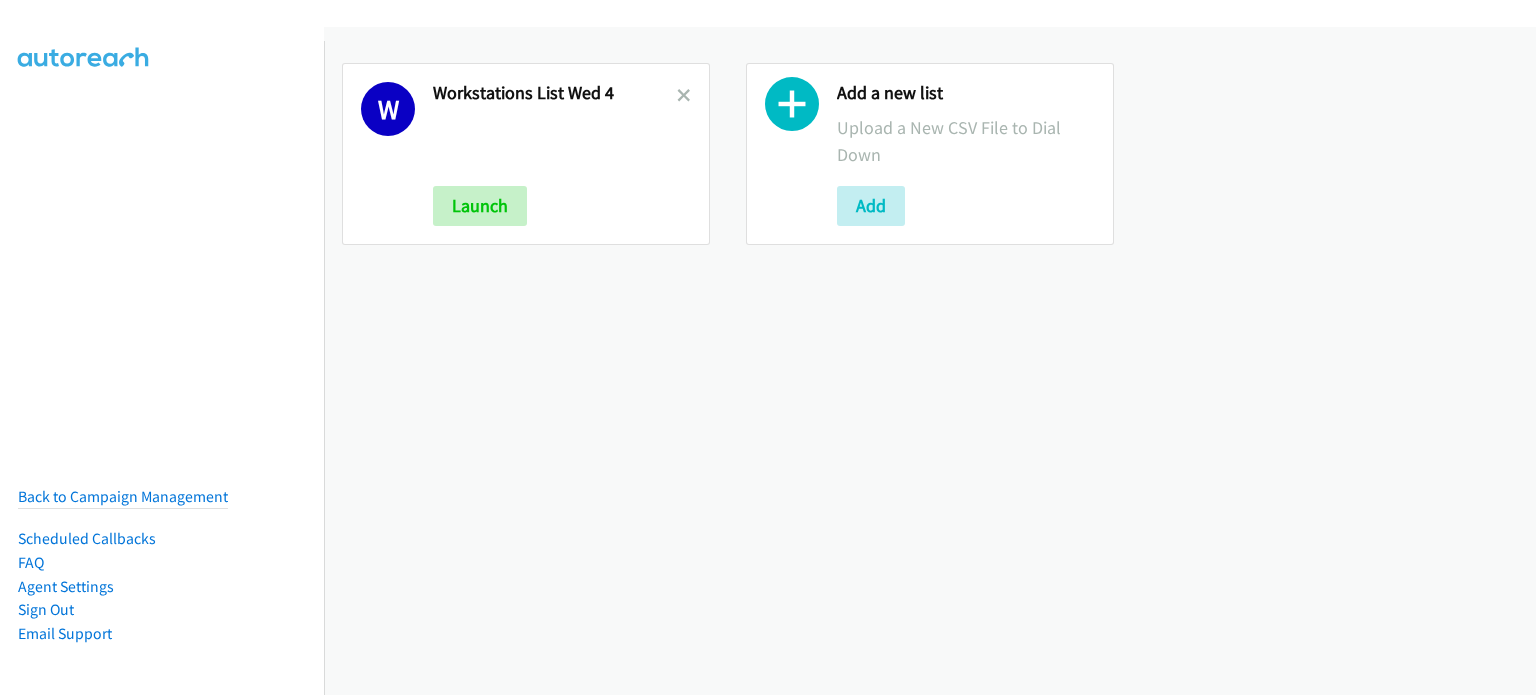 scroll, scrollTop: 0, scrollLeft: 0, axis: both 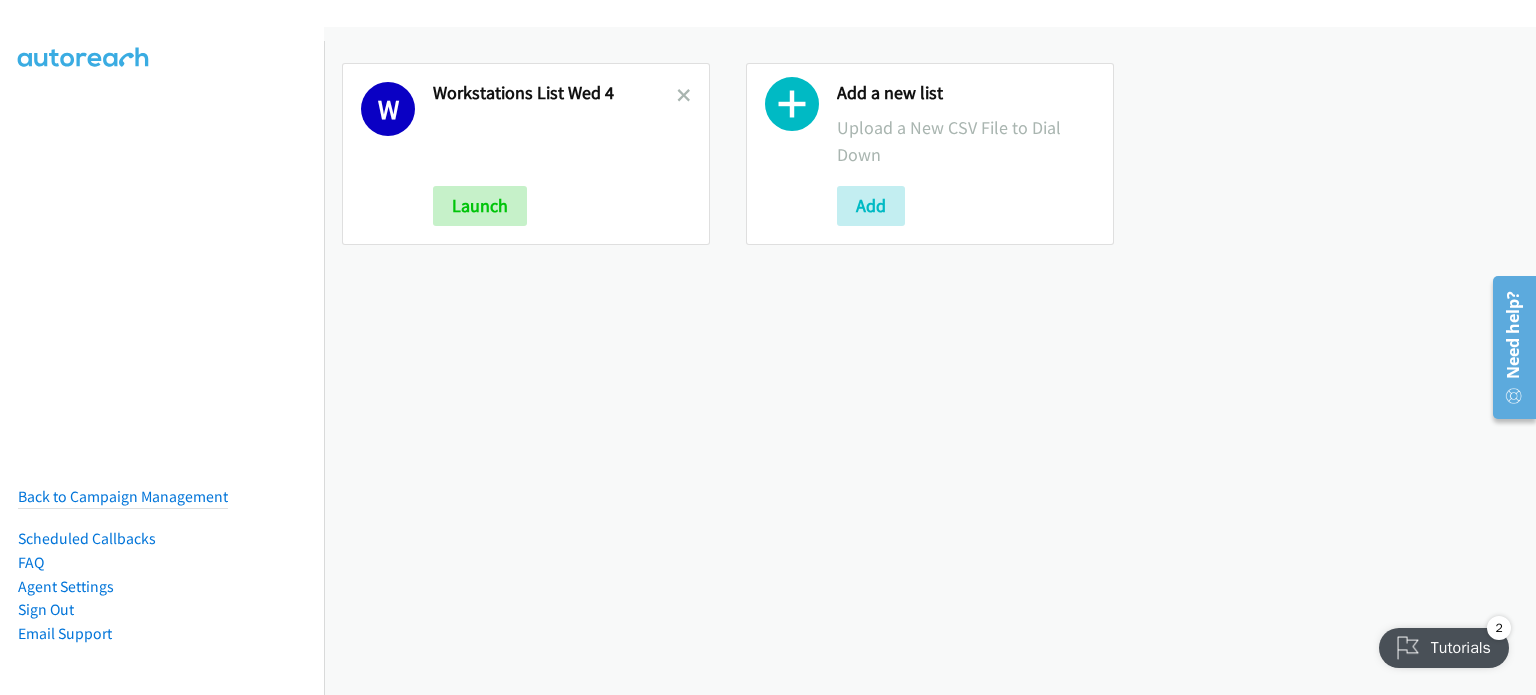 click on "W
Workstations List Wed 4
Launch
Add a new list
Upload a New CSV File to Dial Down
Add" at bounding box center [930, 361] 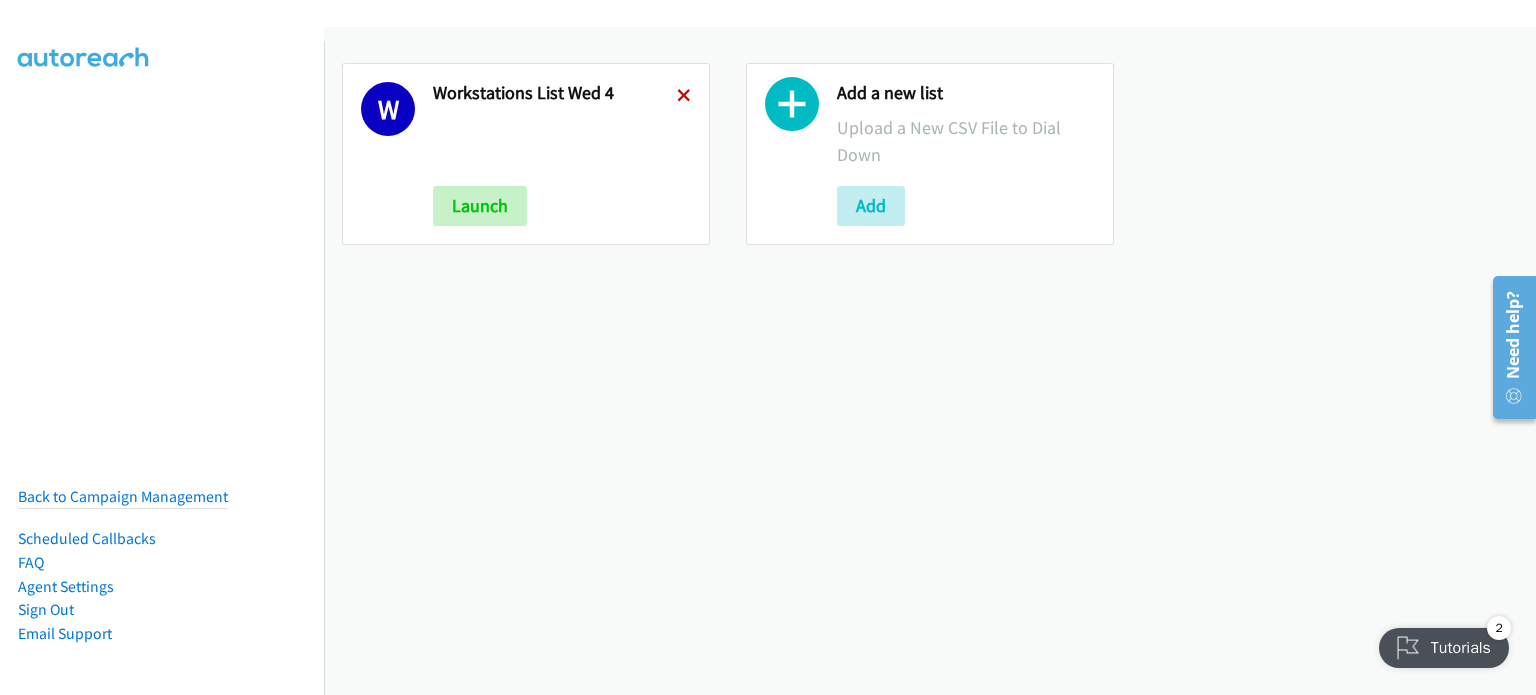 click at bounding box center (684, 97) 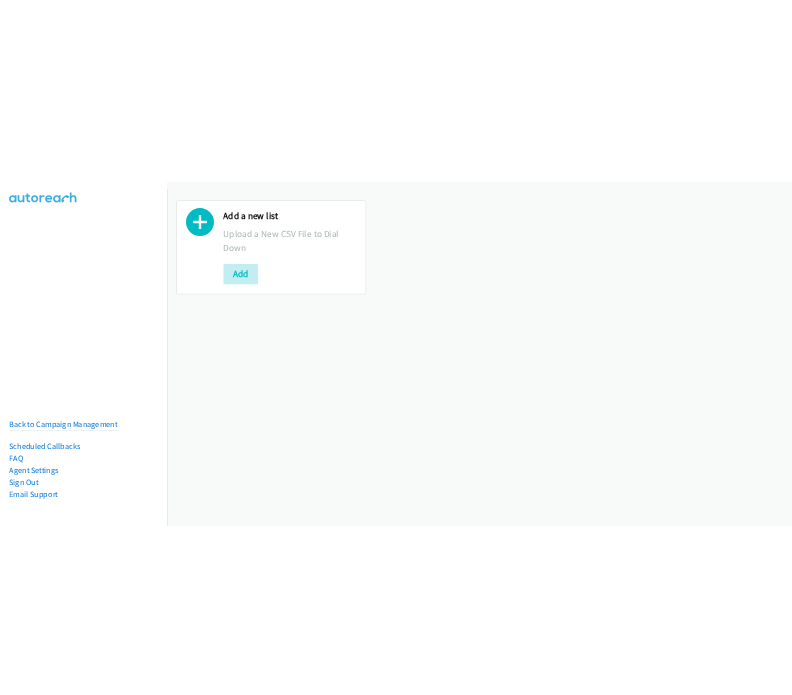 scroll, scrollTop: 0, scrollLeft: 0, axis: both 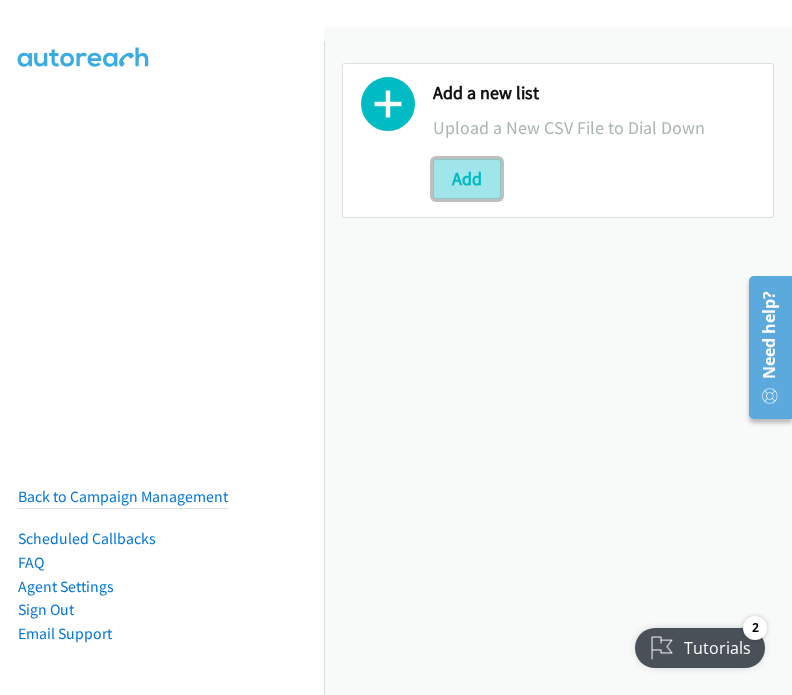 click on "Add" at bounding box center (467, 179) 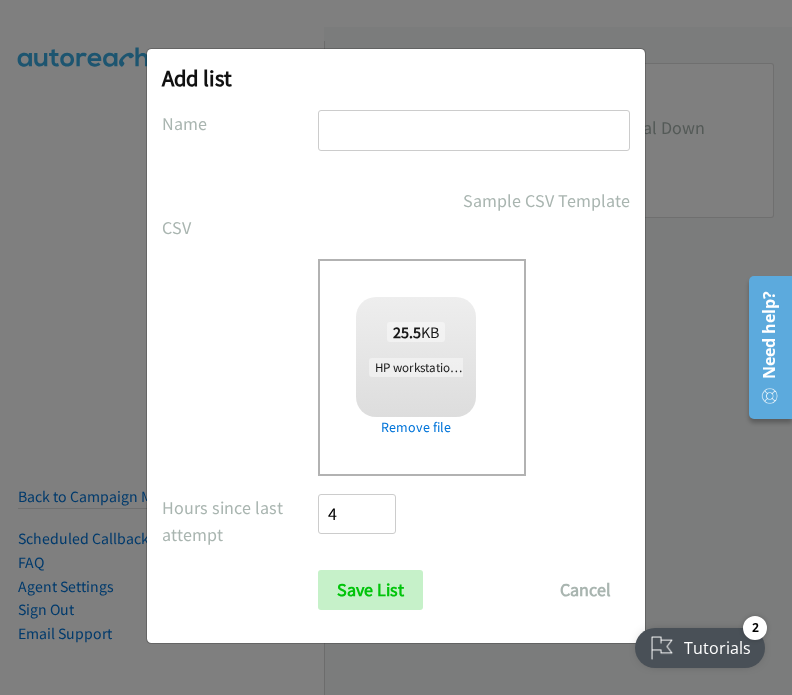 click at bounding box center (474, 130) 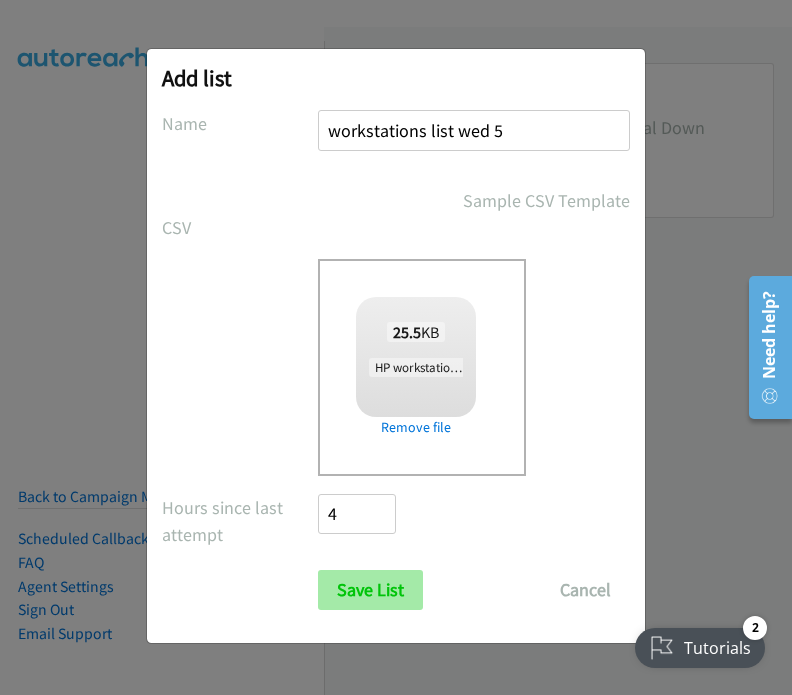 type on "workstations list wed 5" 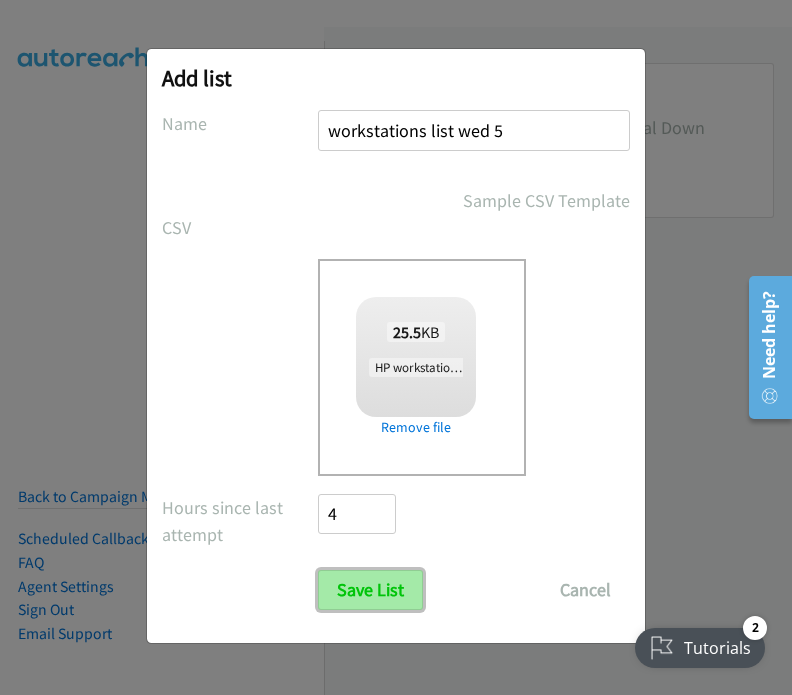 click on "Save List" at bounding box center [370, 590] 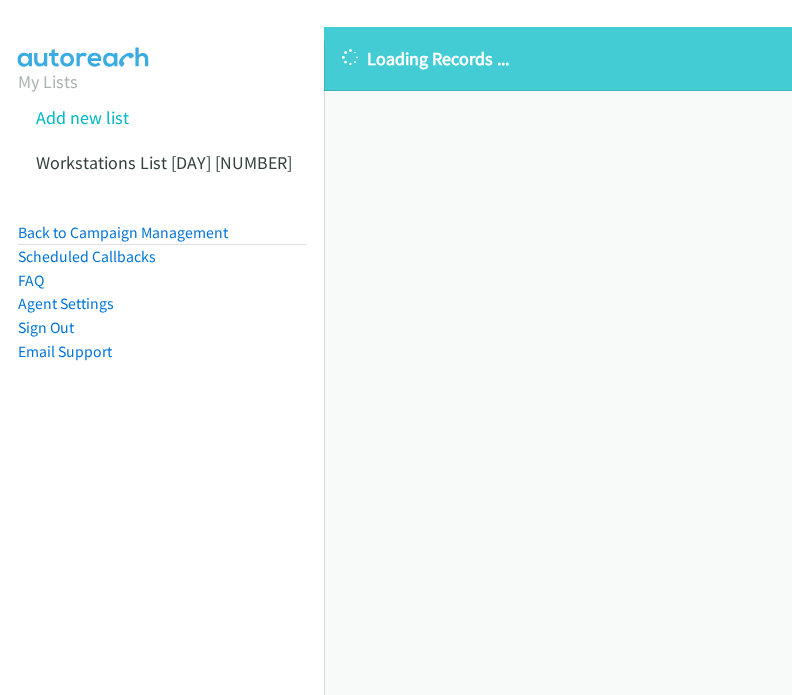 scroll, scrollTop: 0, scrollLeft: 0, axis: both 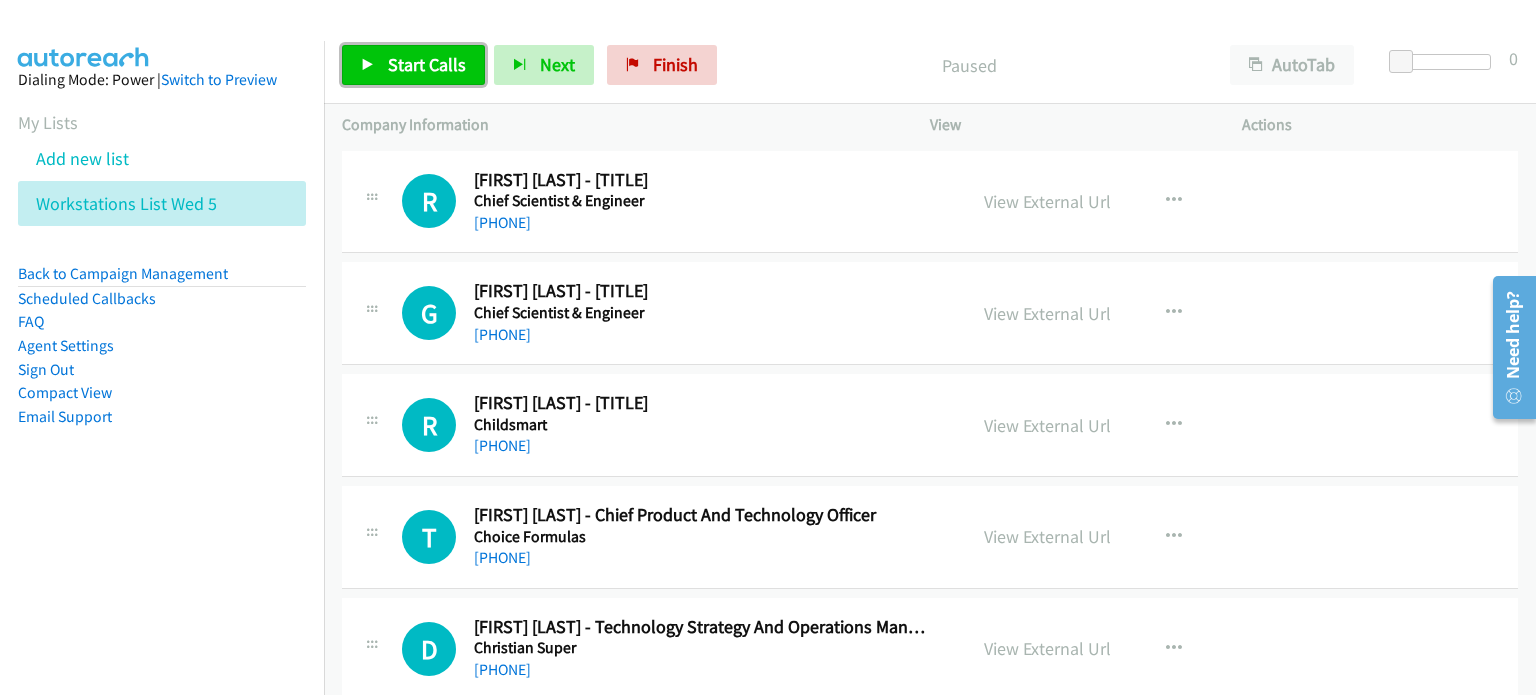 click on "Start Calls" at bounding box center [427, 64] 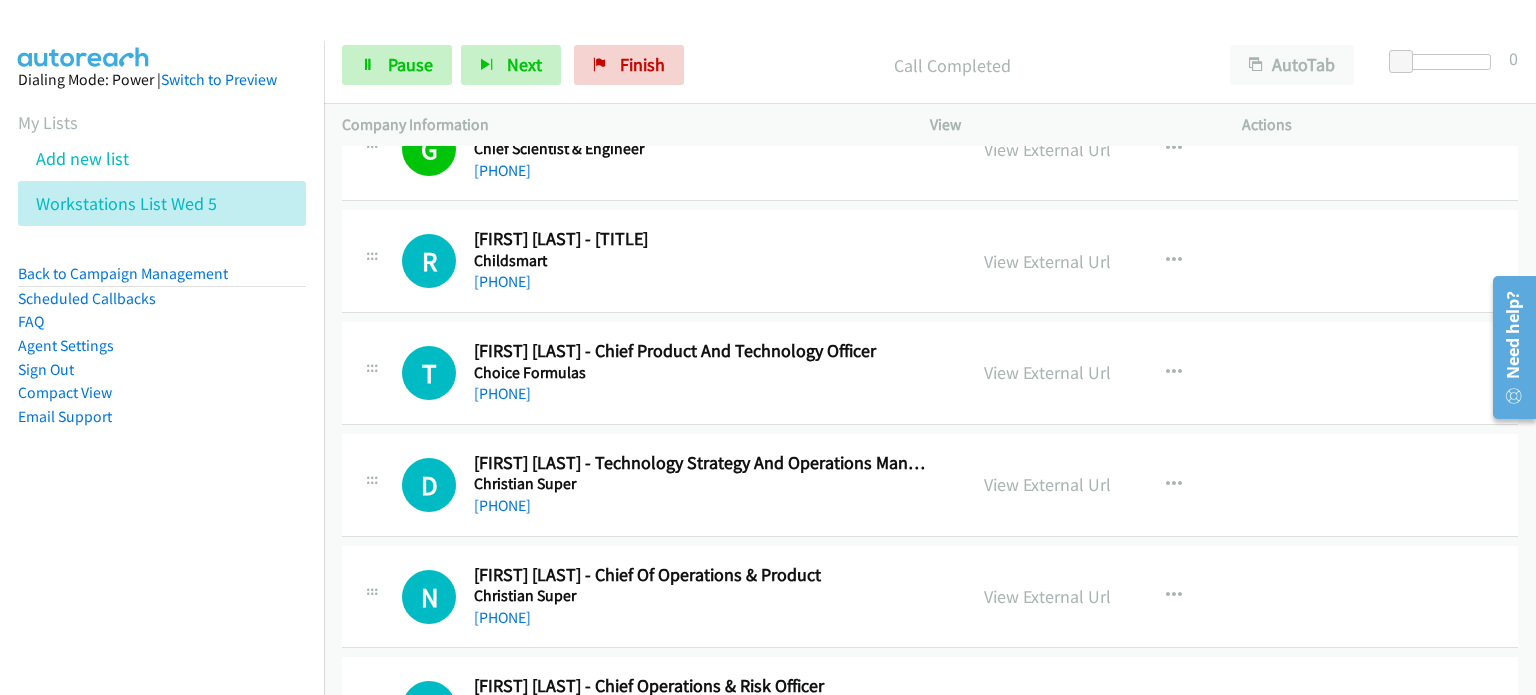 scroll, scrollTop: 200, scrollLeft: 0, axis: vertical 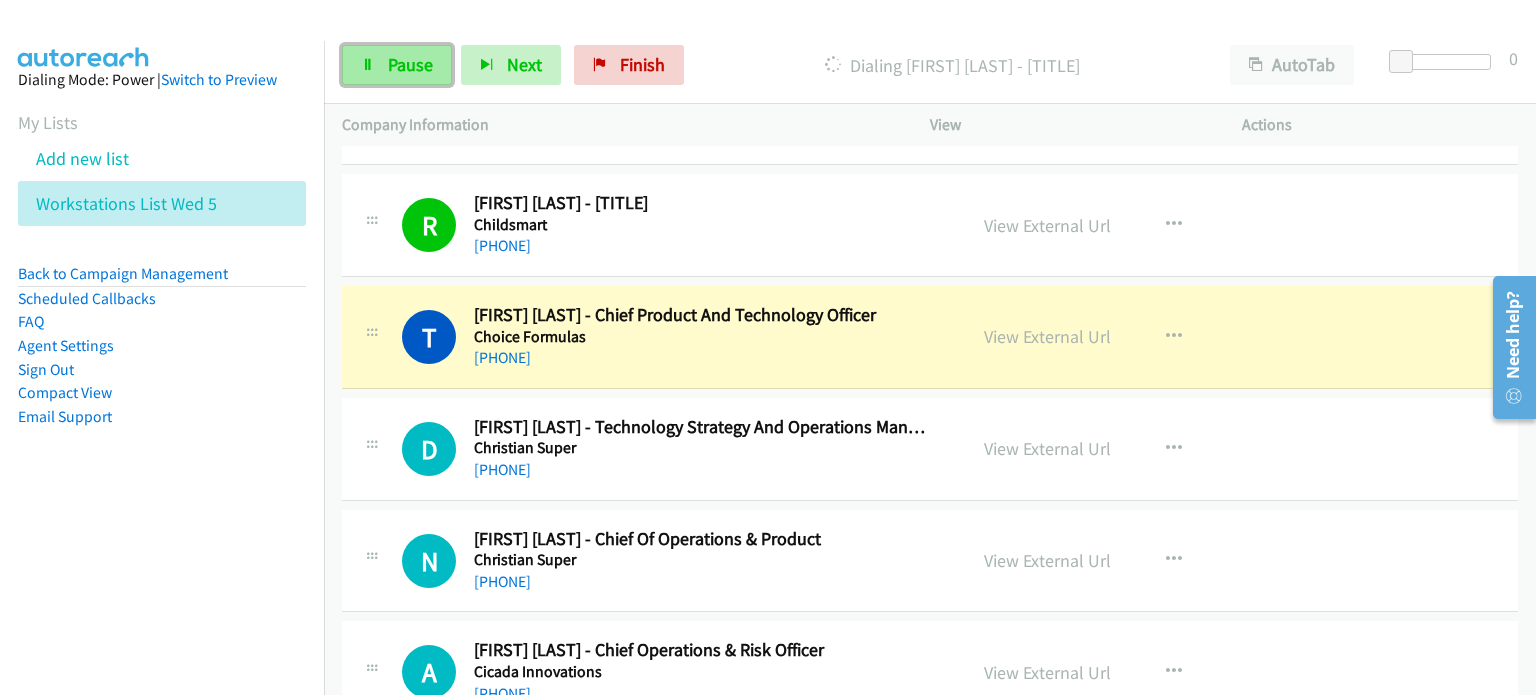 click on "Pause" at bounding box center (410, 64) 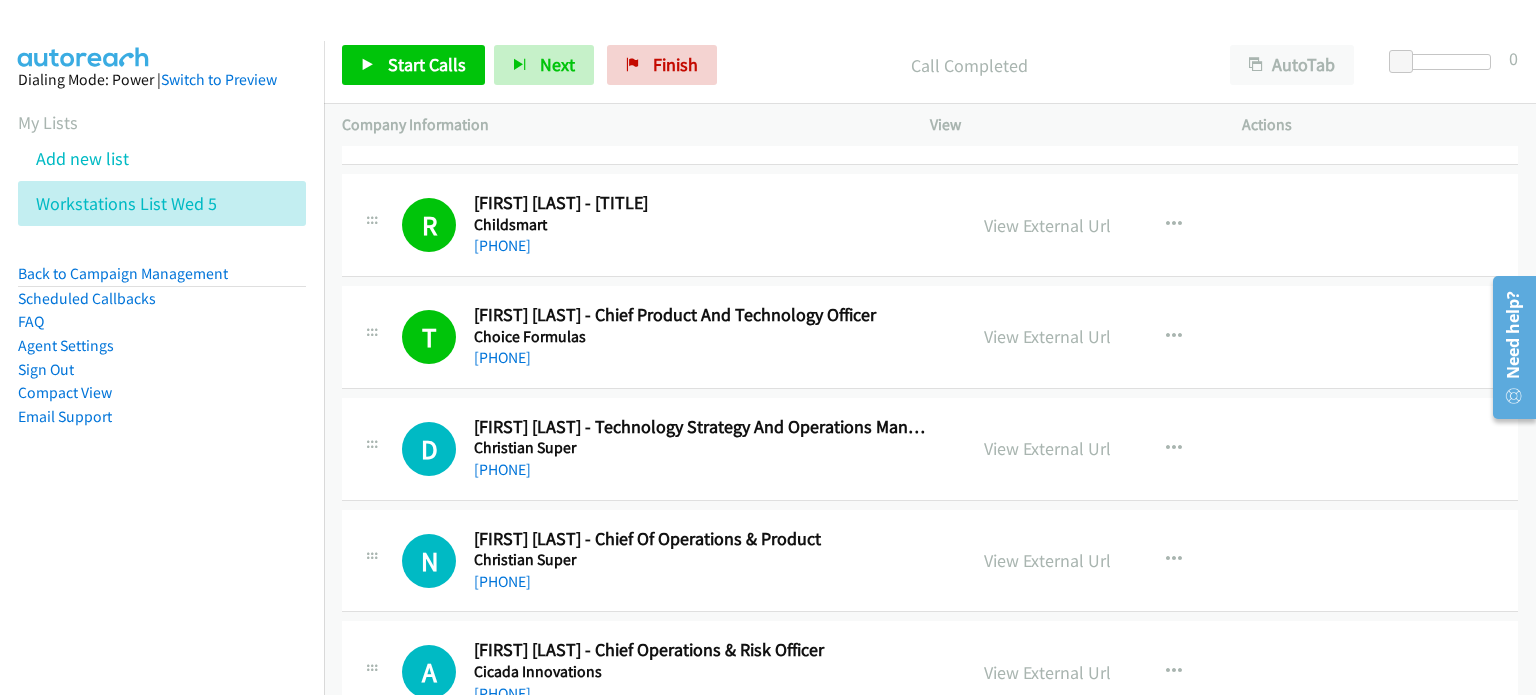 click on "Call Completed" at bounding box center (969, 65) 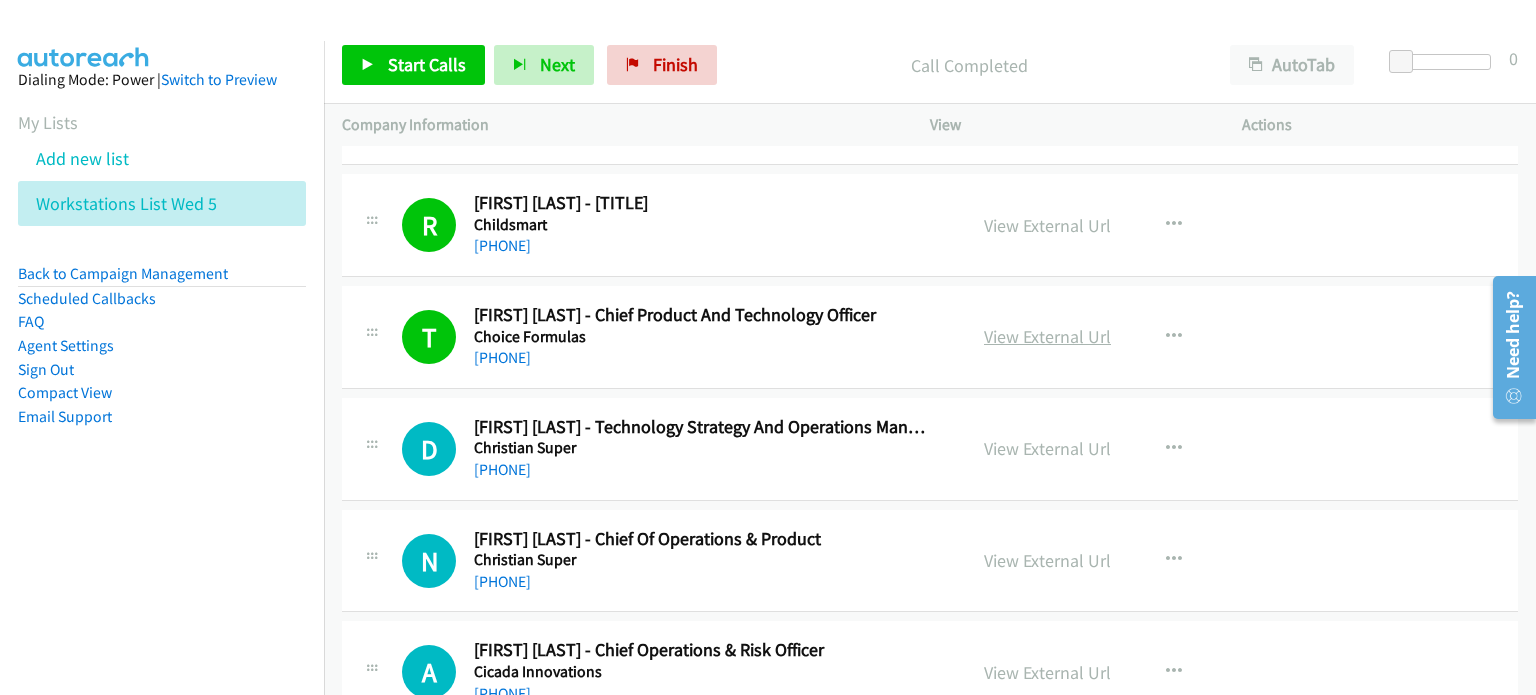 click on "•••• •••••••• •••" at bounding box center [1047, 336] 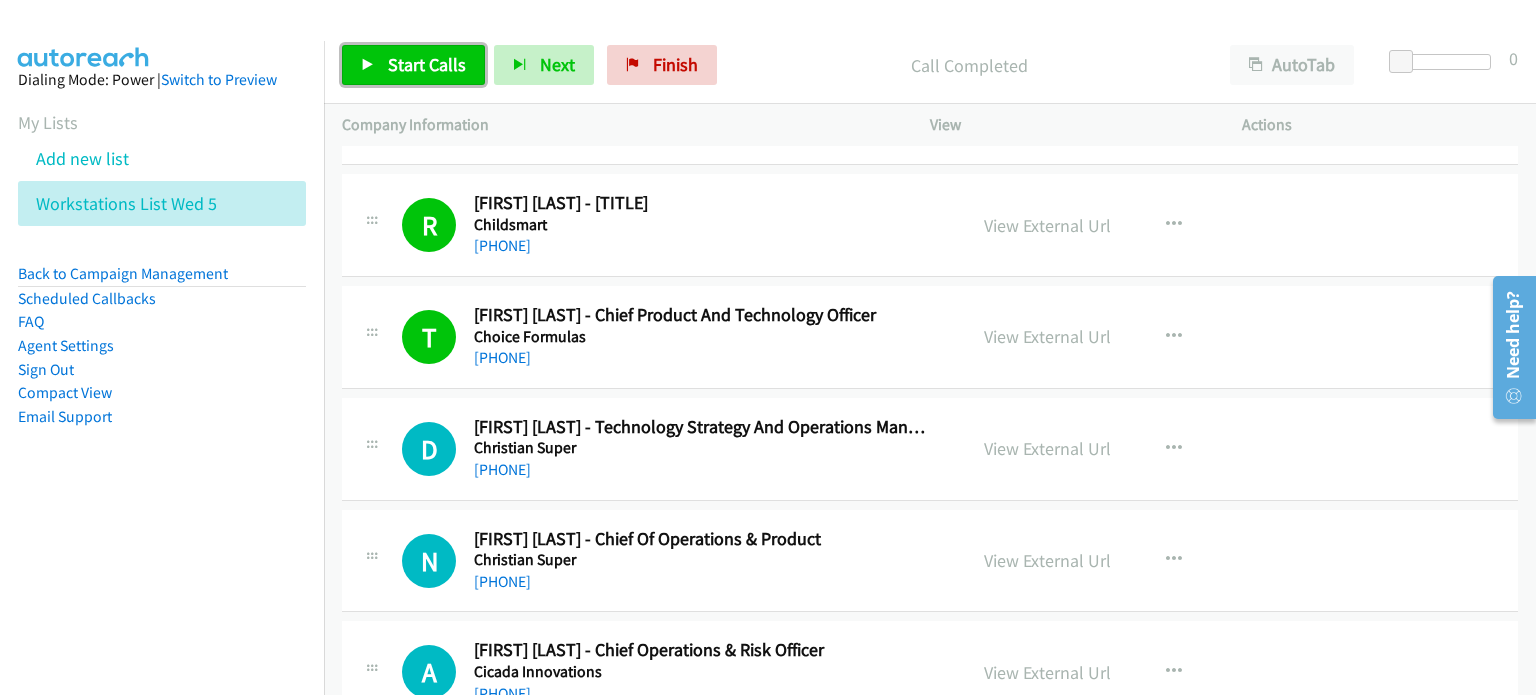 click on "Start Calls" at bounding box center [413, 65] 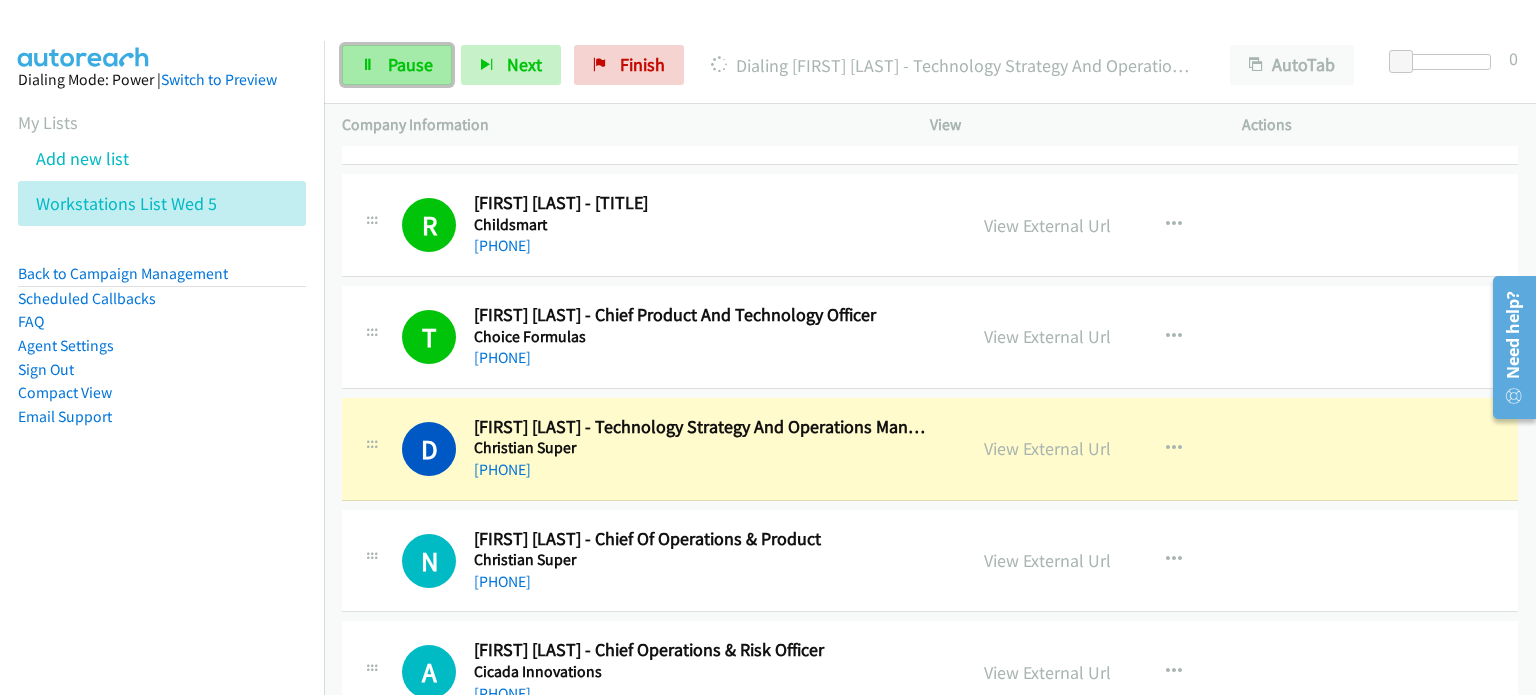 click on "Pause" at bounding box center (410, 64) 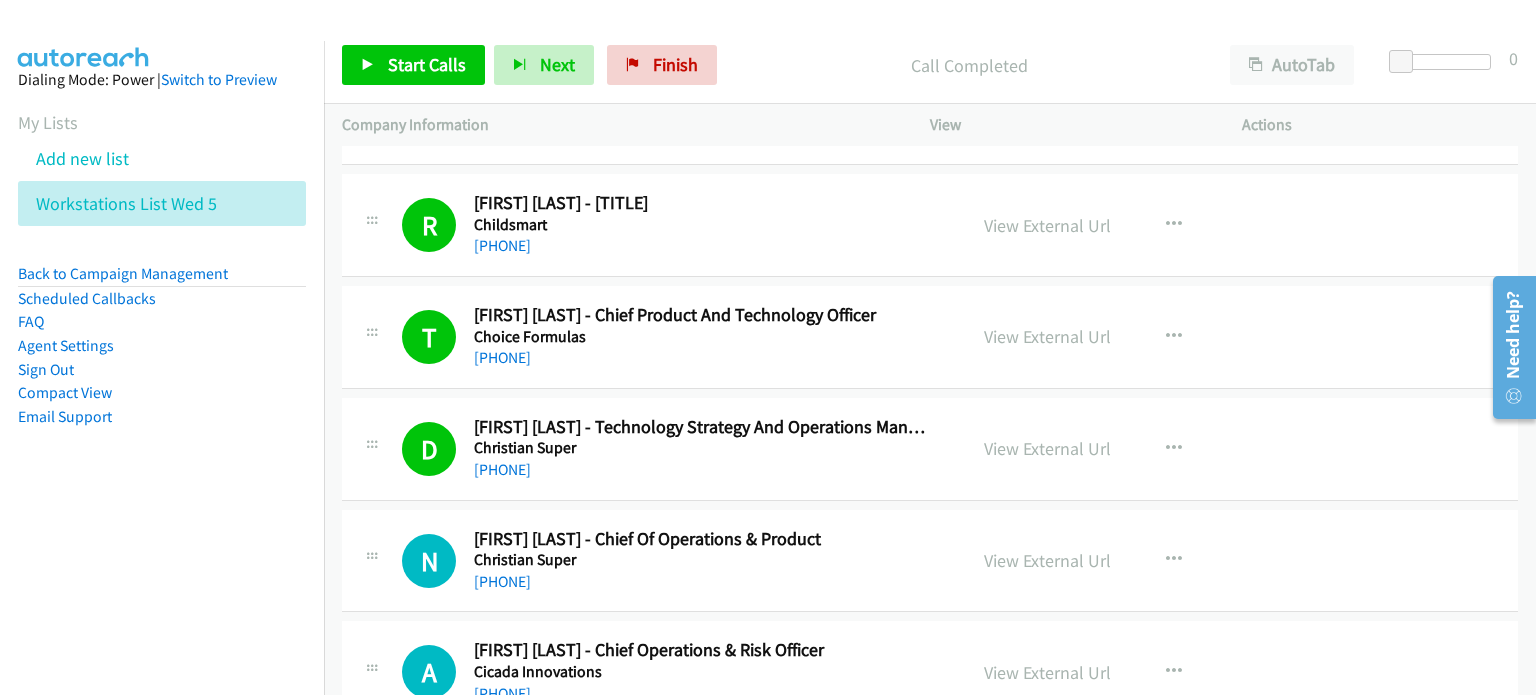 click on "Call Completed" at bounding box center (969, 65) 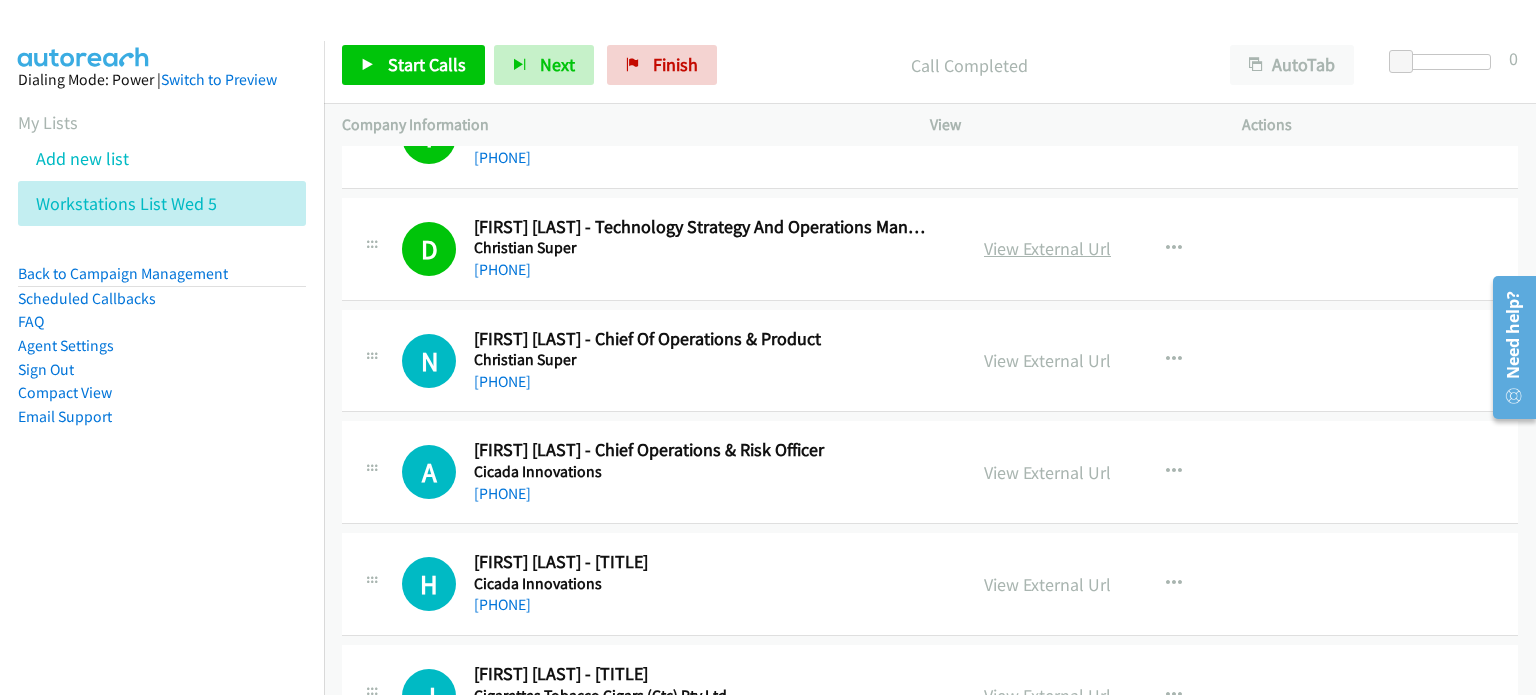 click on "•••• •••••••• •••" at bounding box center [1047, 248] 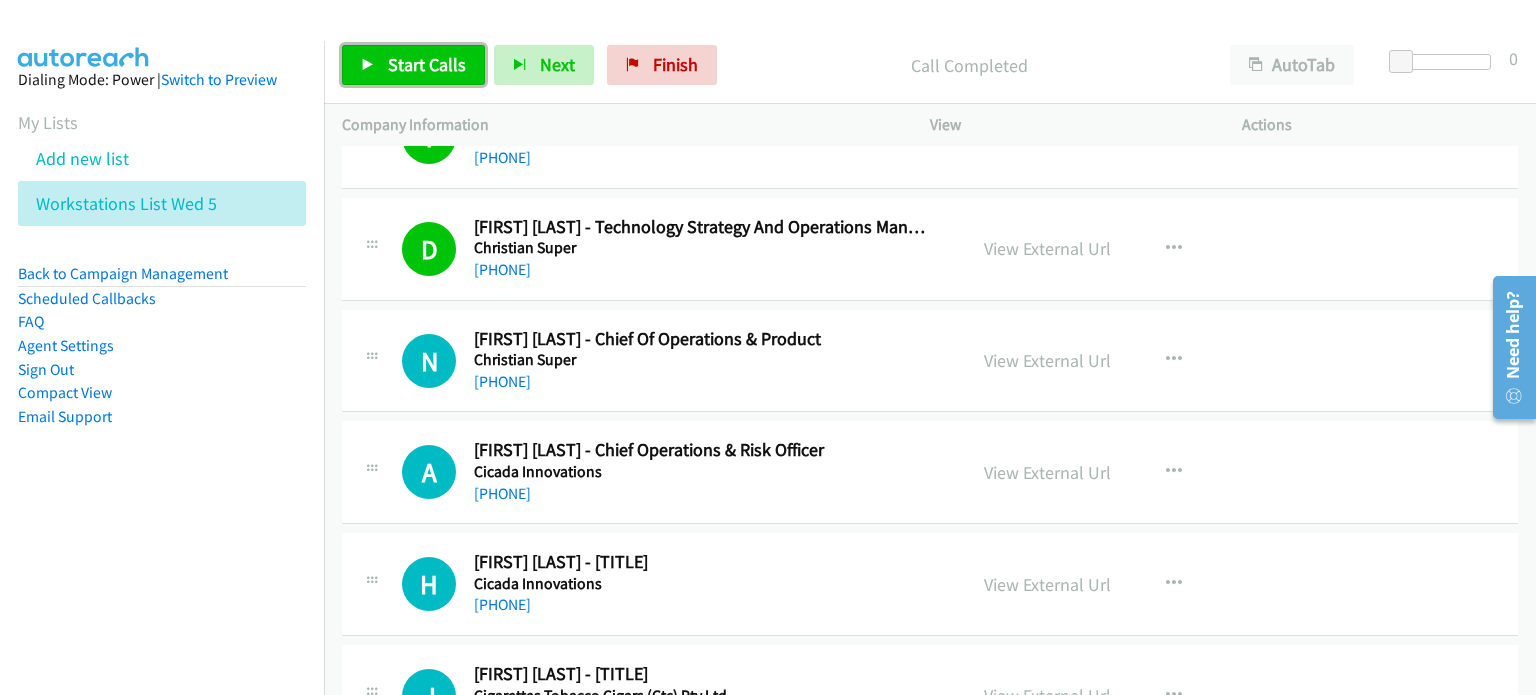 click on "Start Calls" at bounding box center [427, 64] 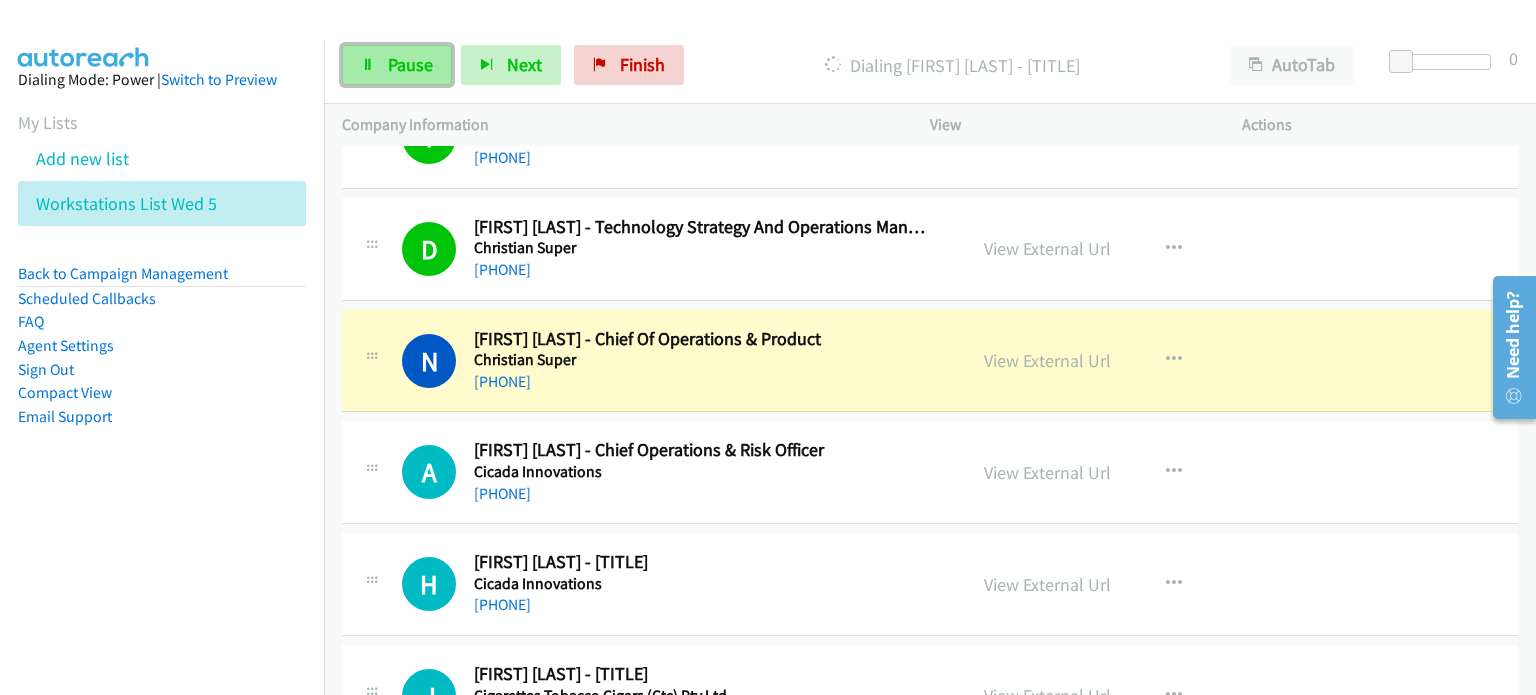 click on "Pause" at bounding box center [410, 64] 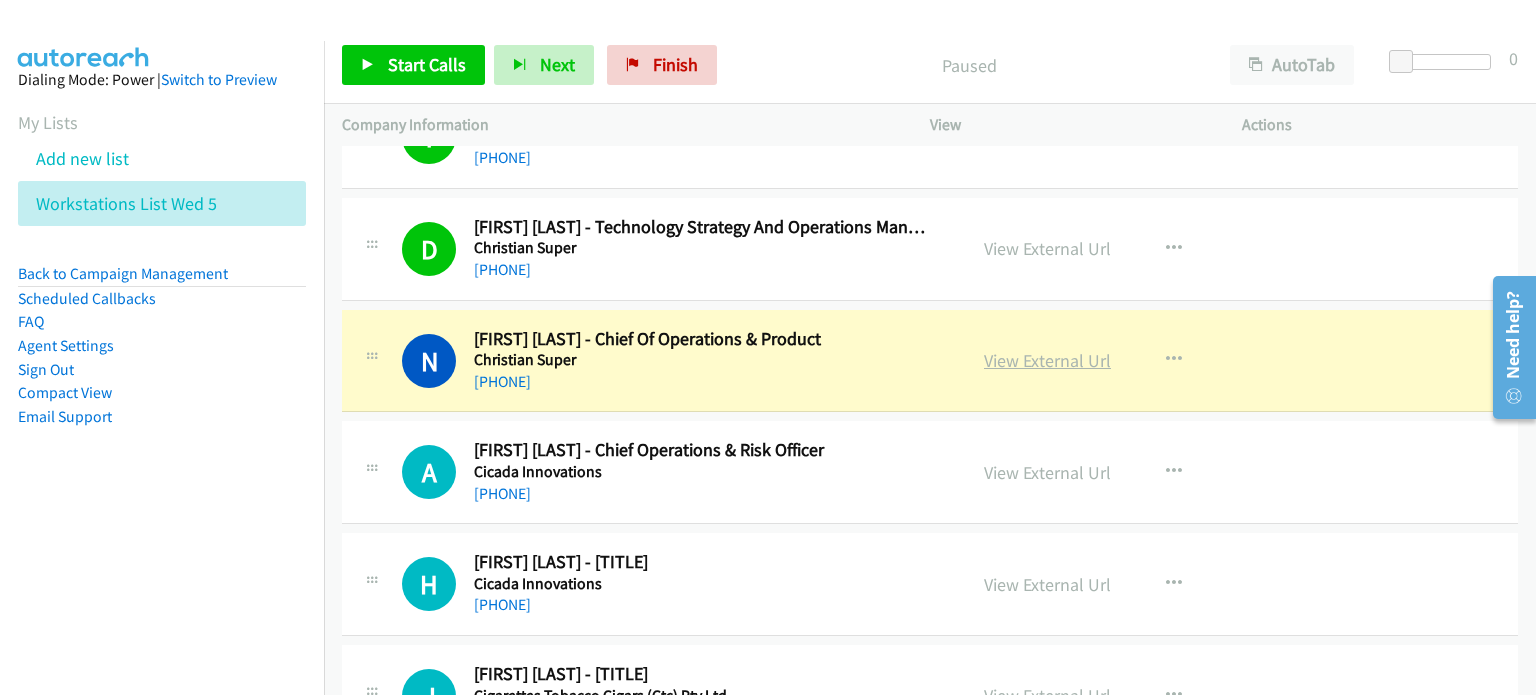 click on "•••• •••••••• •••" at bounding box center [1047, 360] 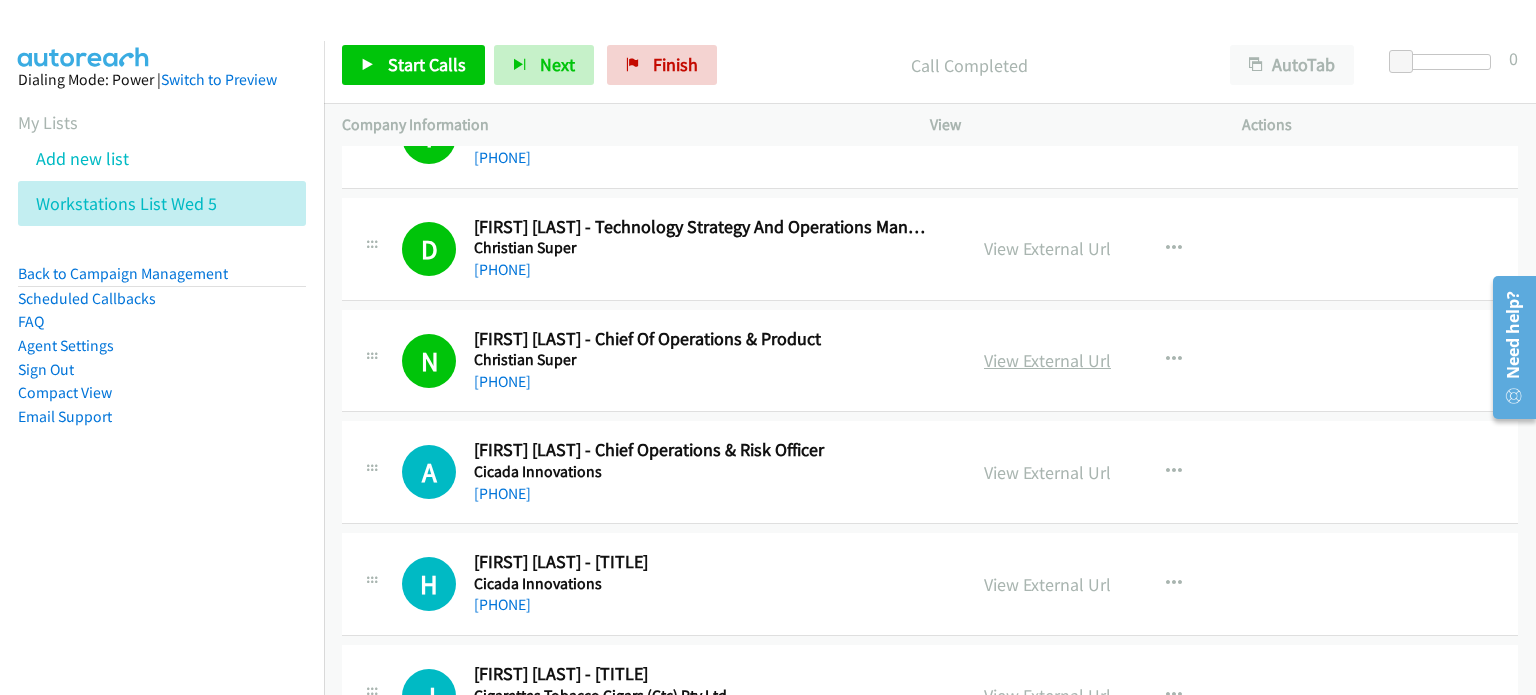click on "•••• •••••••• •••" at bounding box center (1047, 360) 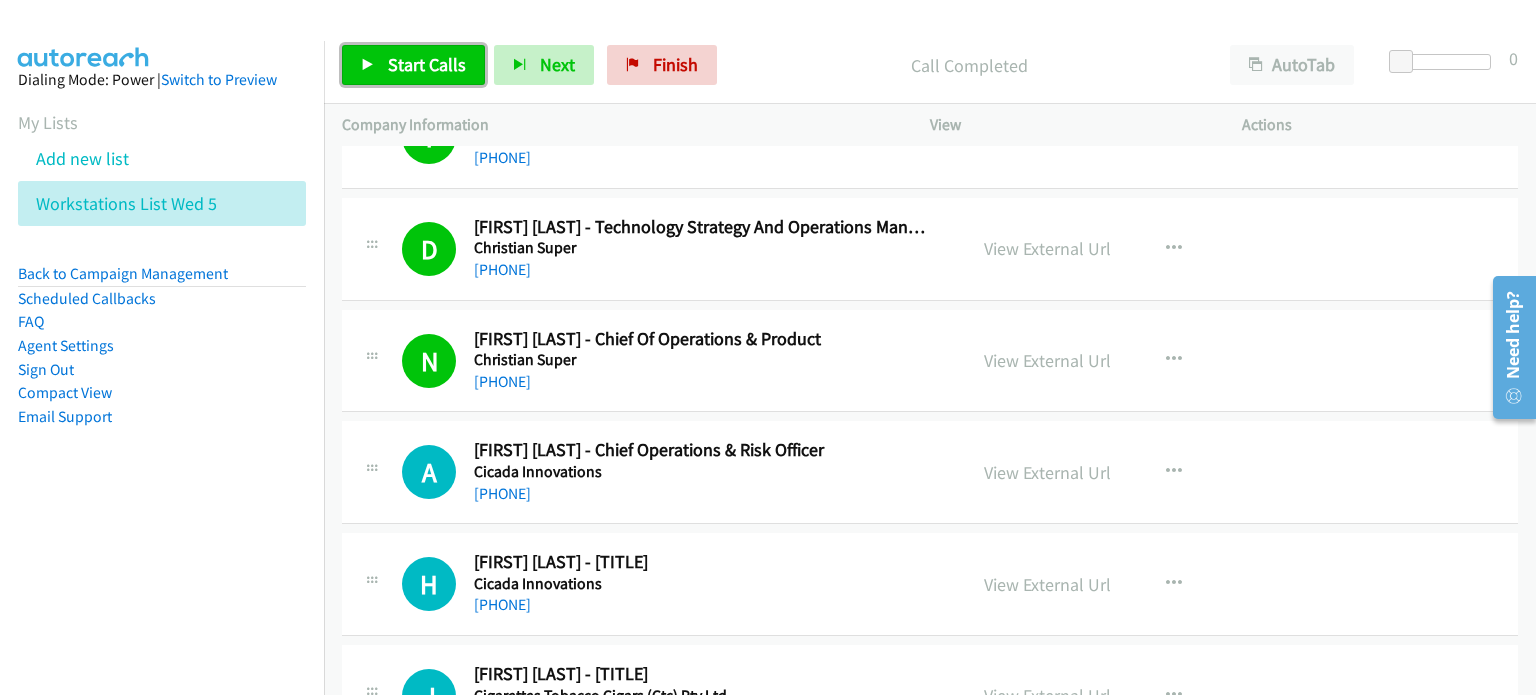click on "Start Calls" at bounding box center [427, 64] 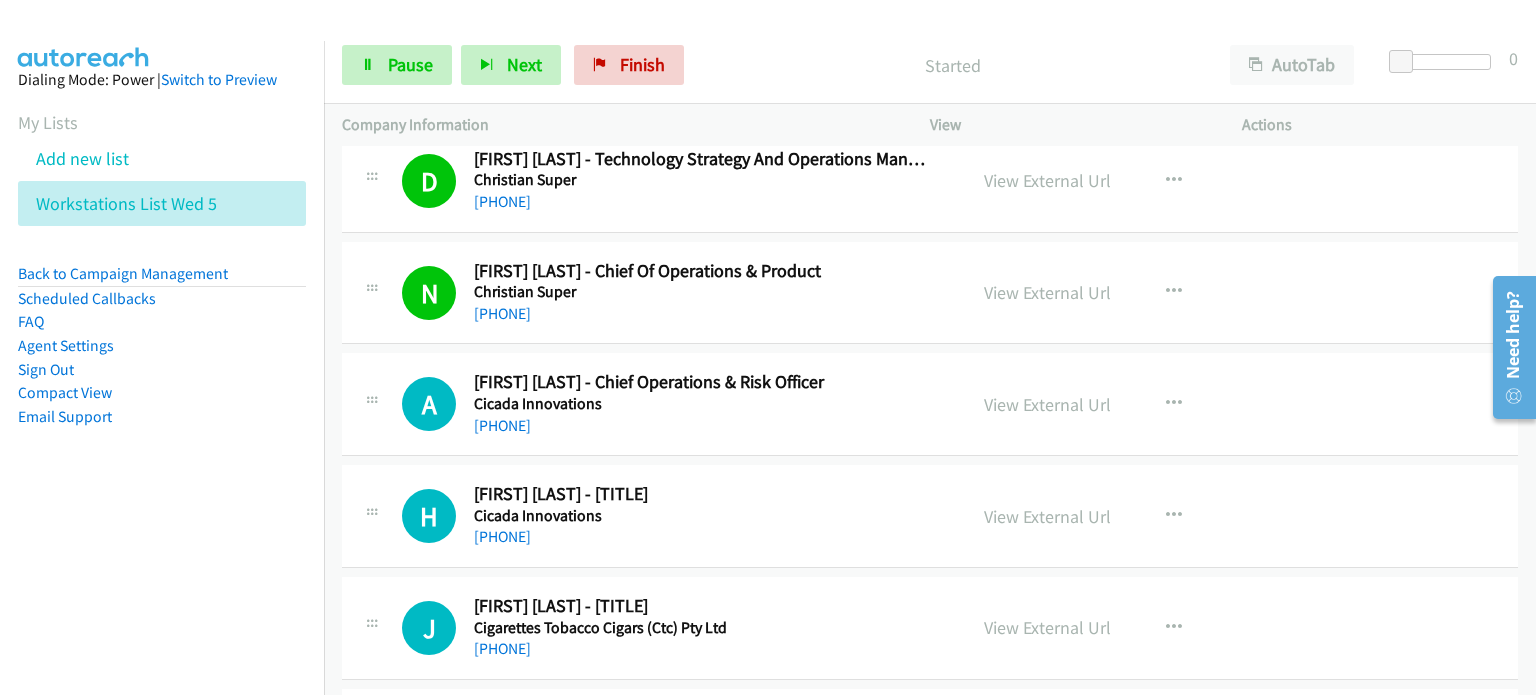 scroll, scrollTop: 500, scrollLeft: 0, axis: vertical 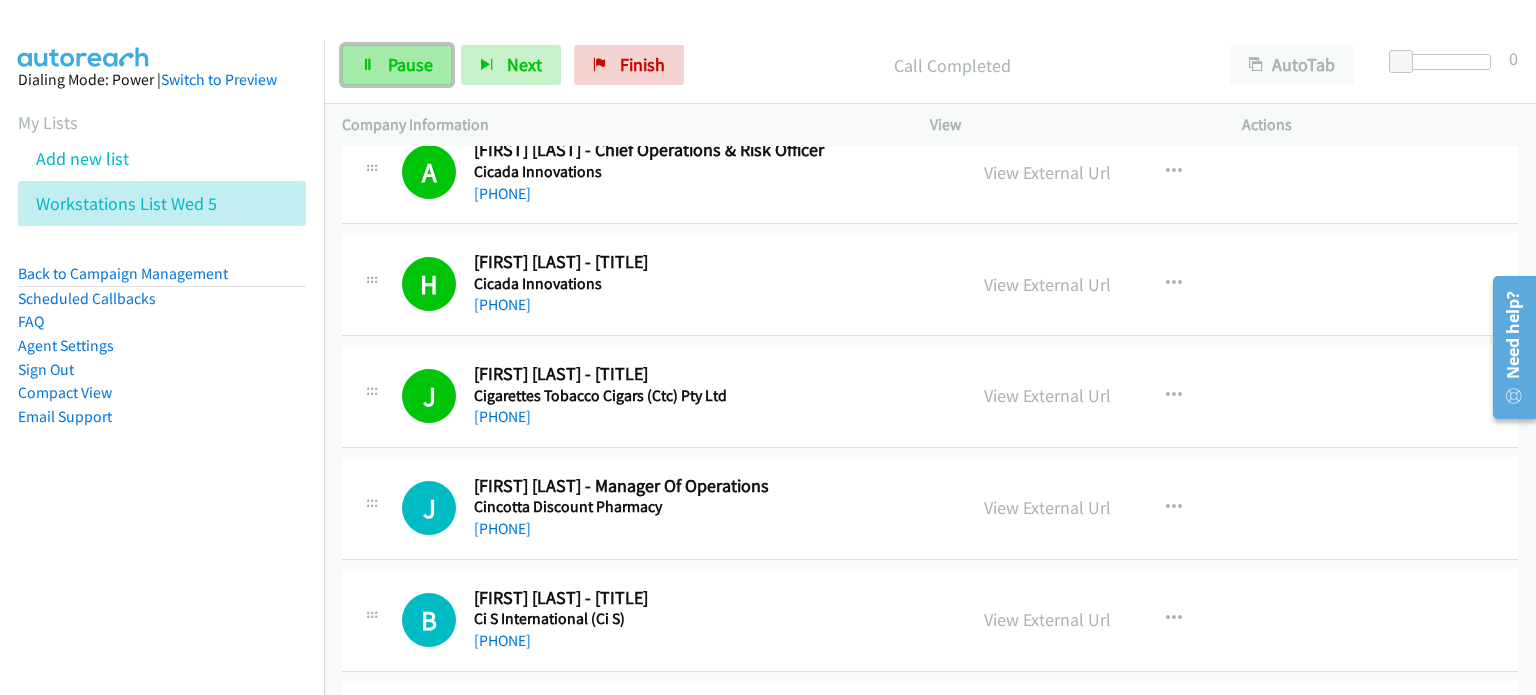 click at bounding box center (368, 66) 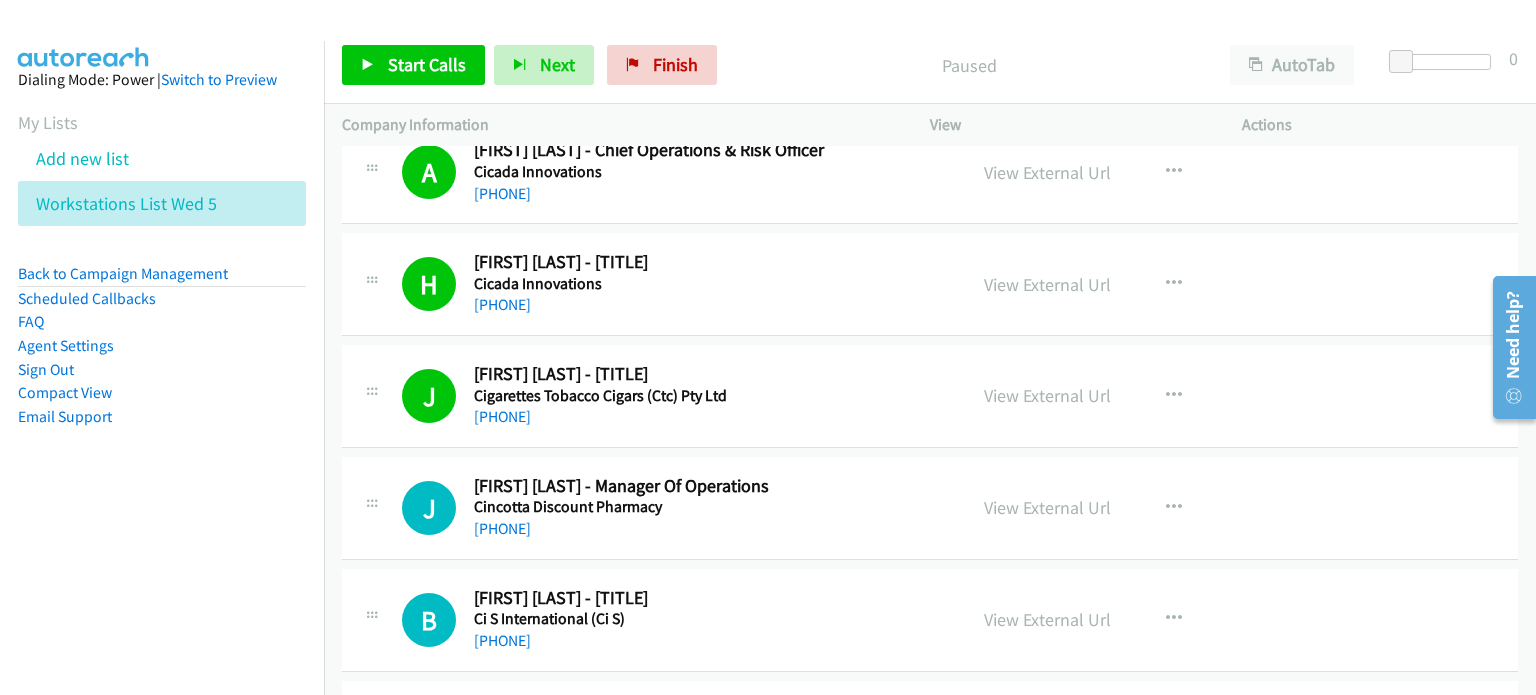 click on "••••••" at bounding box center (969, 65) 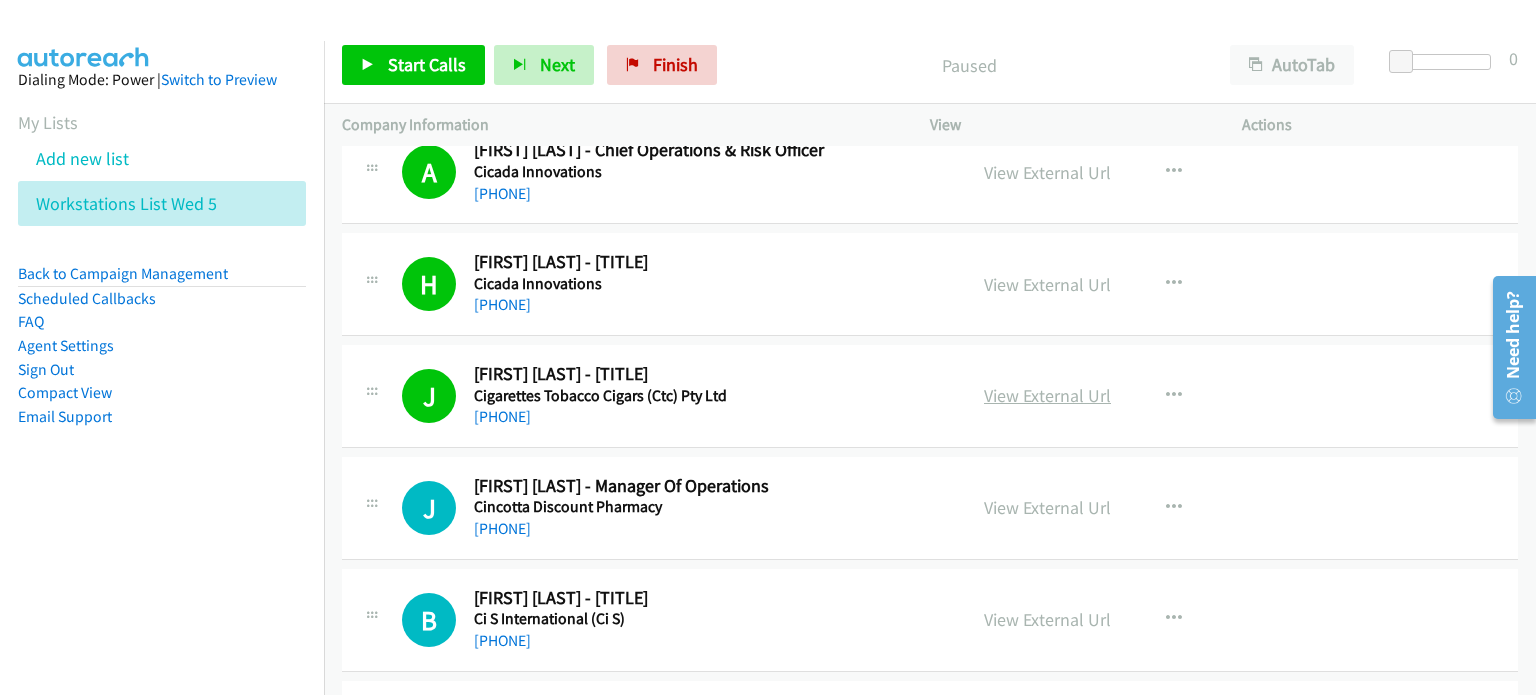 click on "•••• •••••••• •••" at bounding box center (1047, 395) 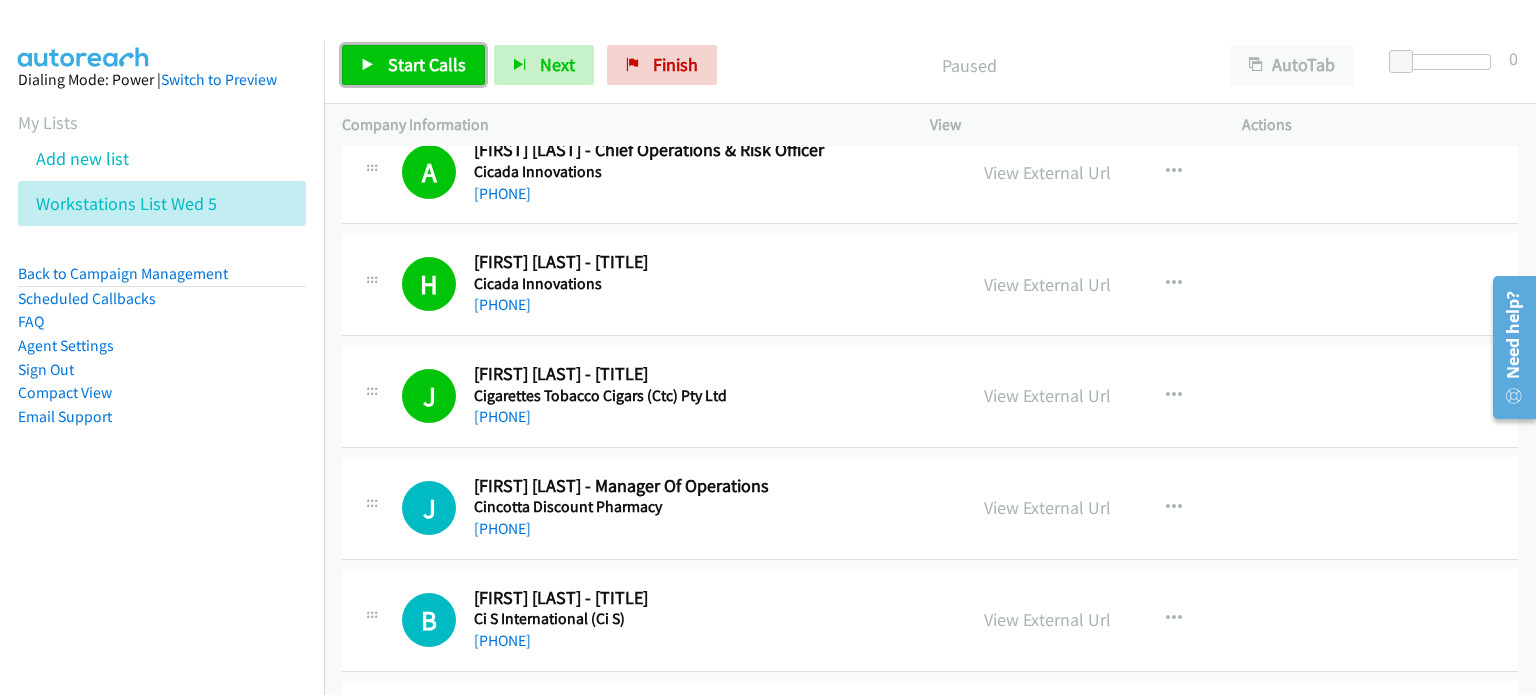 drag, startPoint x: 430, startPoint y: 59, endPoint x: 634, endPoint y: 185, distance: 239.77489 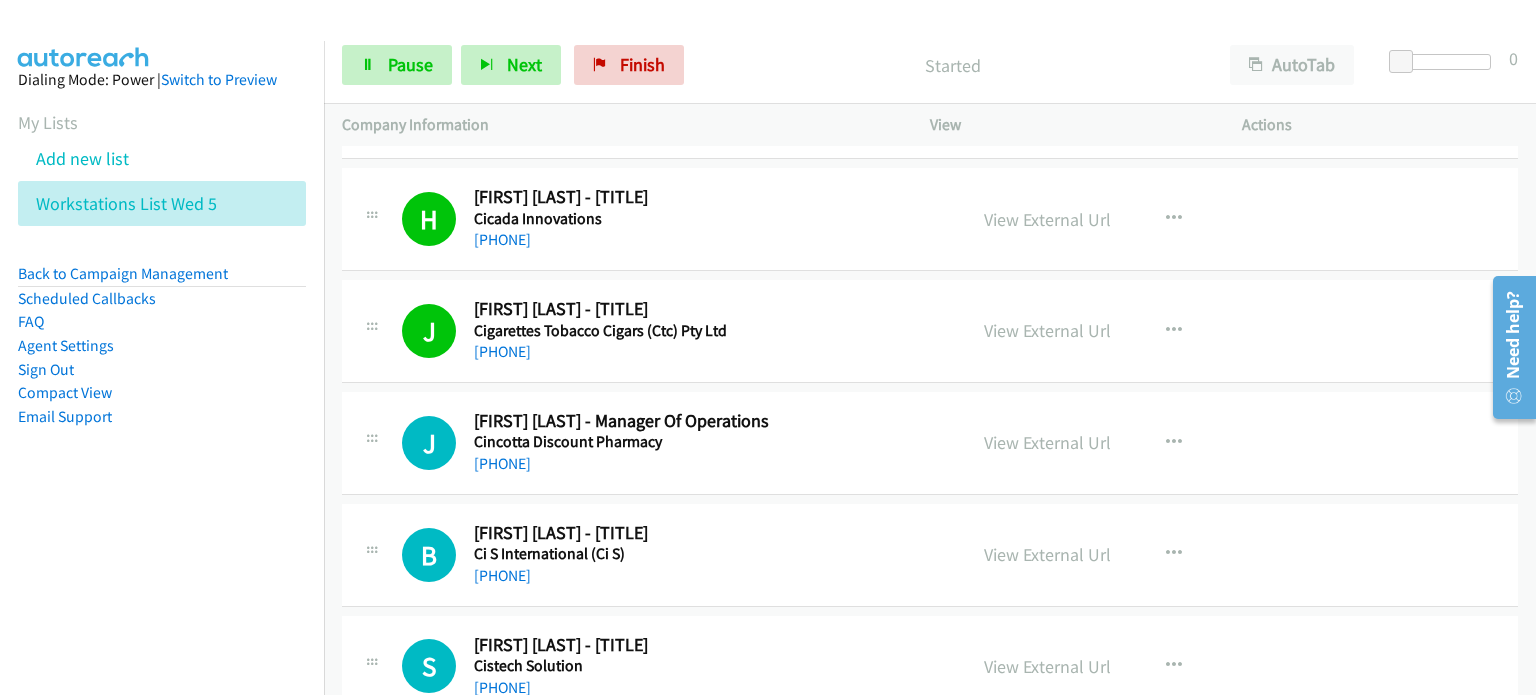 scroll, scrollTop: 800, scrollLeft: 0, axis: vertical 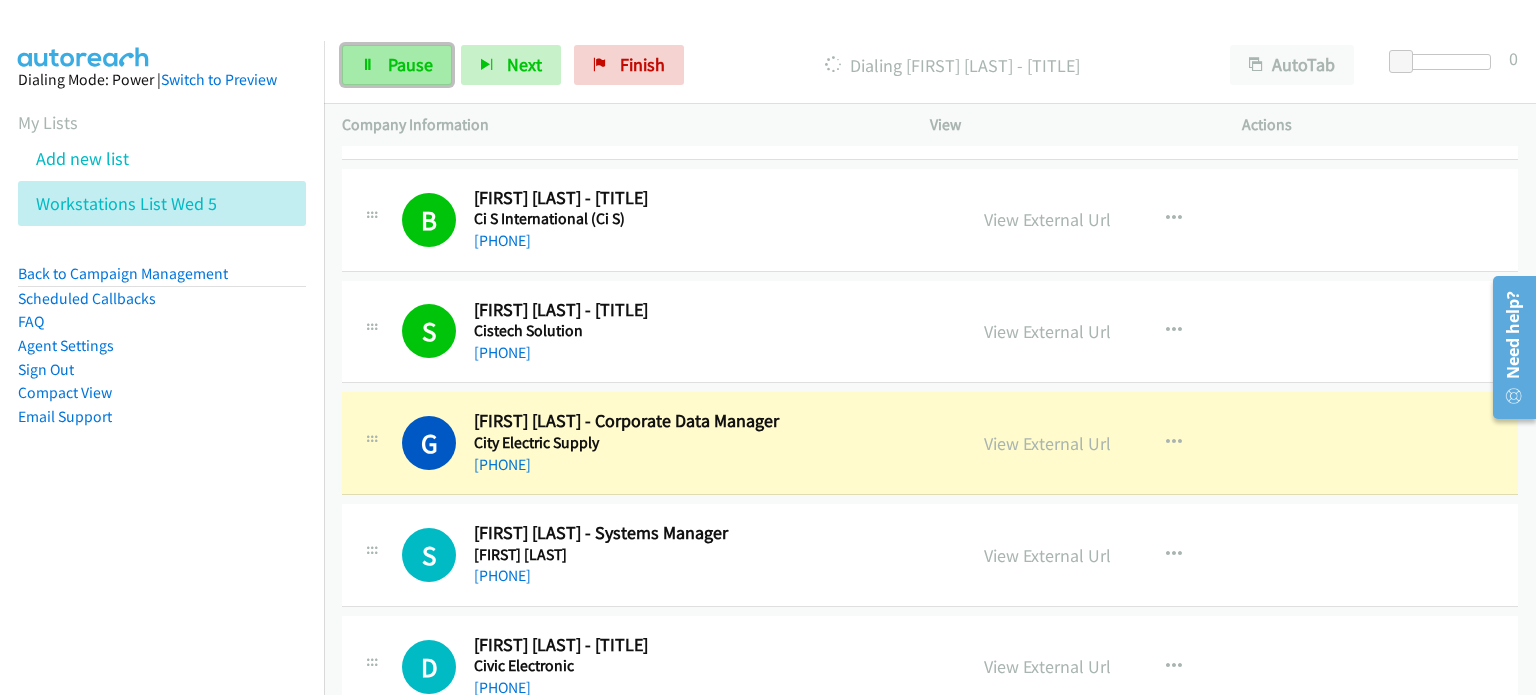 click on "Pause" at bounding box center [410, 64] 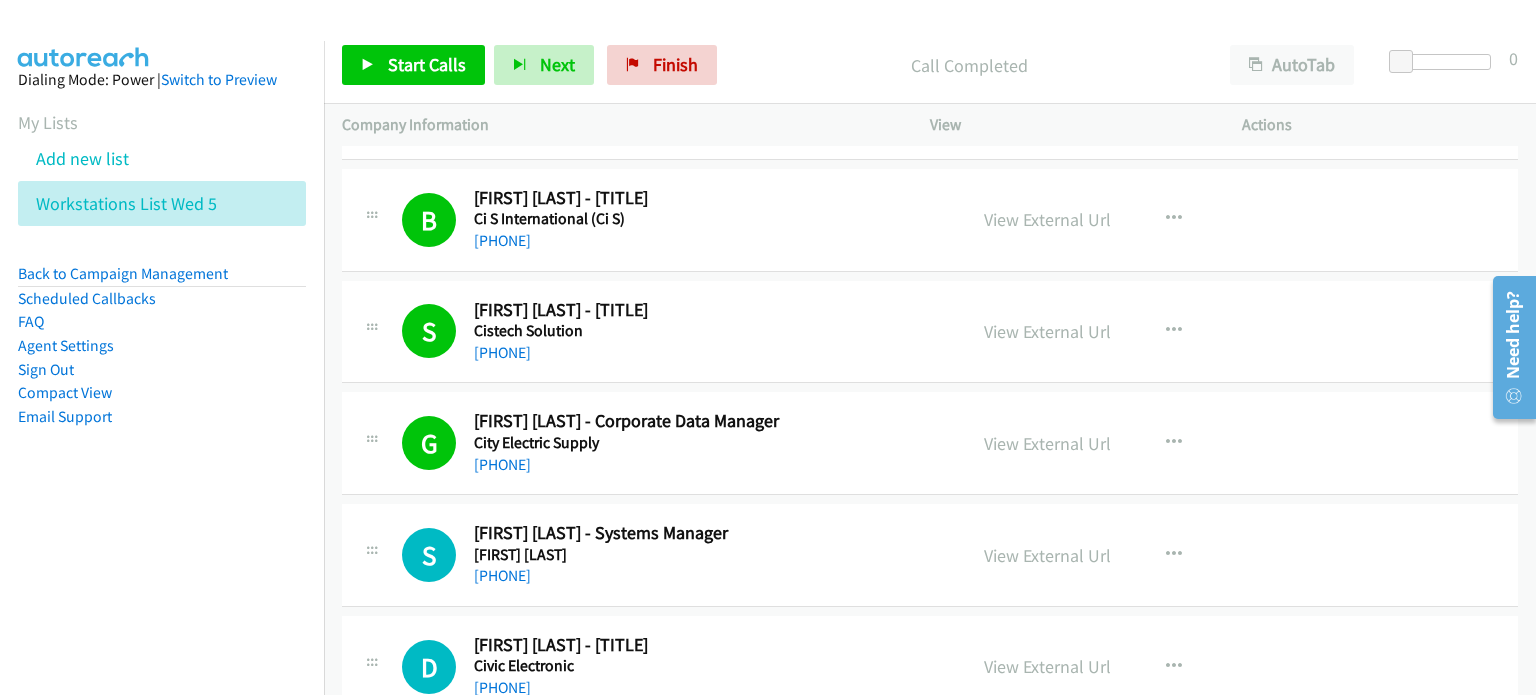 click on "Call Completed" at bounding box center (969, 65) 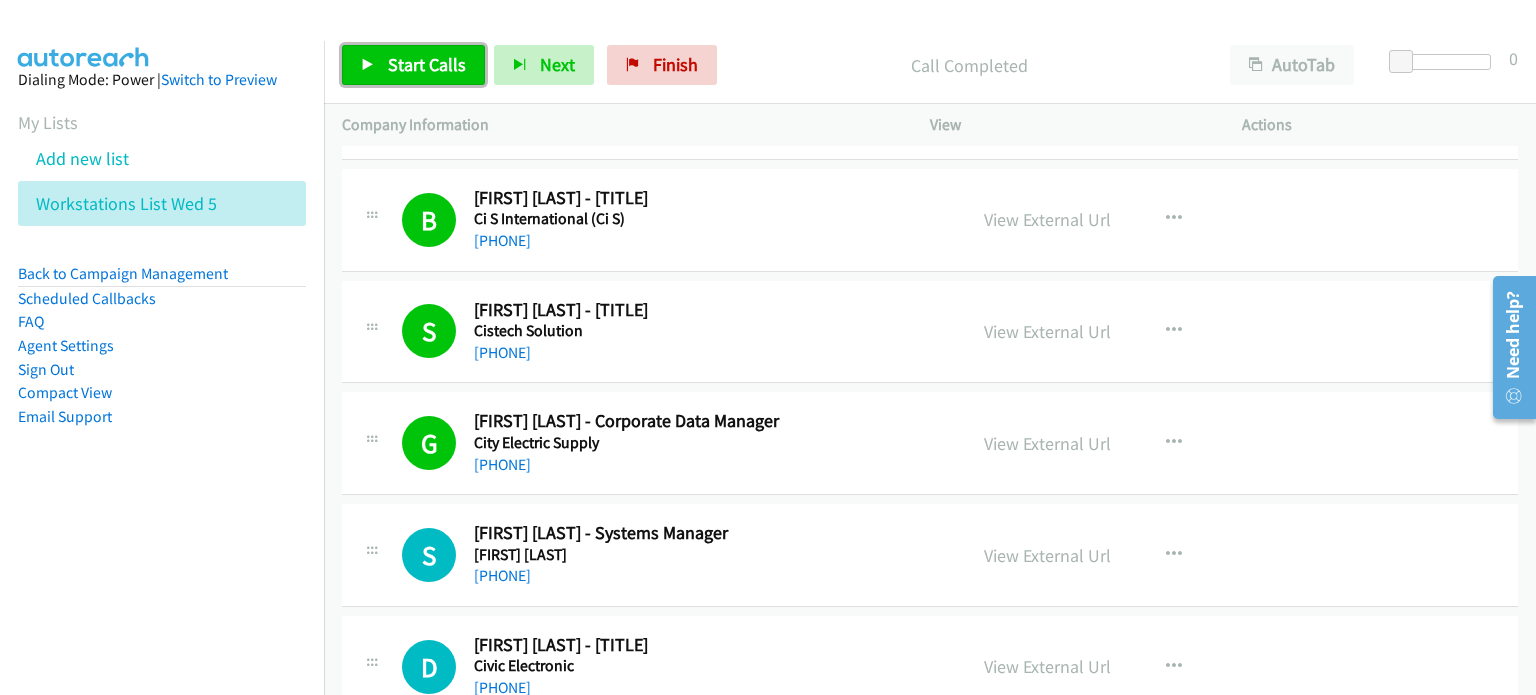 click on "Start Calls" at bounding box center (427, 64) 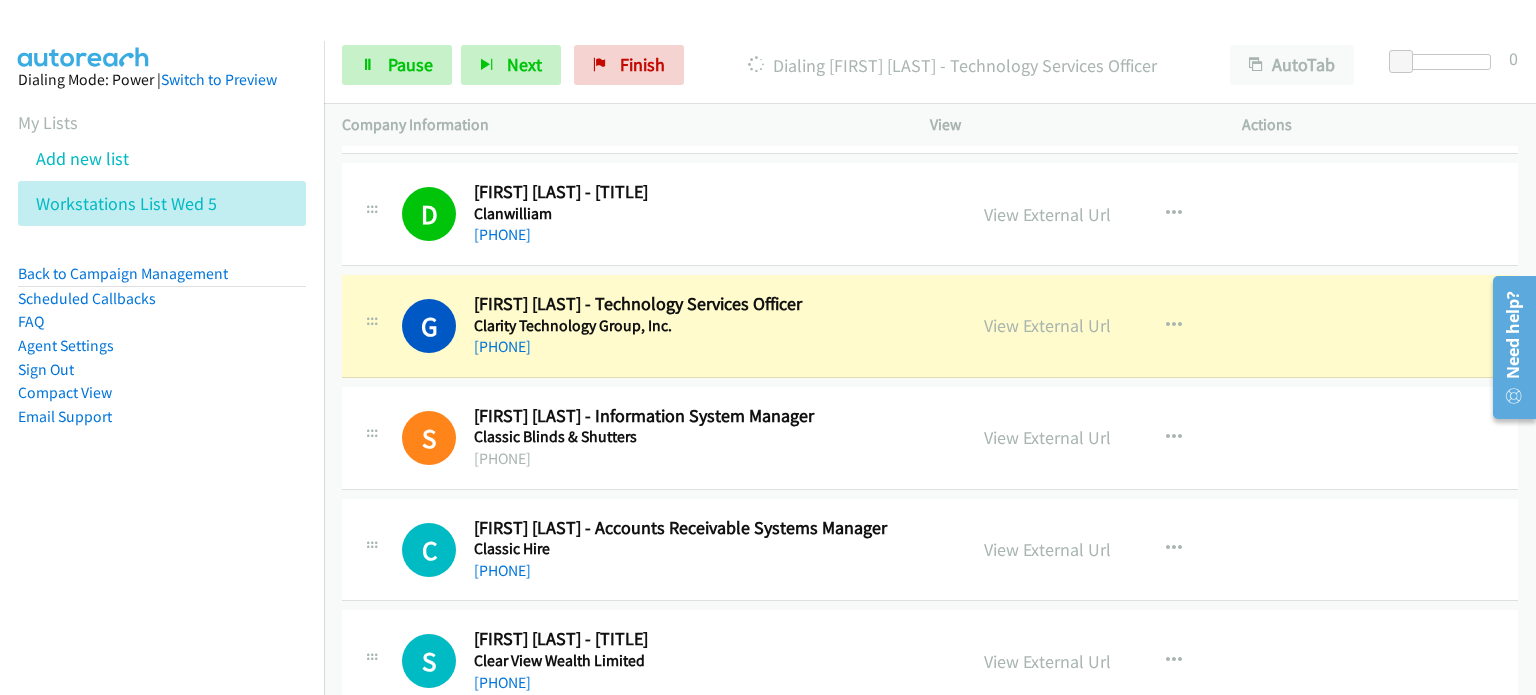 scroll, scrollTop: 2100, scrollLeft: 0, axis: vertical 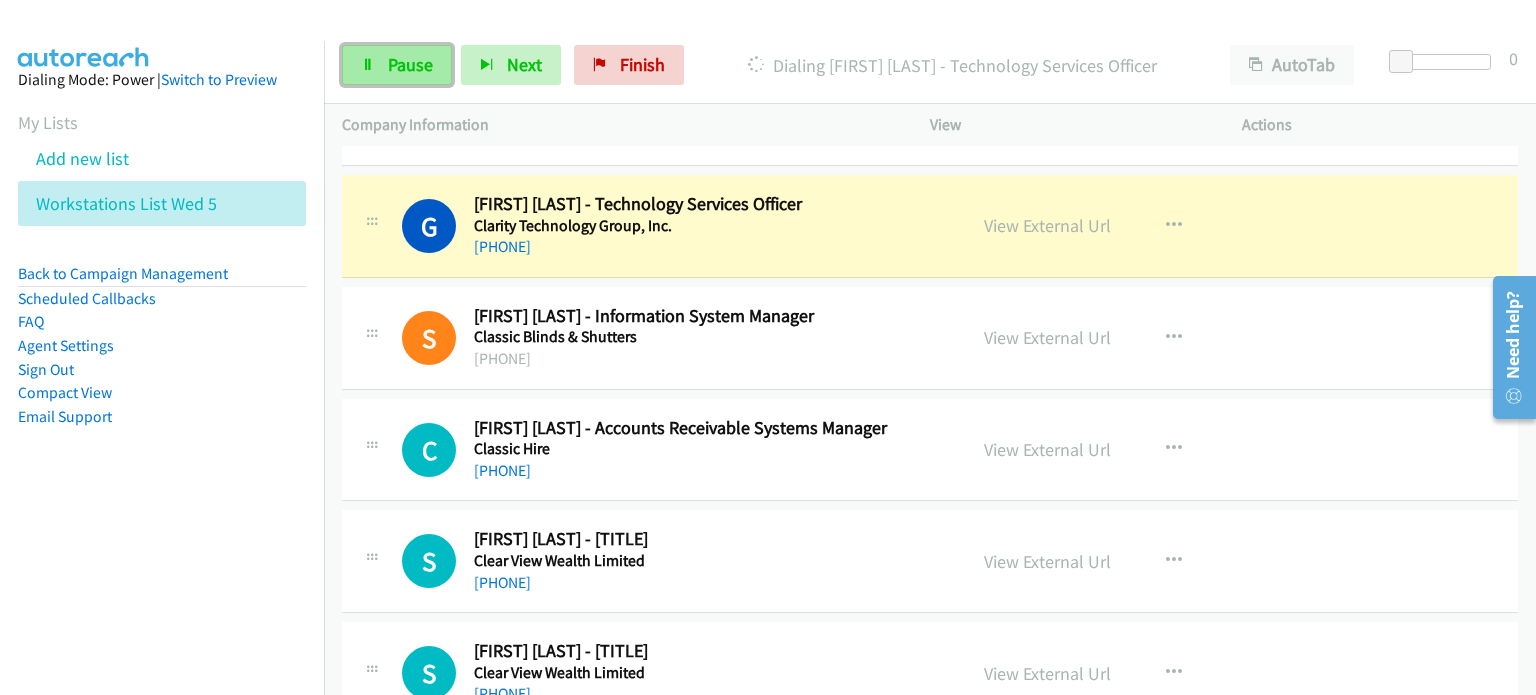 click on "Pause" at bounding box center [410, 64] 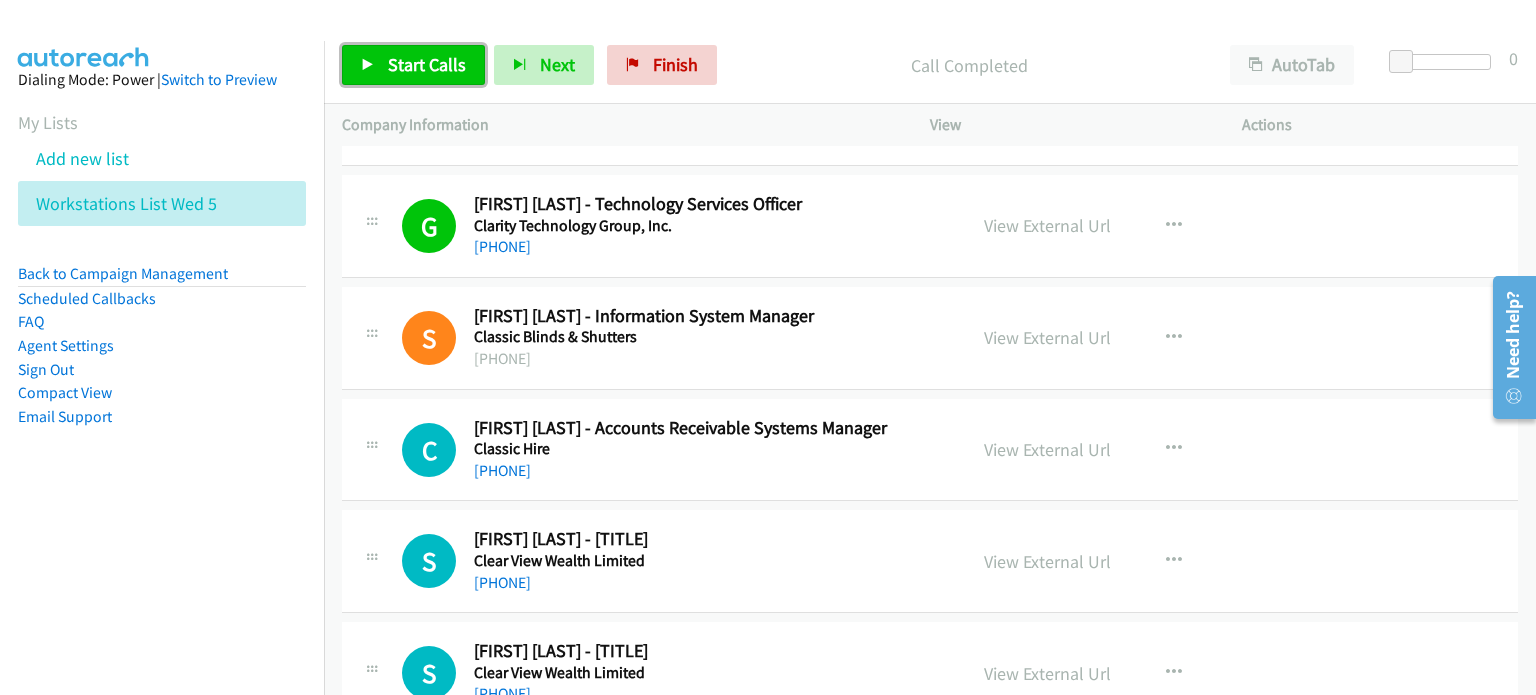 click on "Start Calls" at bounding box center (427, 64) 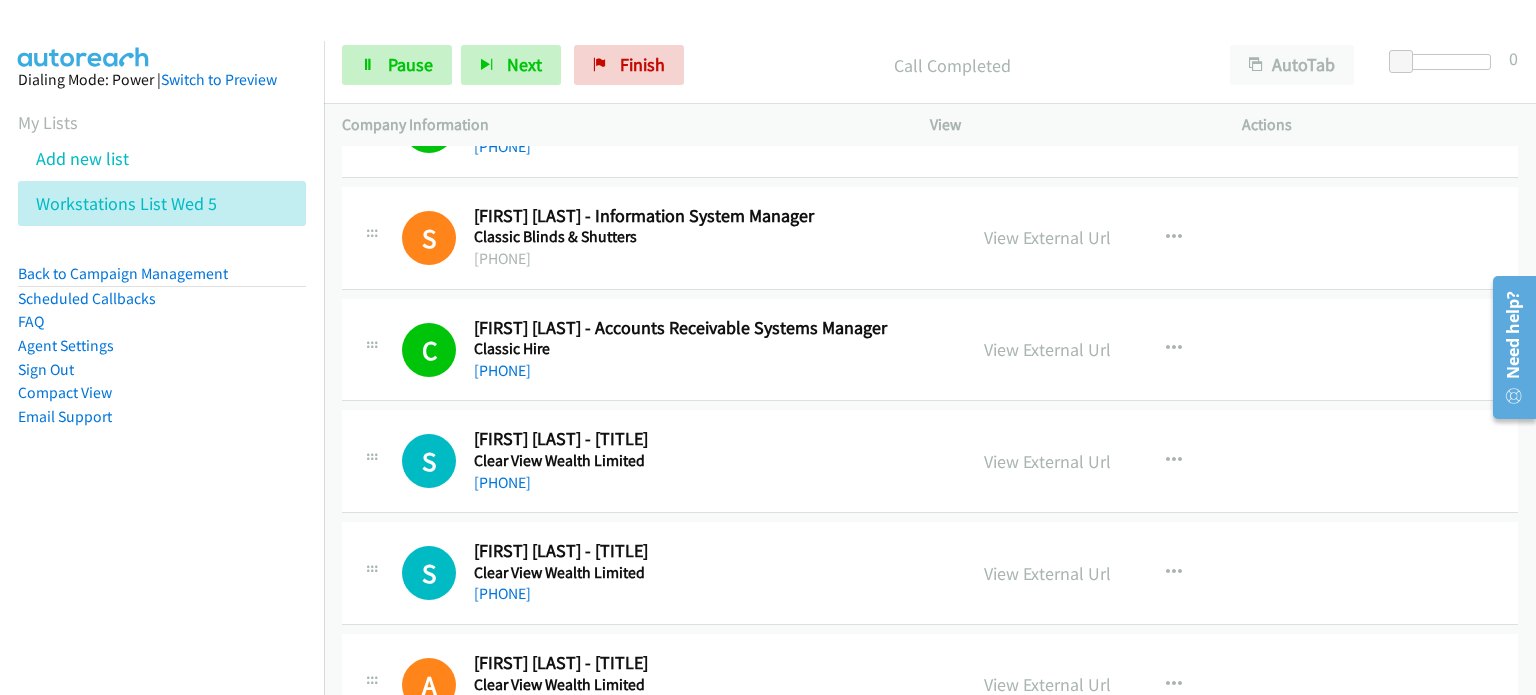 scroll, scrollTop: 2300, scrollLeft: 0, axis: vertical 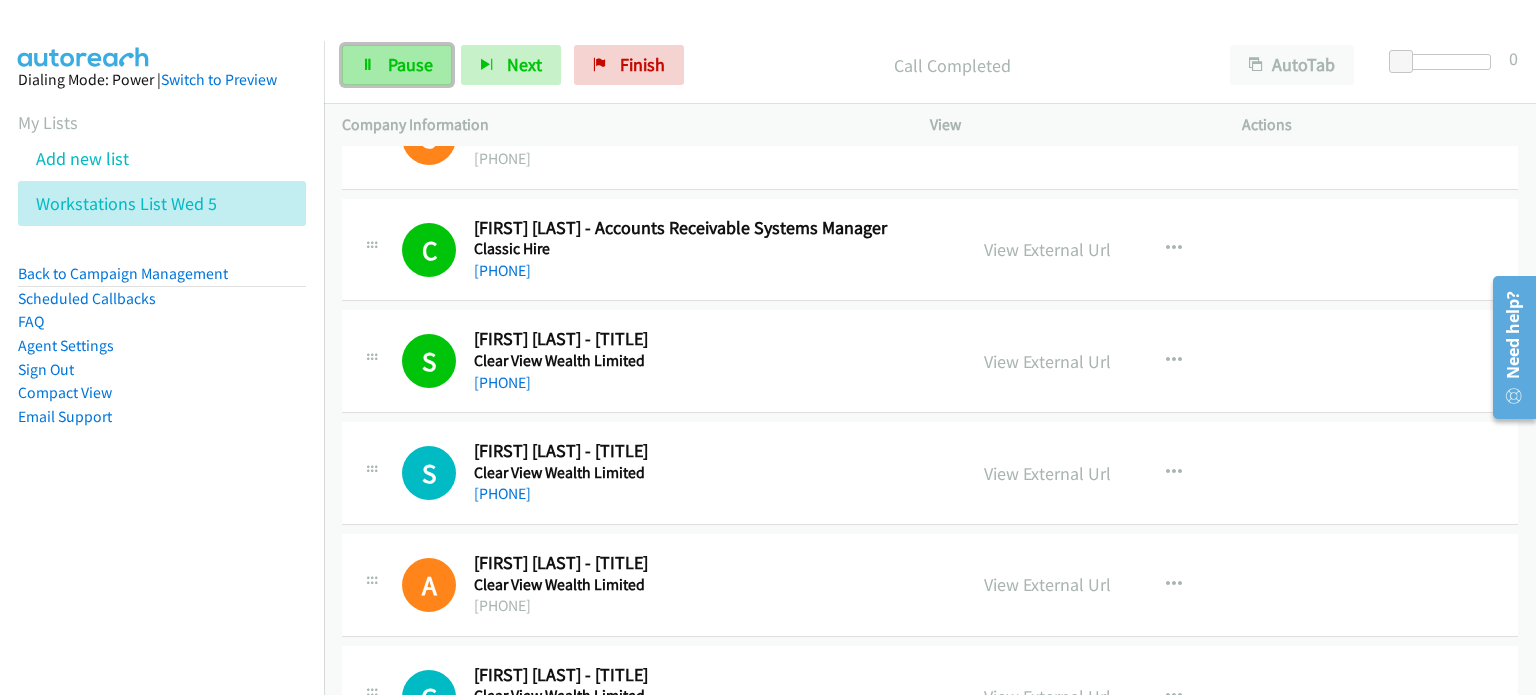 click on "Pause" at bounding box center [410, 64] 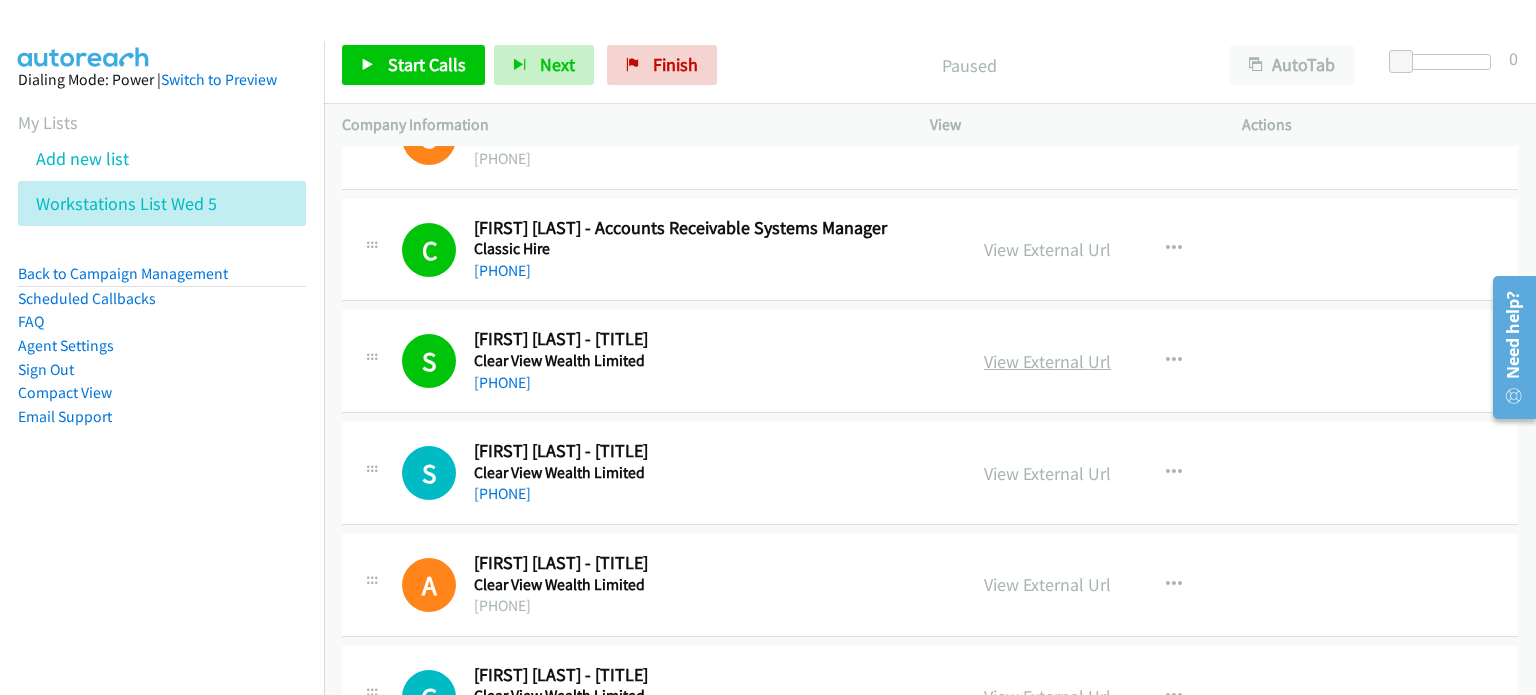 click on "•••• •••••••• •••" at bounding box center [1047, 361] 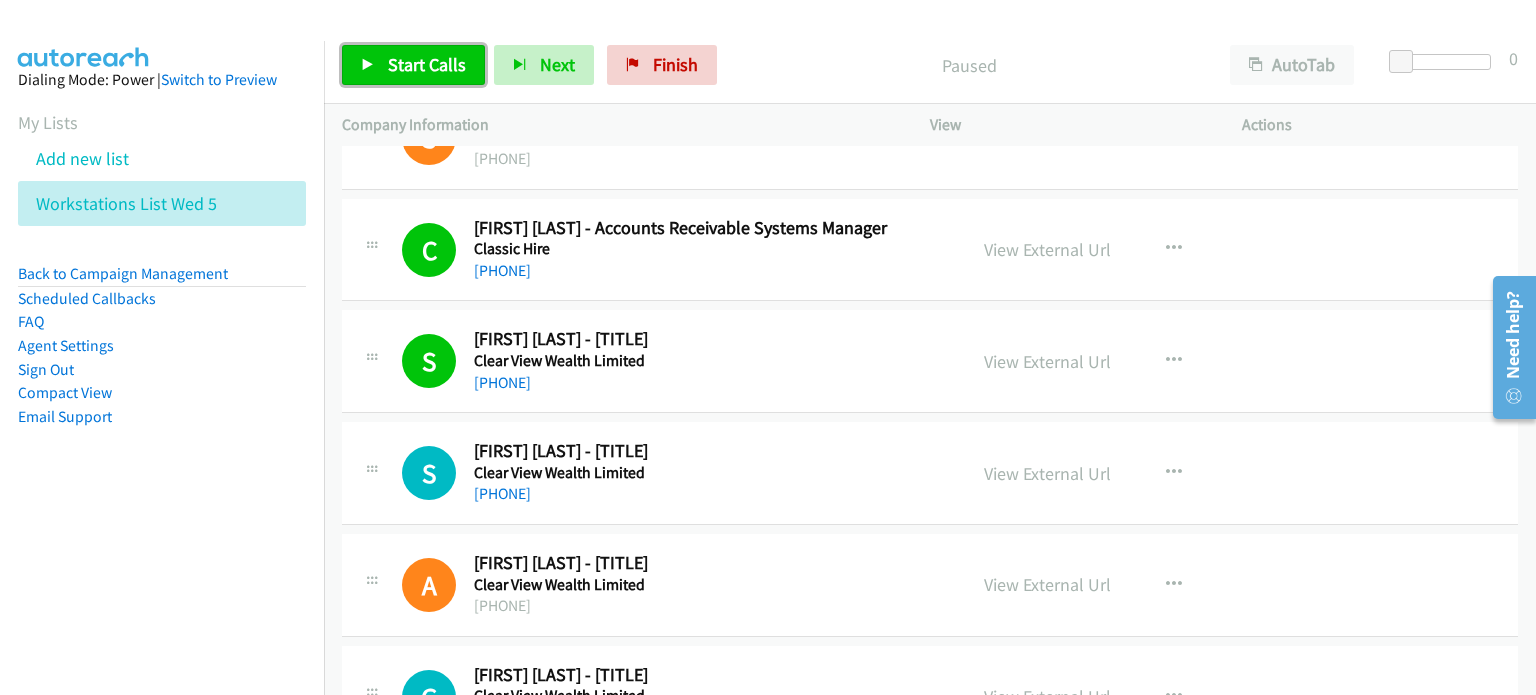 click on "Start Calls" at bounding box center (427, 64) 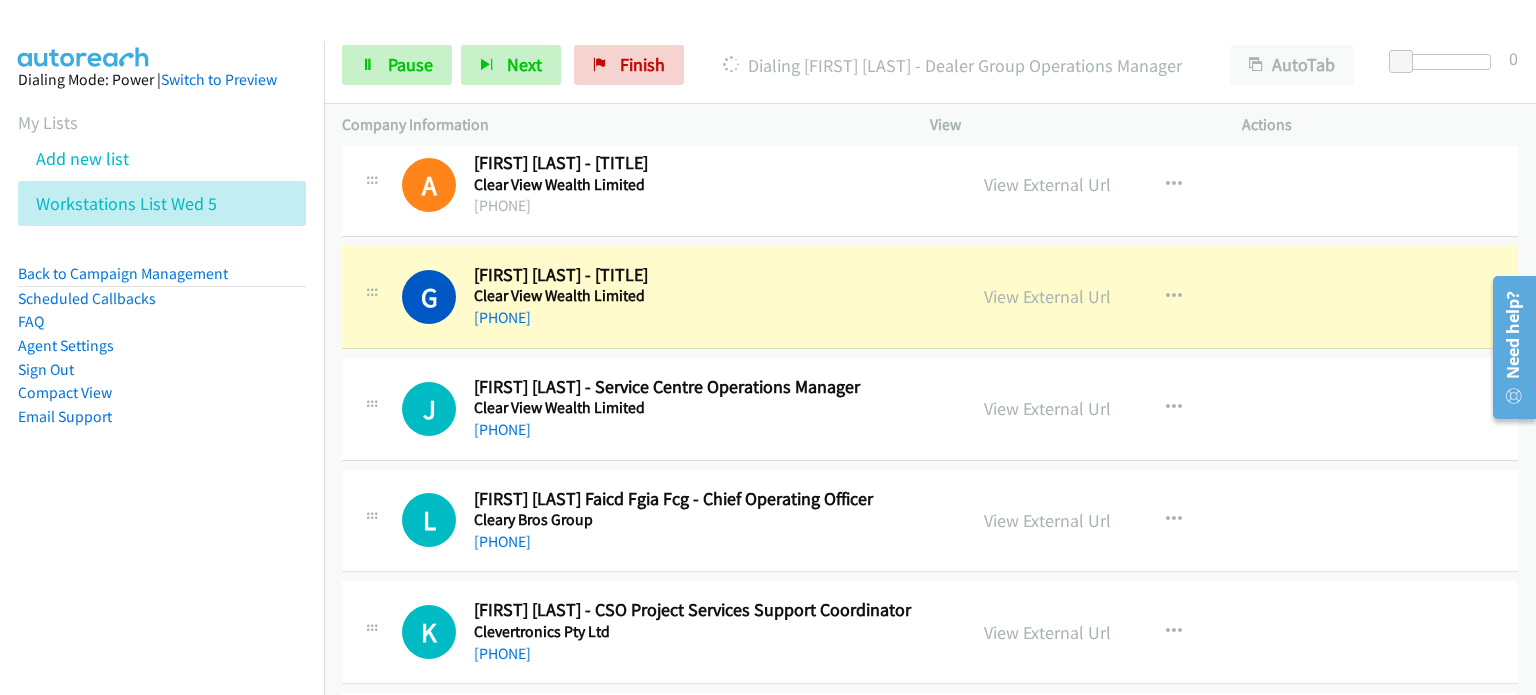 scroll, scrollTop: 2800, scrollLeft: 0, axis: vertical 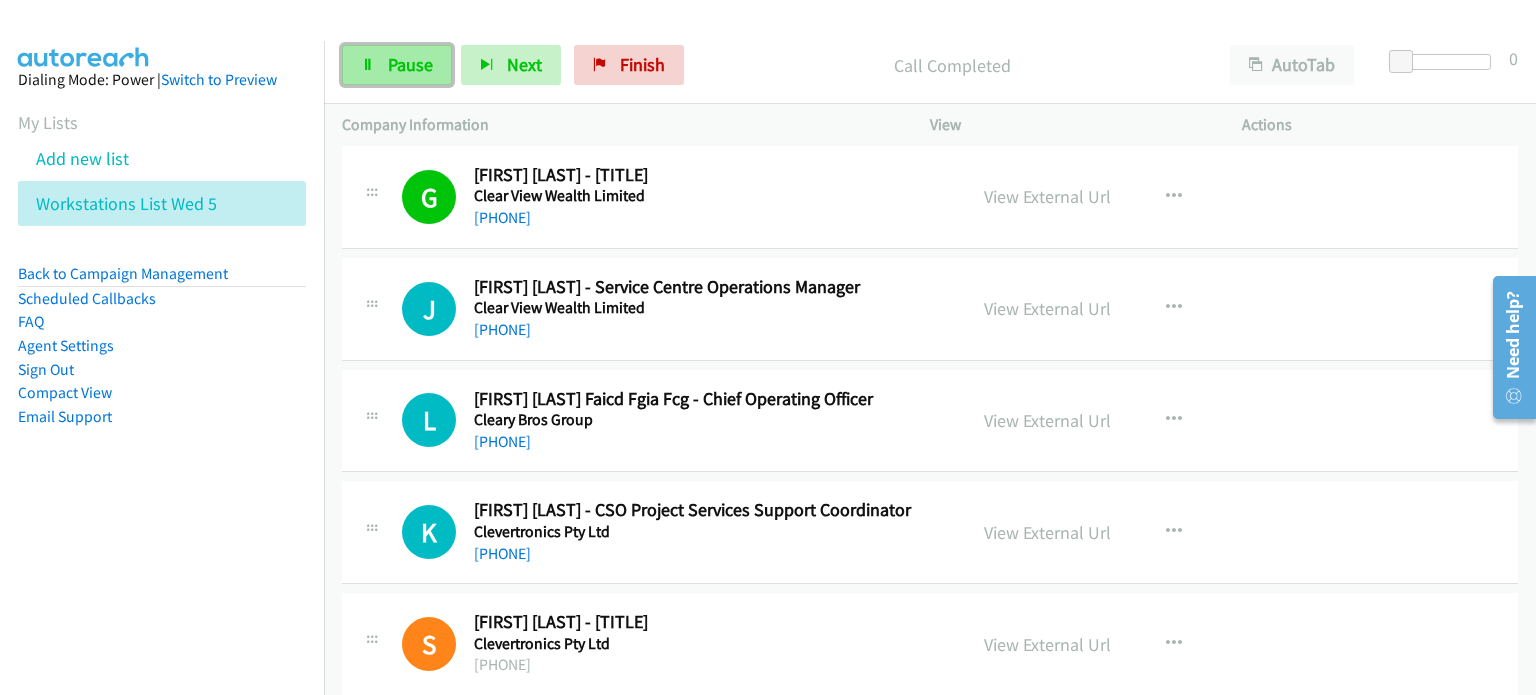 click on "Pause" at bounding box center [410, 64] 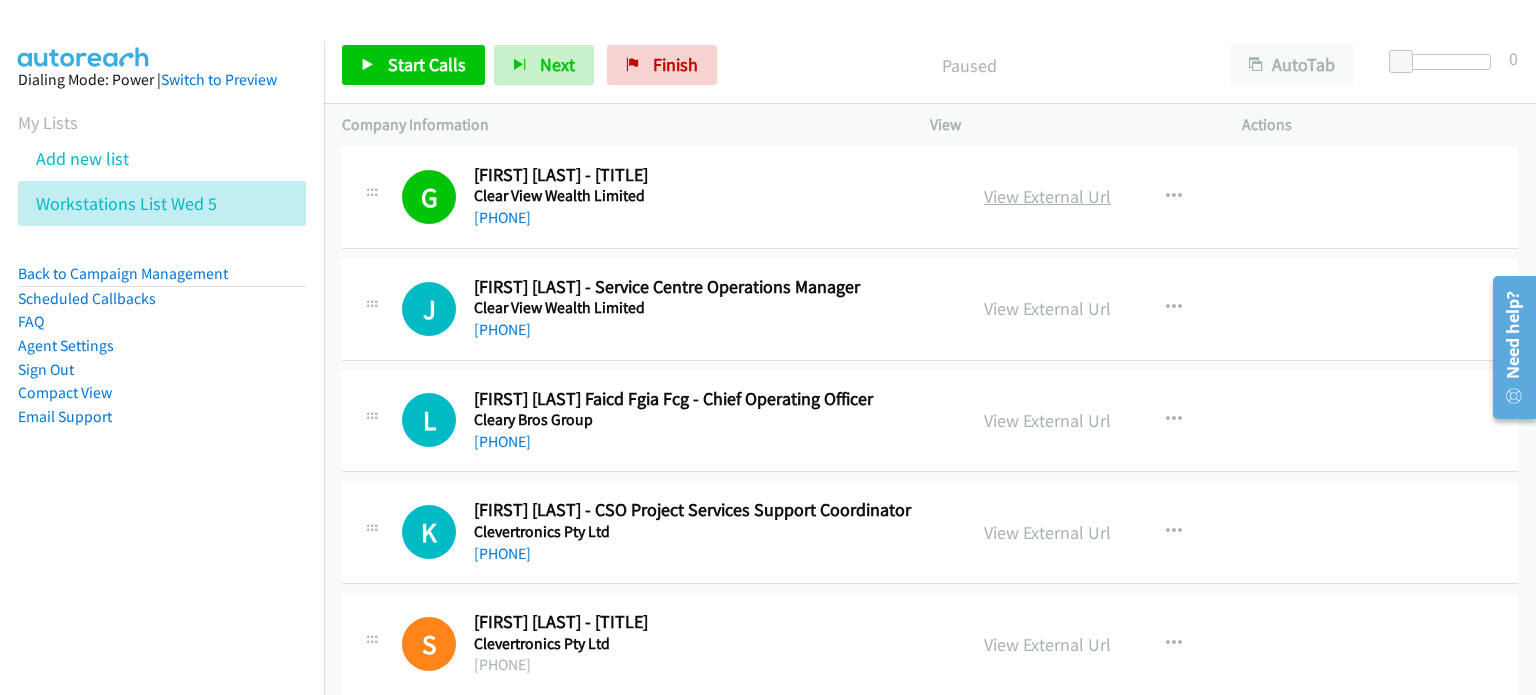 click on "•••• •••••••• •••" at bounding box center (1047, 196) 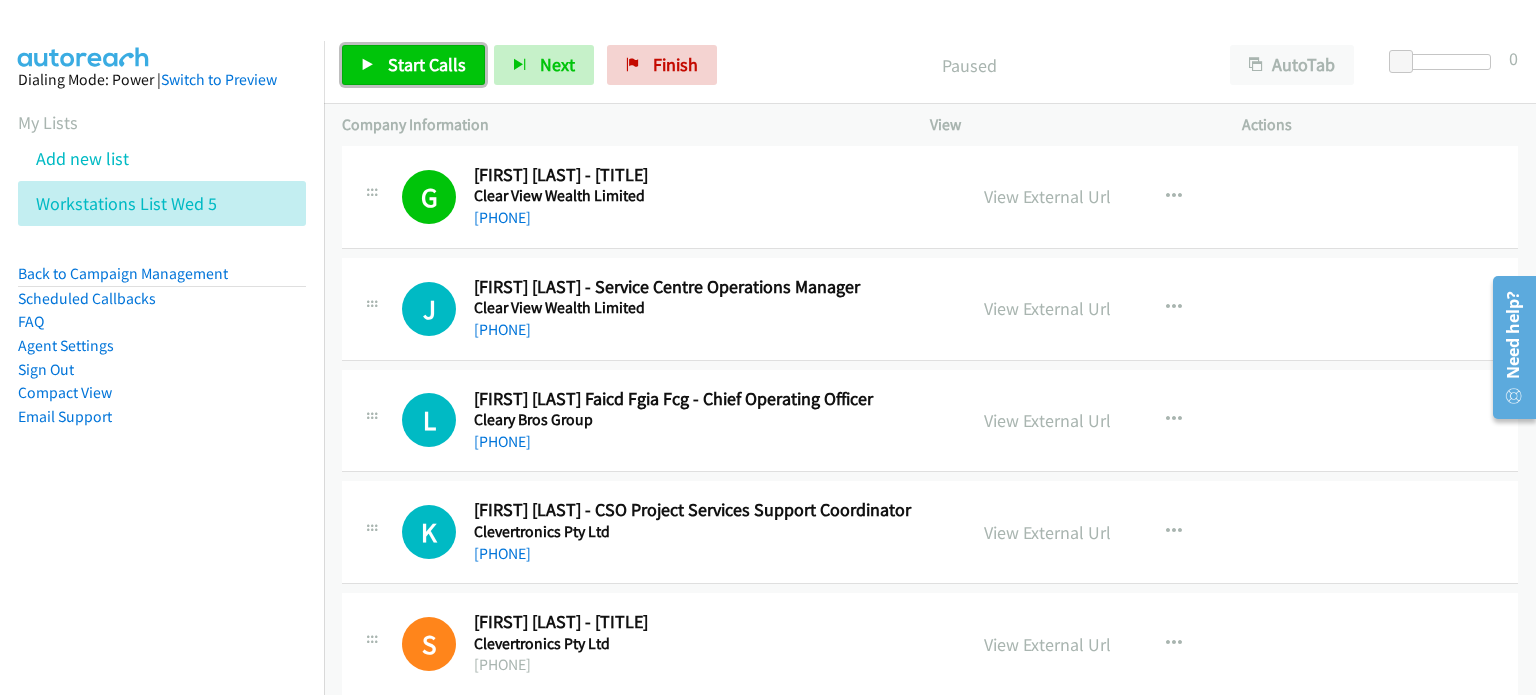 click on "Start Calls" at bounding box center [427, 64] 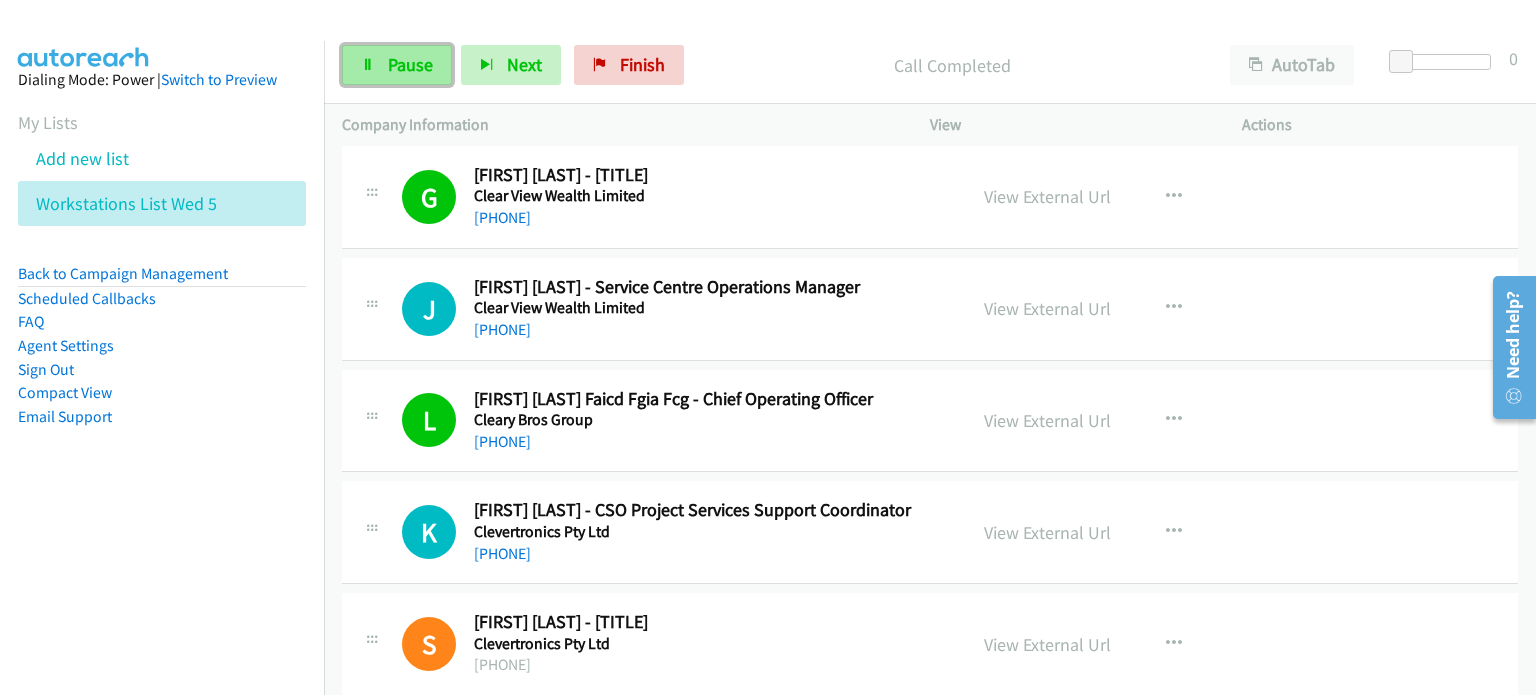 click on "Pause" at bounding box center (410, 64) 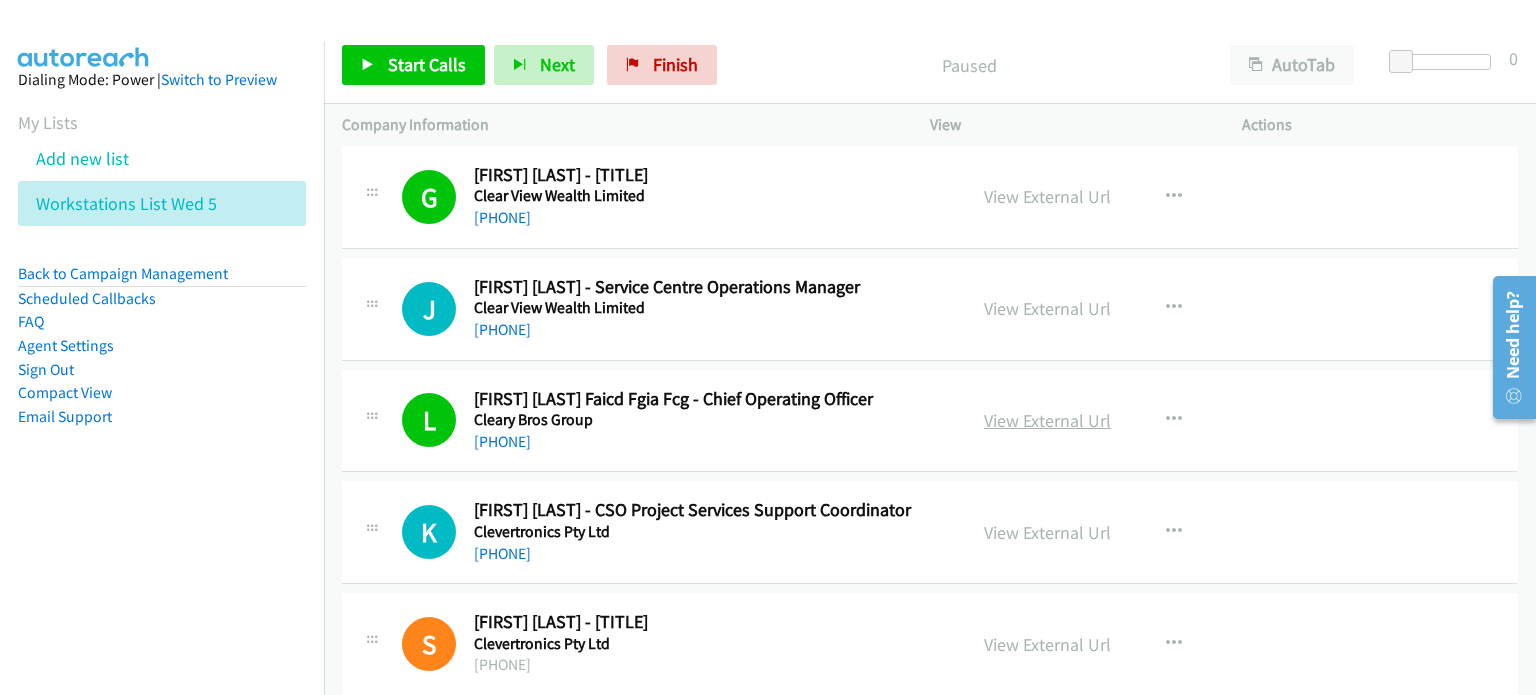click on "•••• •••••••• •••" at bounding box center [1047, 420] 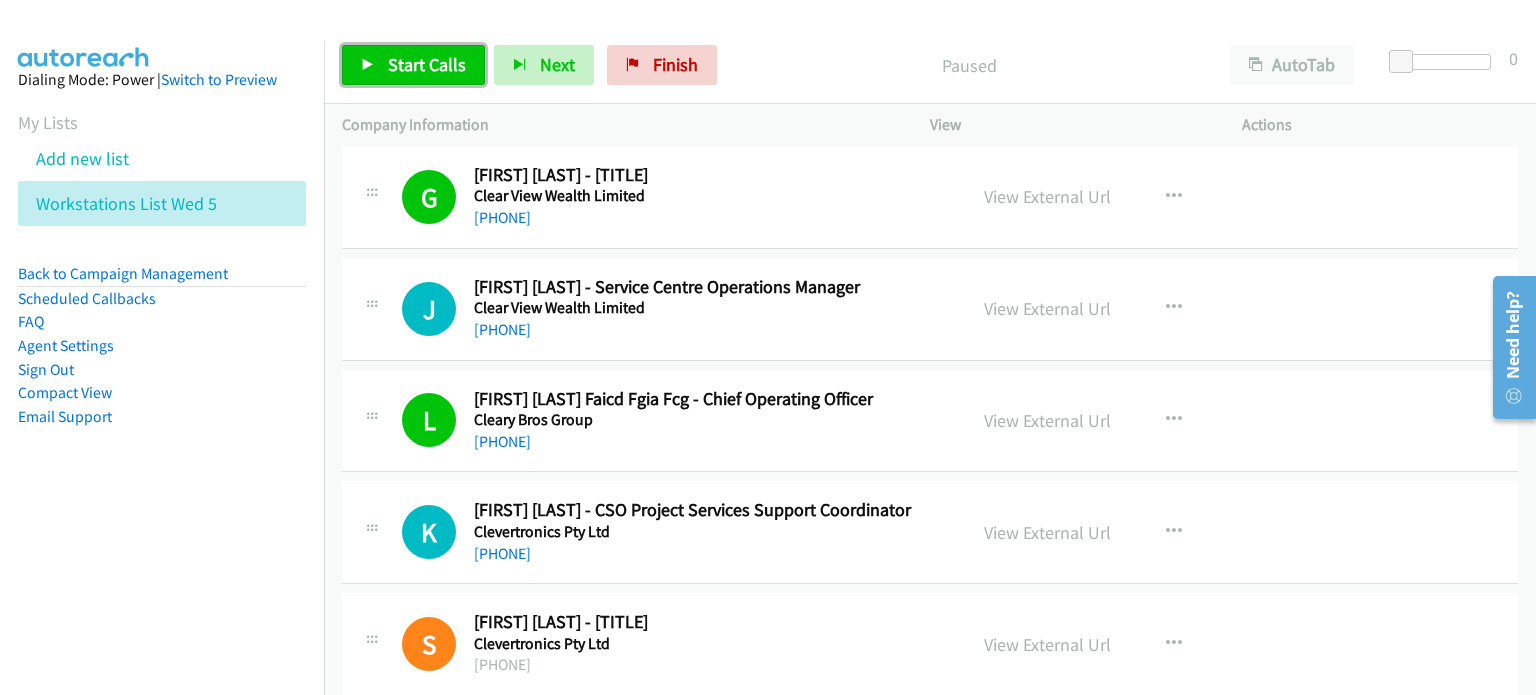 click on "Start Calls" at bounding box center [427, 64] 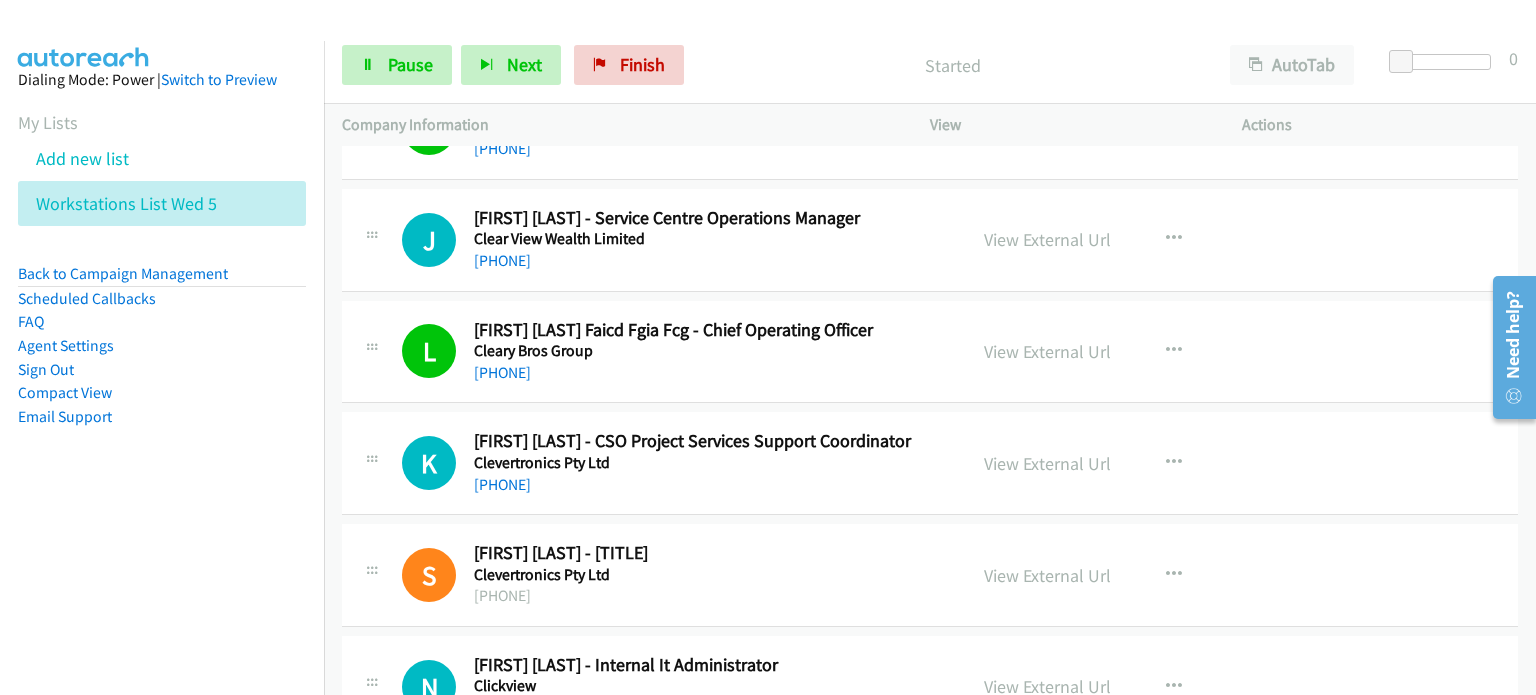 scroll, scrollTop: 2900, scrollLeft: 0, axis: vertical 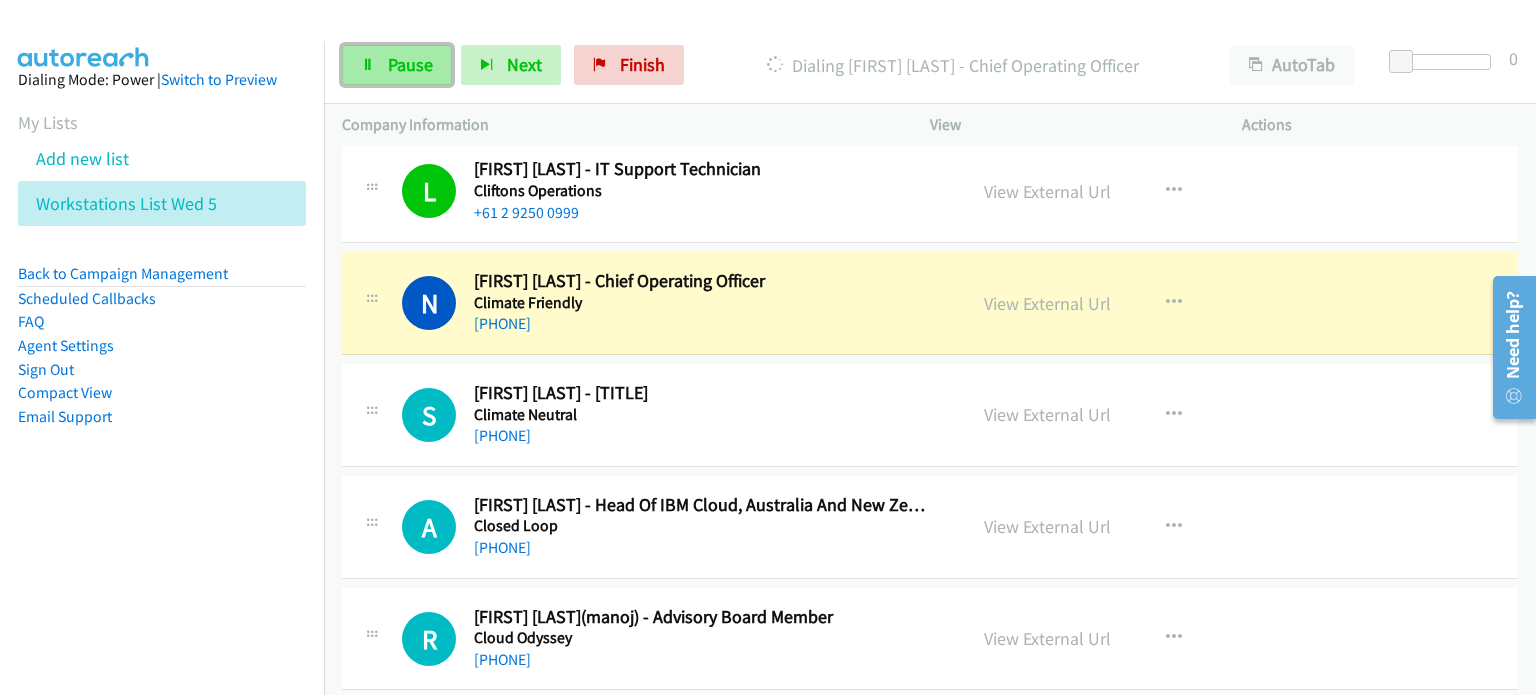click on "Pause" at bounding box center (397, 65) 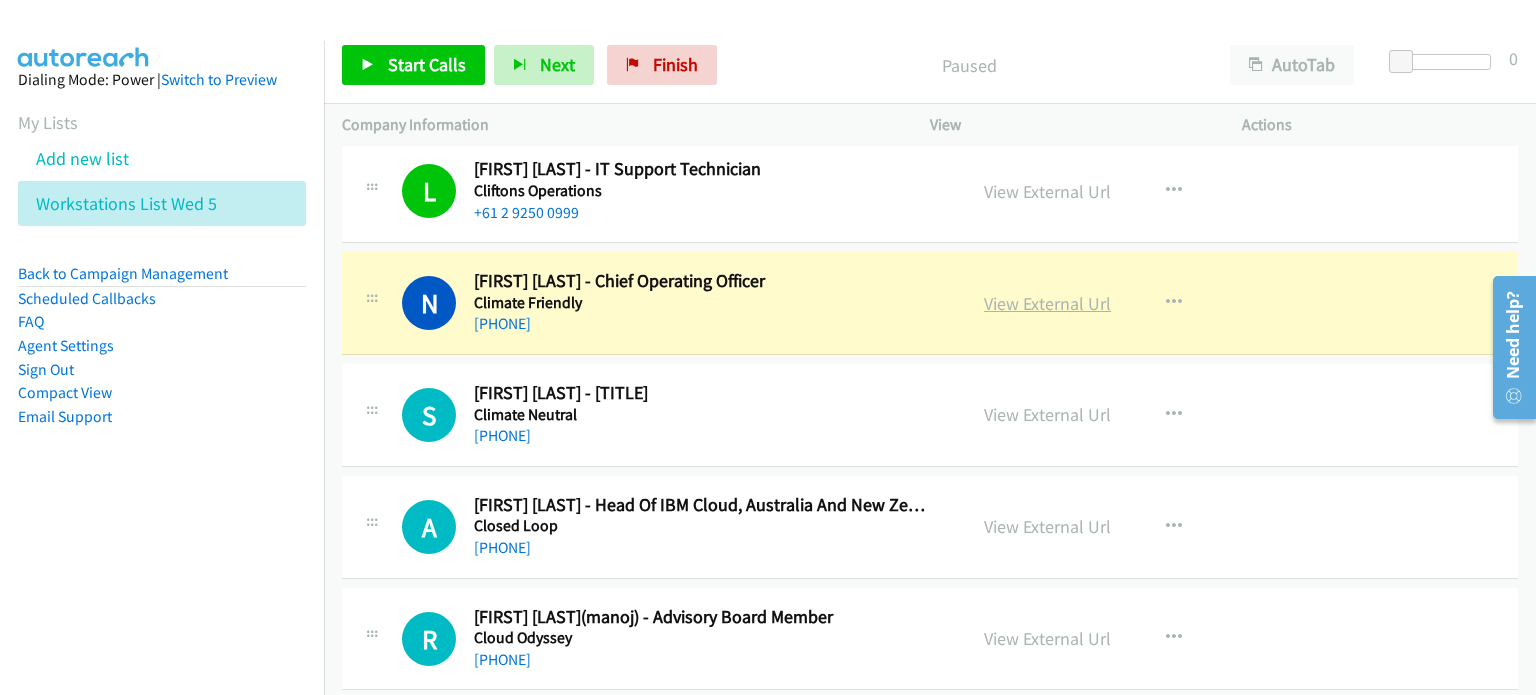 click on "•••• •••••••• •••" at bounding box center (1047, 303) 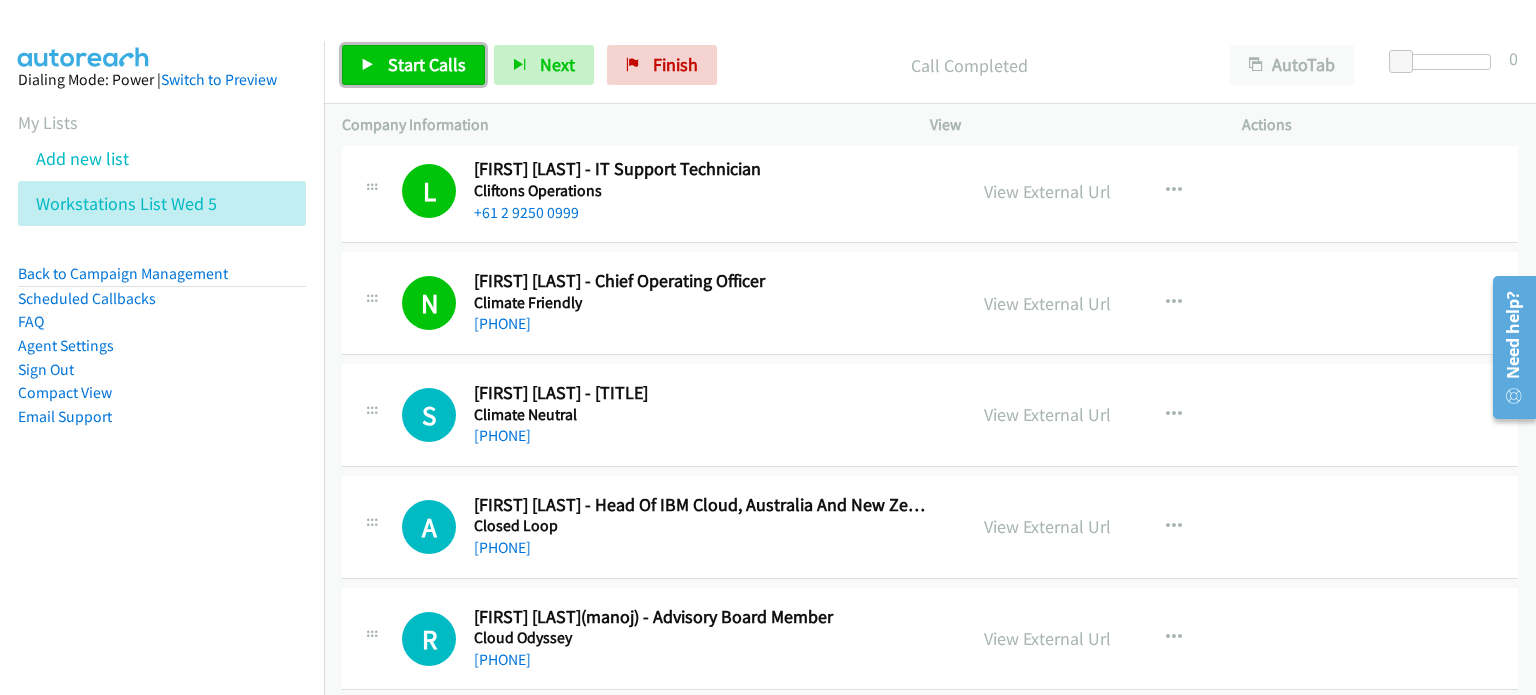 click on "Start Calls" at bounding box center (427, 64) 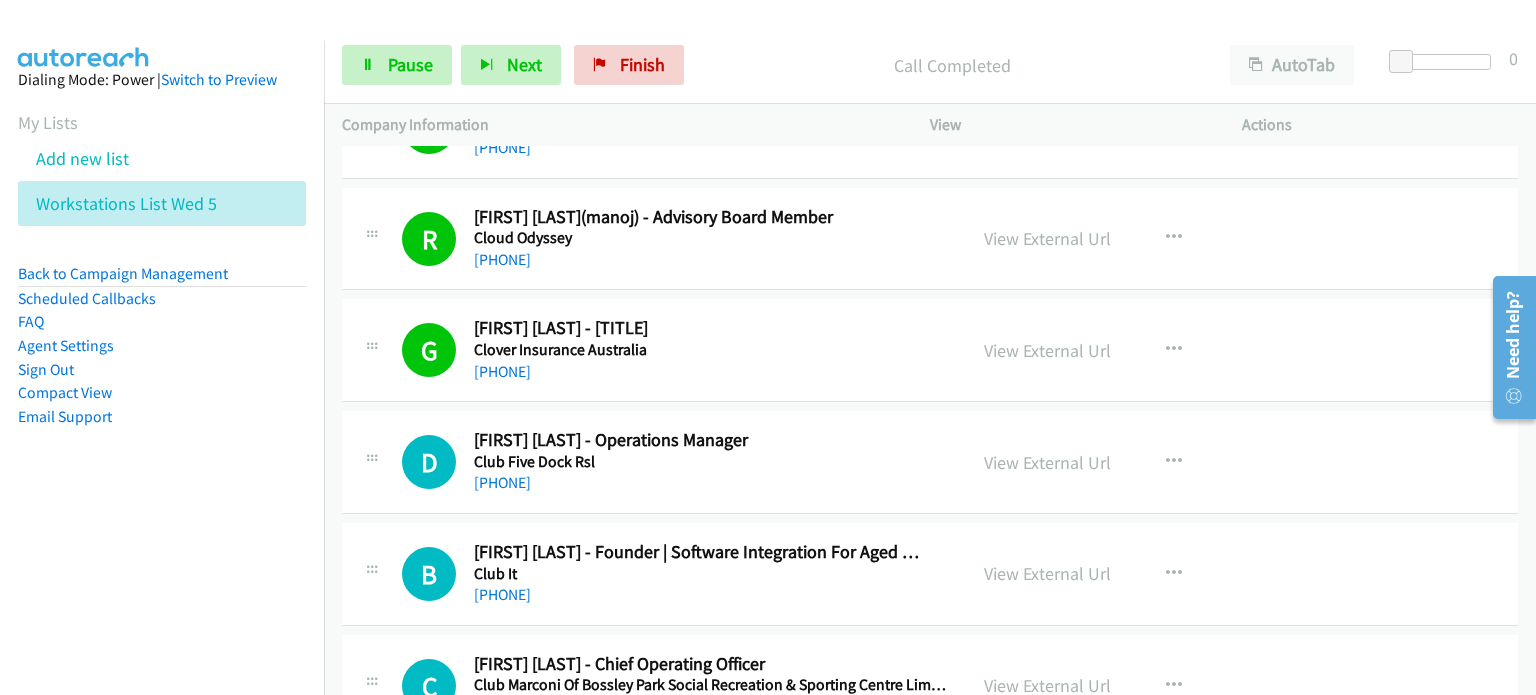 scroll, scrollTop: 4300, scrollLeft: 0, axis: vertical 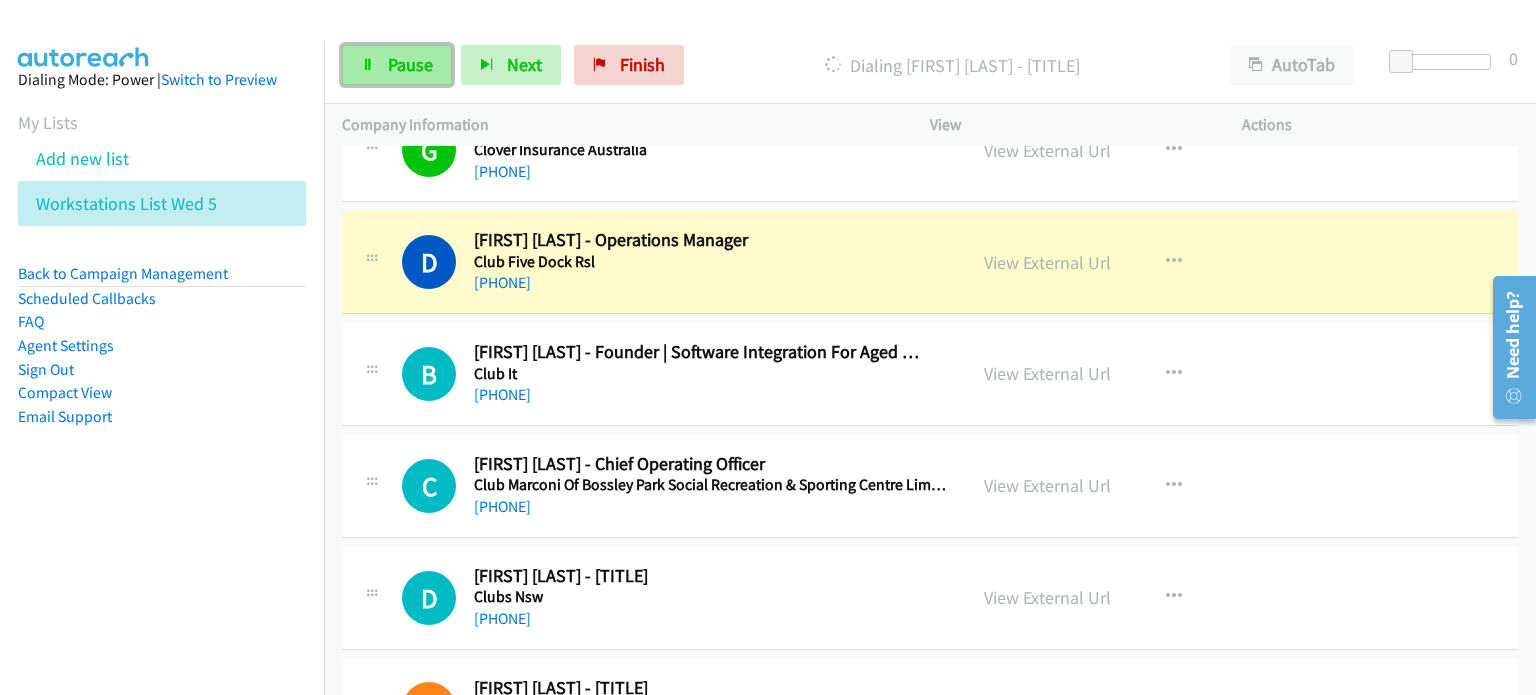 click on "Pause" at bounding box center [410, 64] 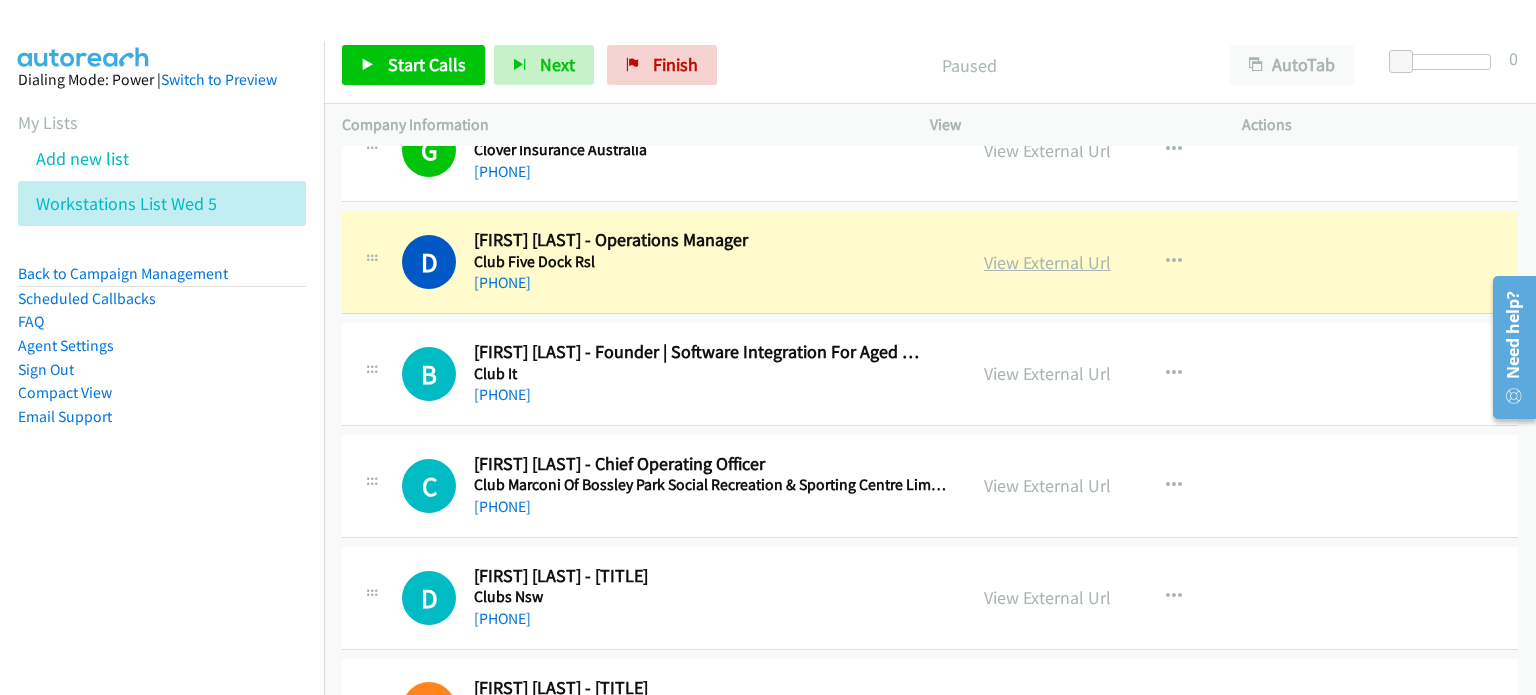click on "•••• •••••••• •••" at bounding box center (1047, 262) 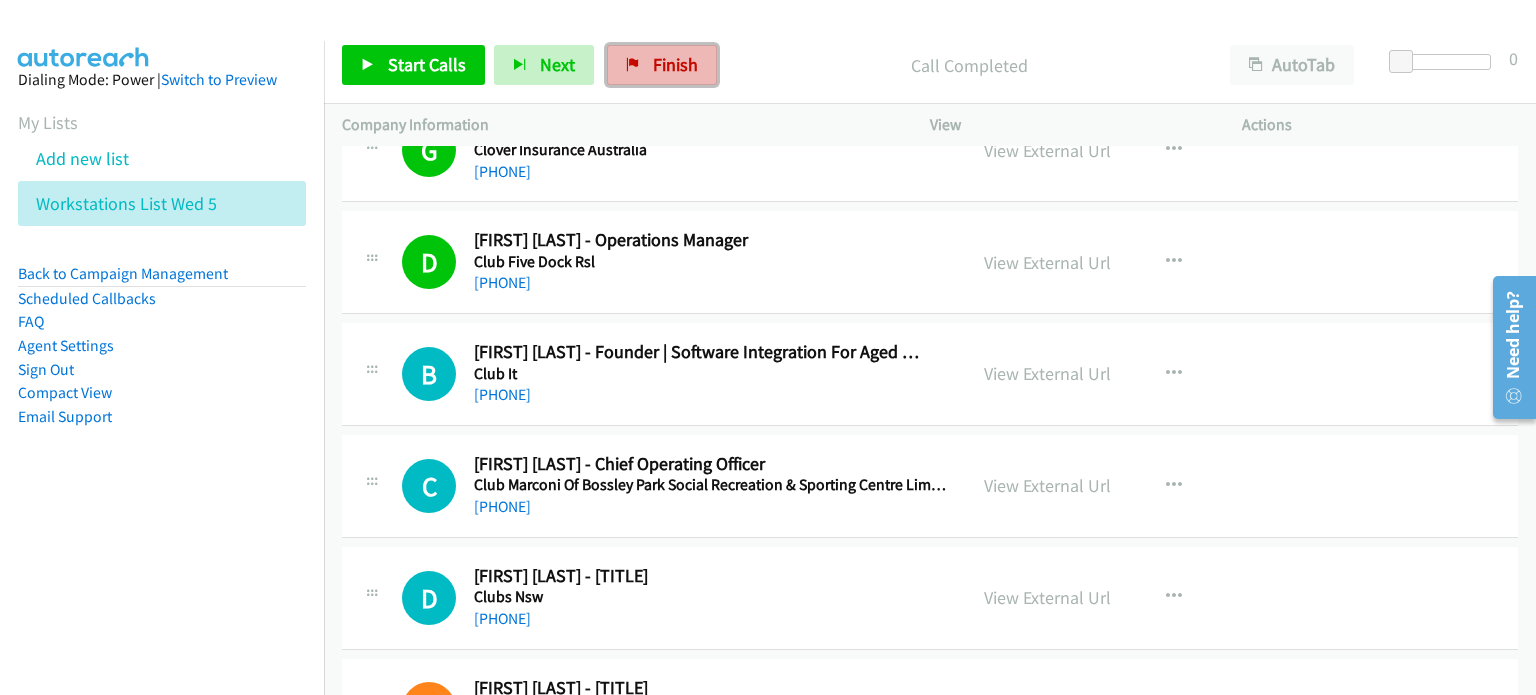 click on "Finish" at bounding box center [662, 65] 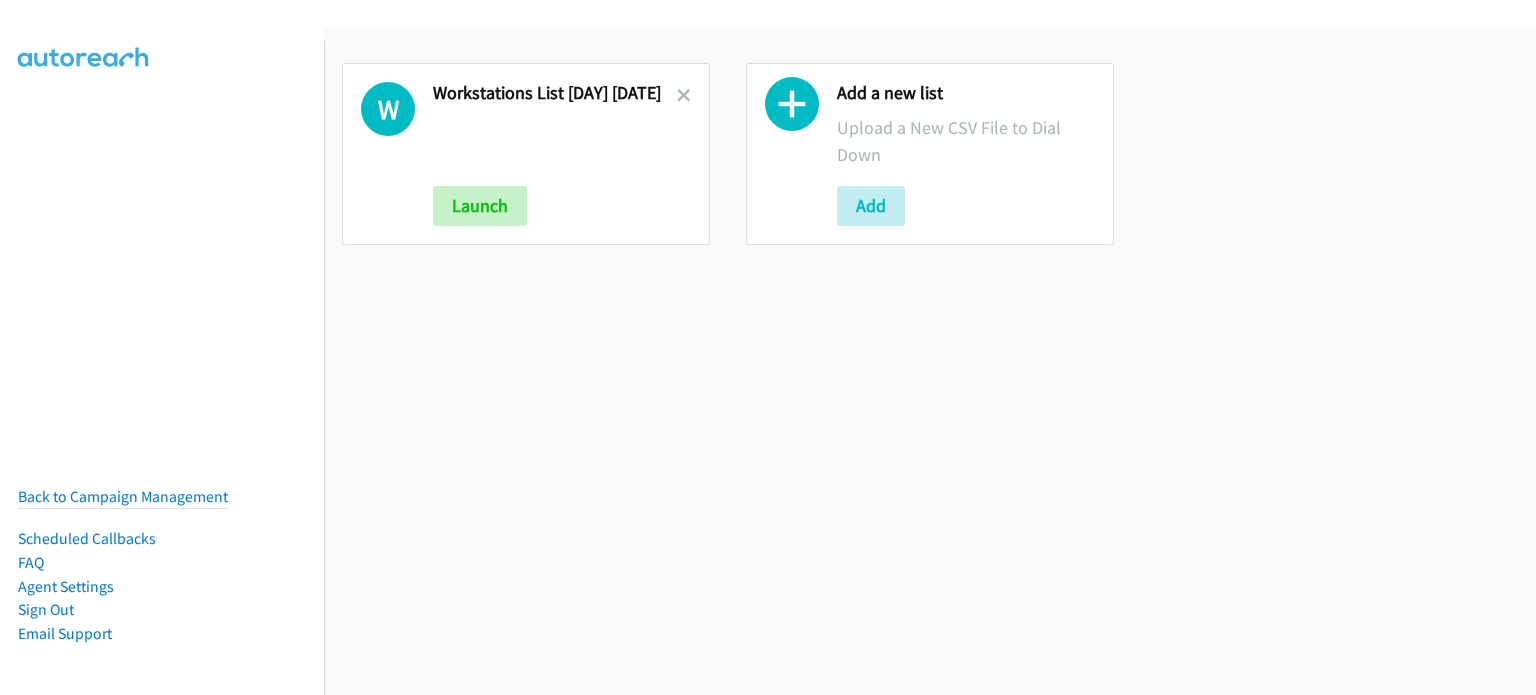 scroll, scrollTop: 0, scrollLeft: 0, axis: both 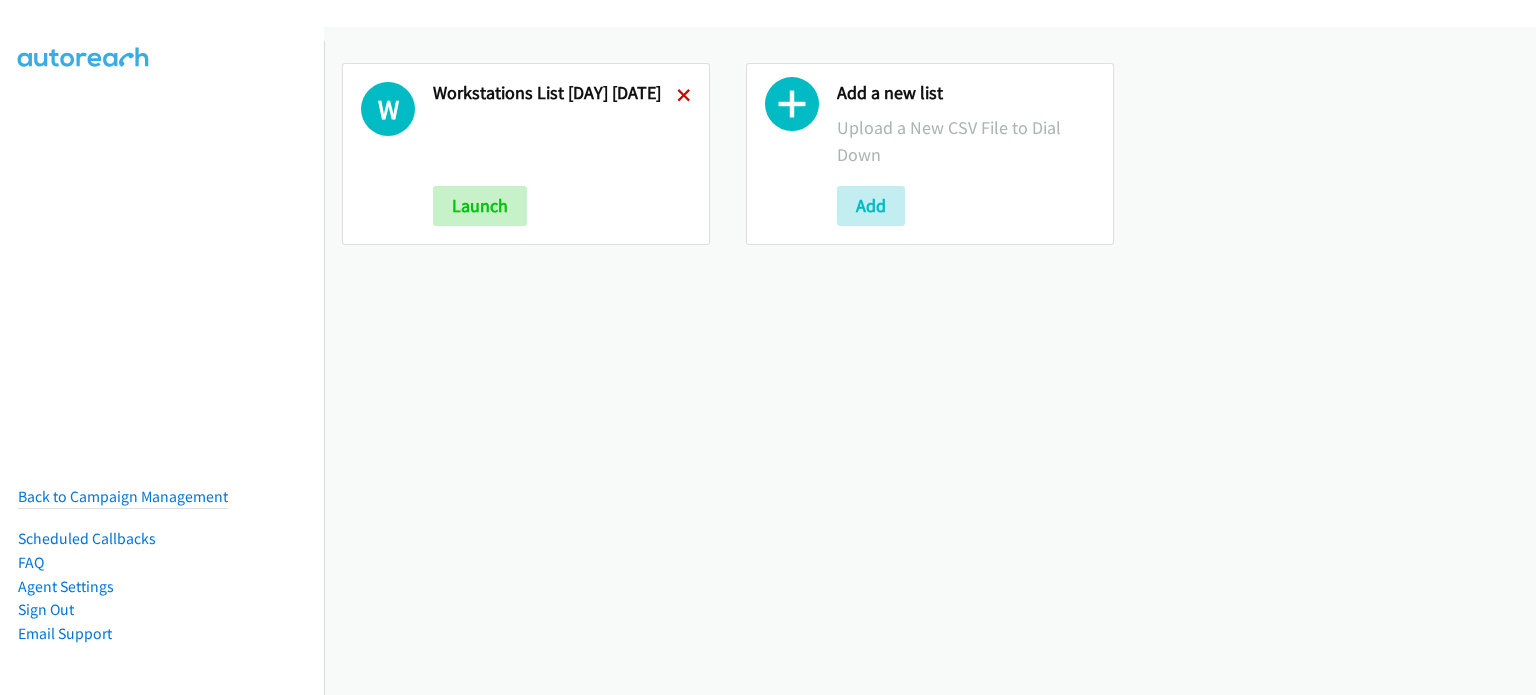 click at bounding box center (684, 97) 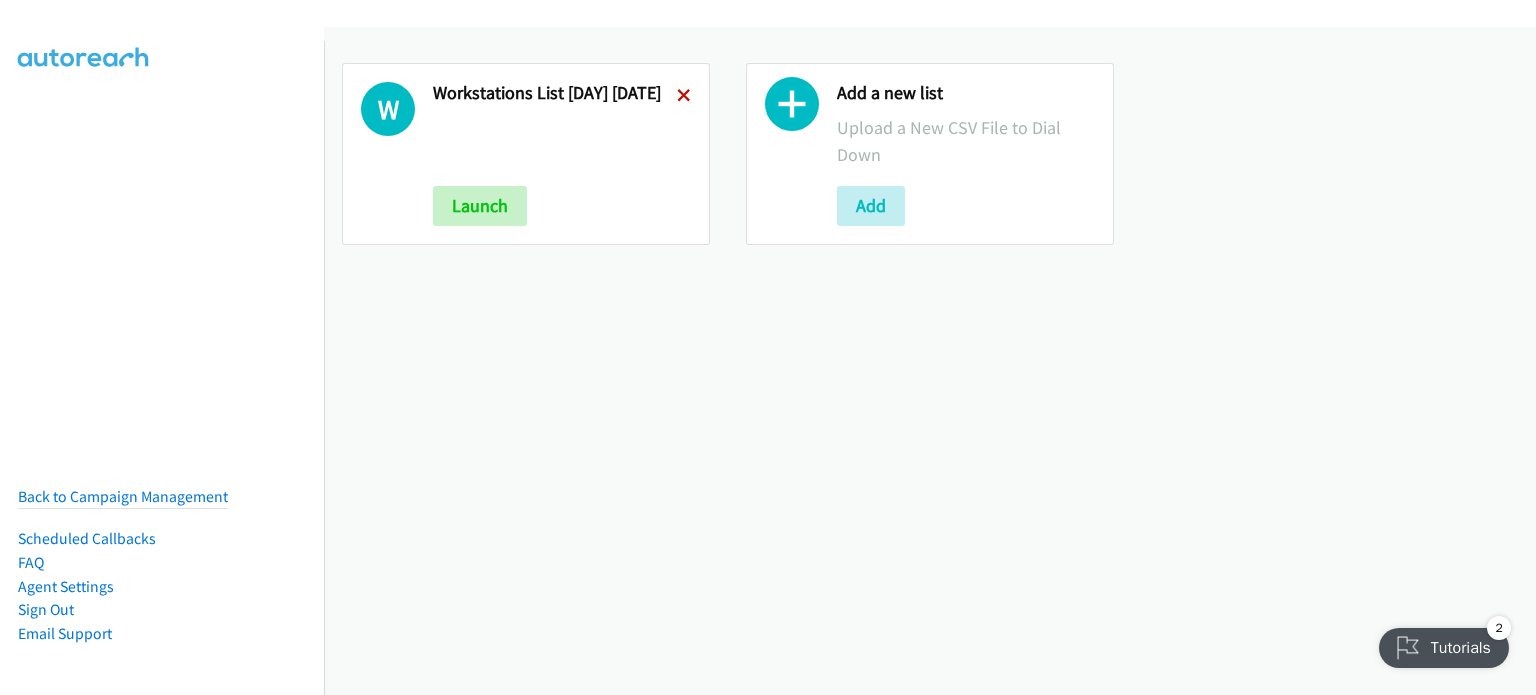 scroll, scrollTop: 0, scrollLeft: 0, axis: both 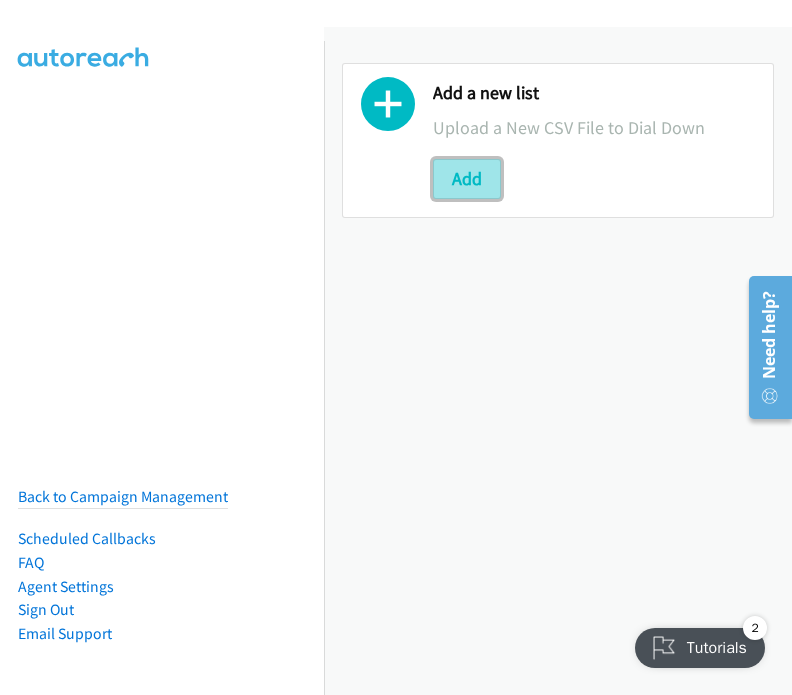click on "Add" at bounding box center (467, 179) 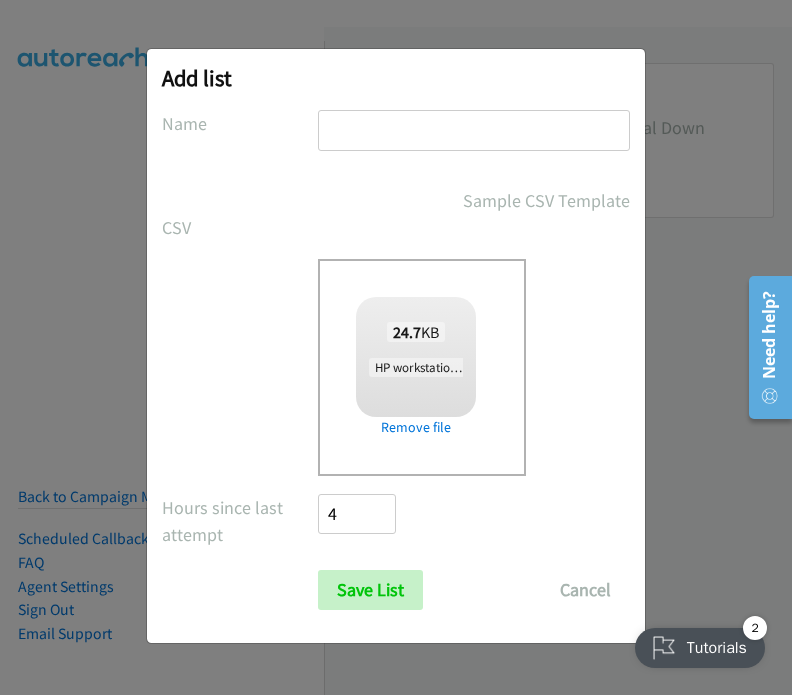 click at bounding box center (474, 130) 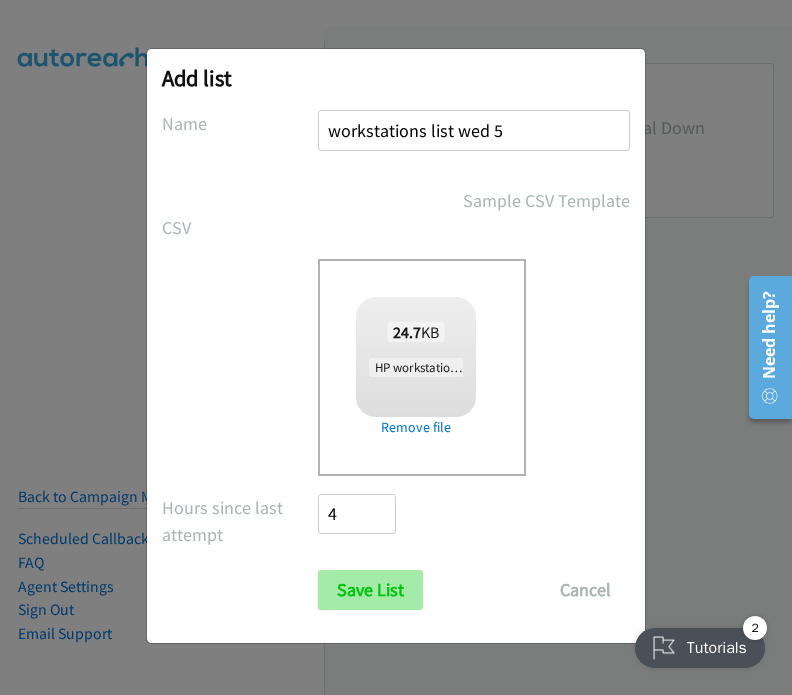 type on "workstations list wed 5" 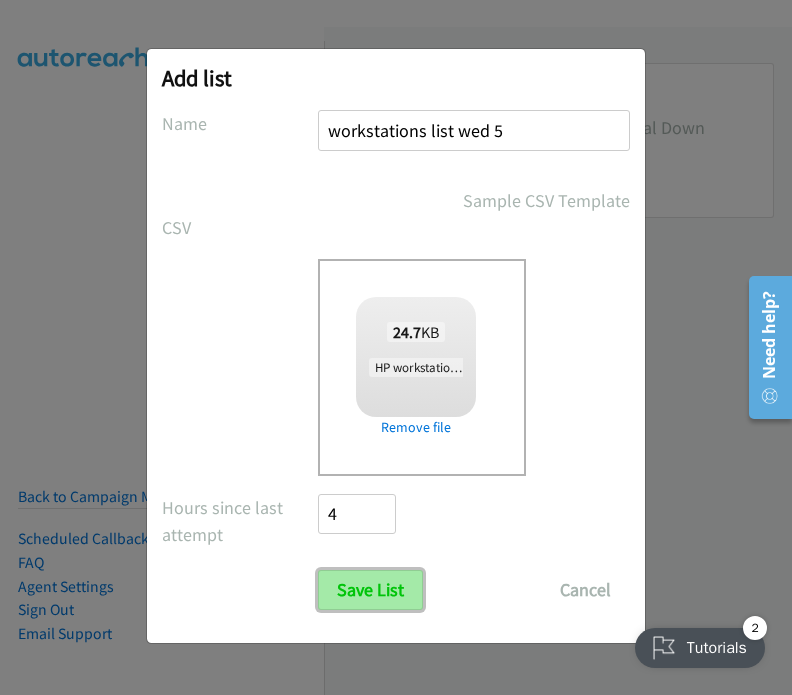 click on "Save List" at bounding box center [370, 590] 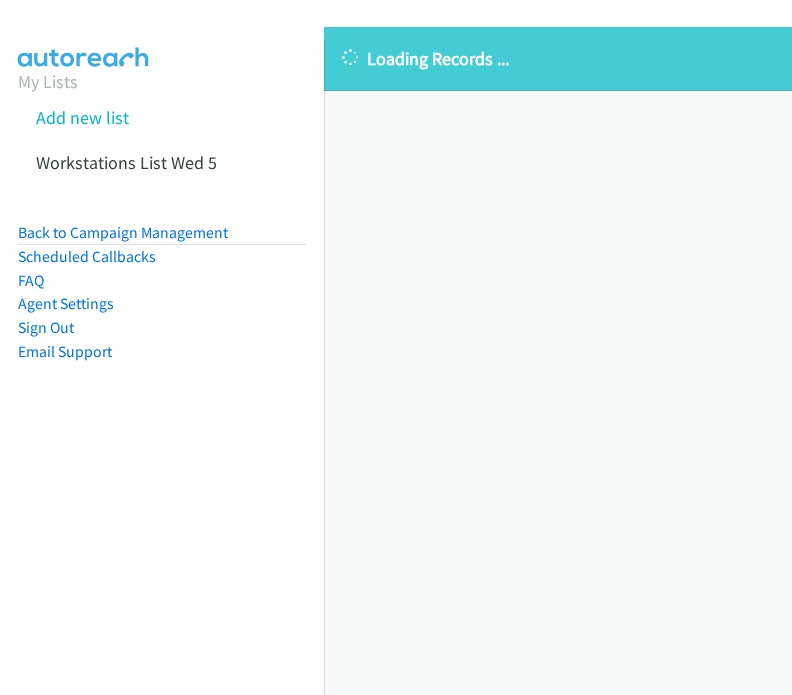 scroll, scrollTop: 0, scrollLeft: 0, axis: both 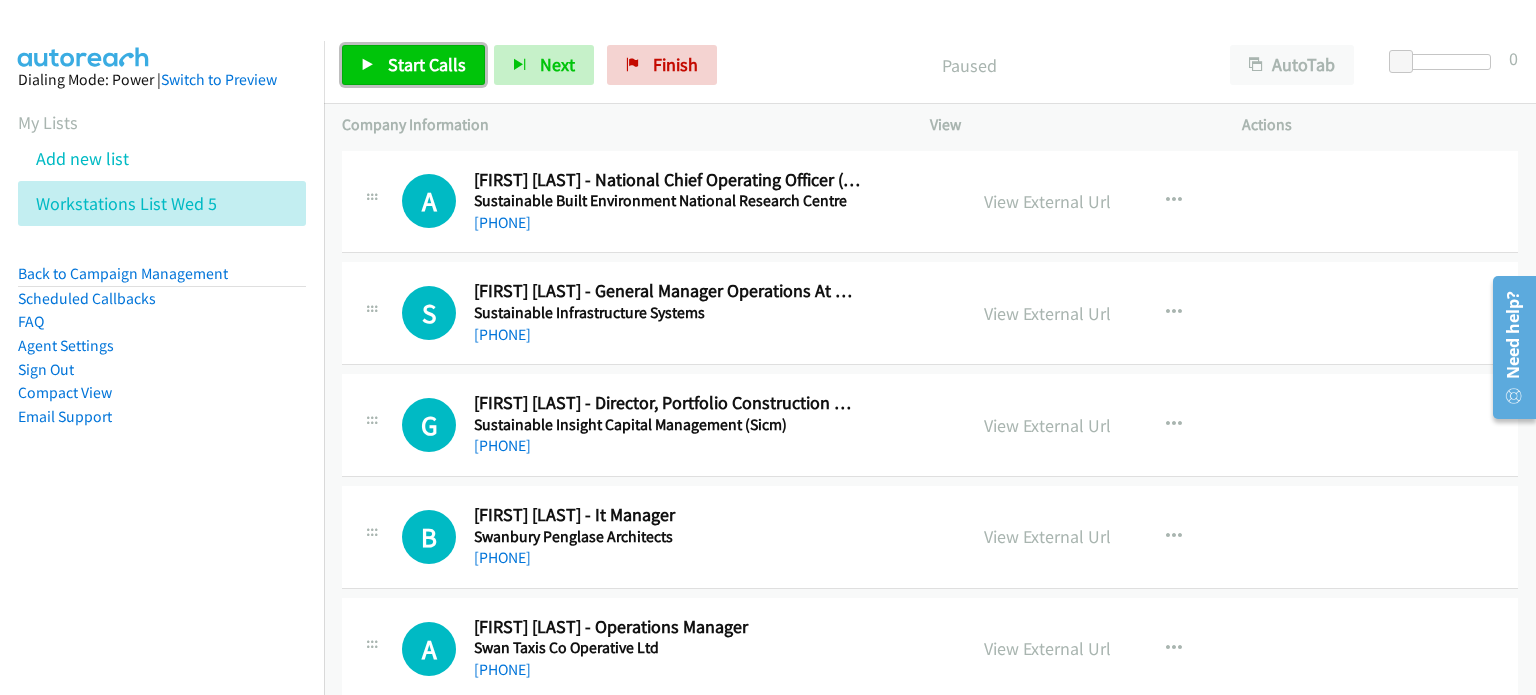 drag, startPoint x: 412, startPoint y: 55, endPoint x: 509, endPoint y: 136, distance: 126.37247 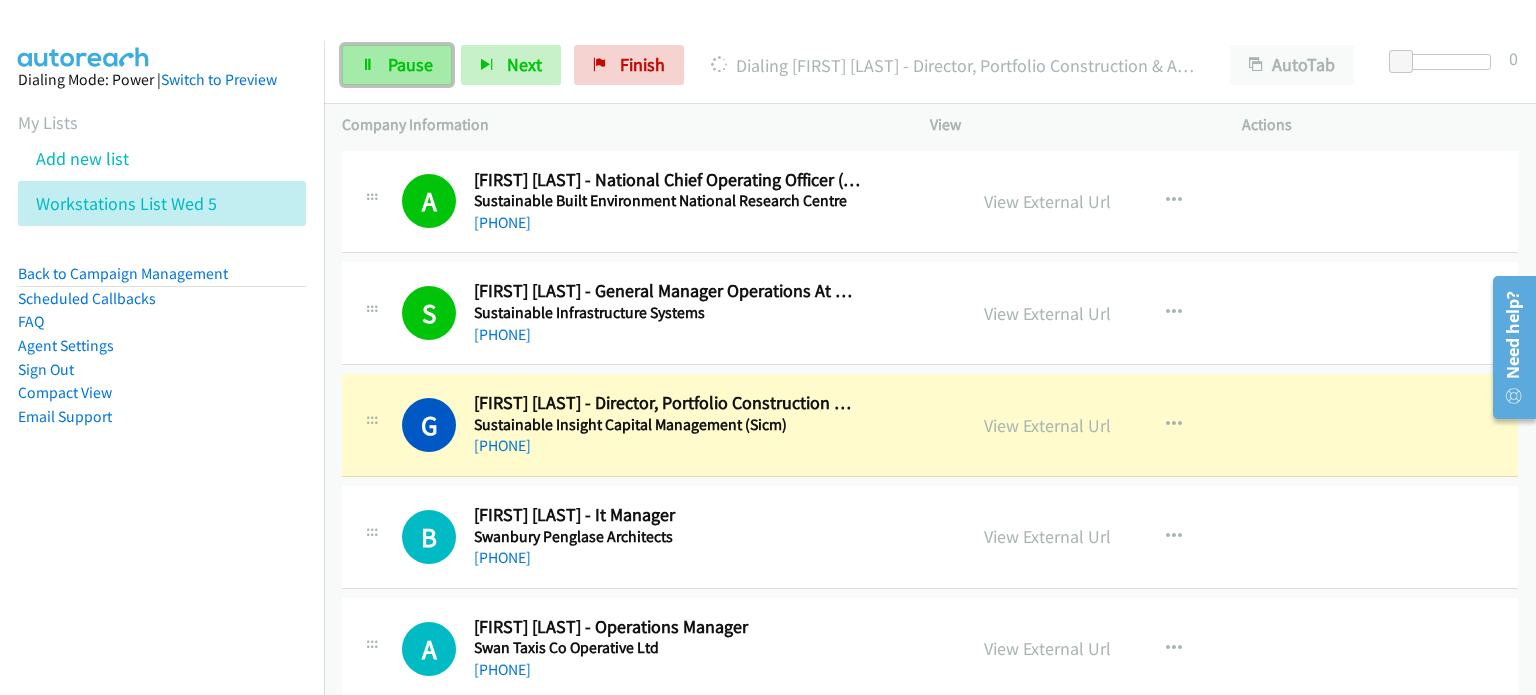 click on "Pause" at bounding box center (410, 64) 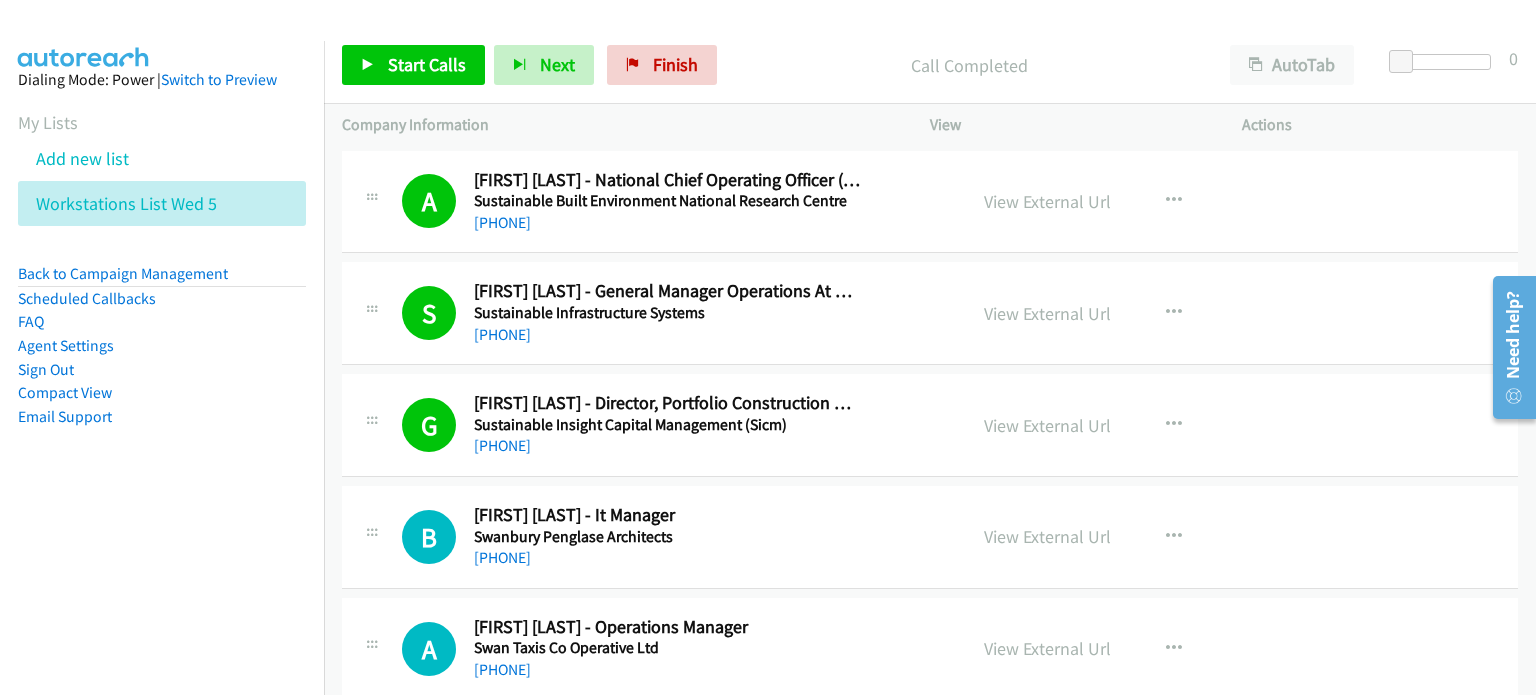 click on "Start Calls
Pause
Next
Finish
Call Completed
AutoTab
AutoTab
0" at bounding box center [930, 65] 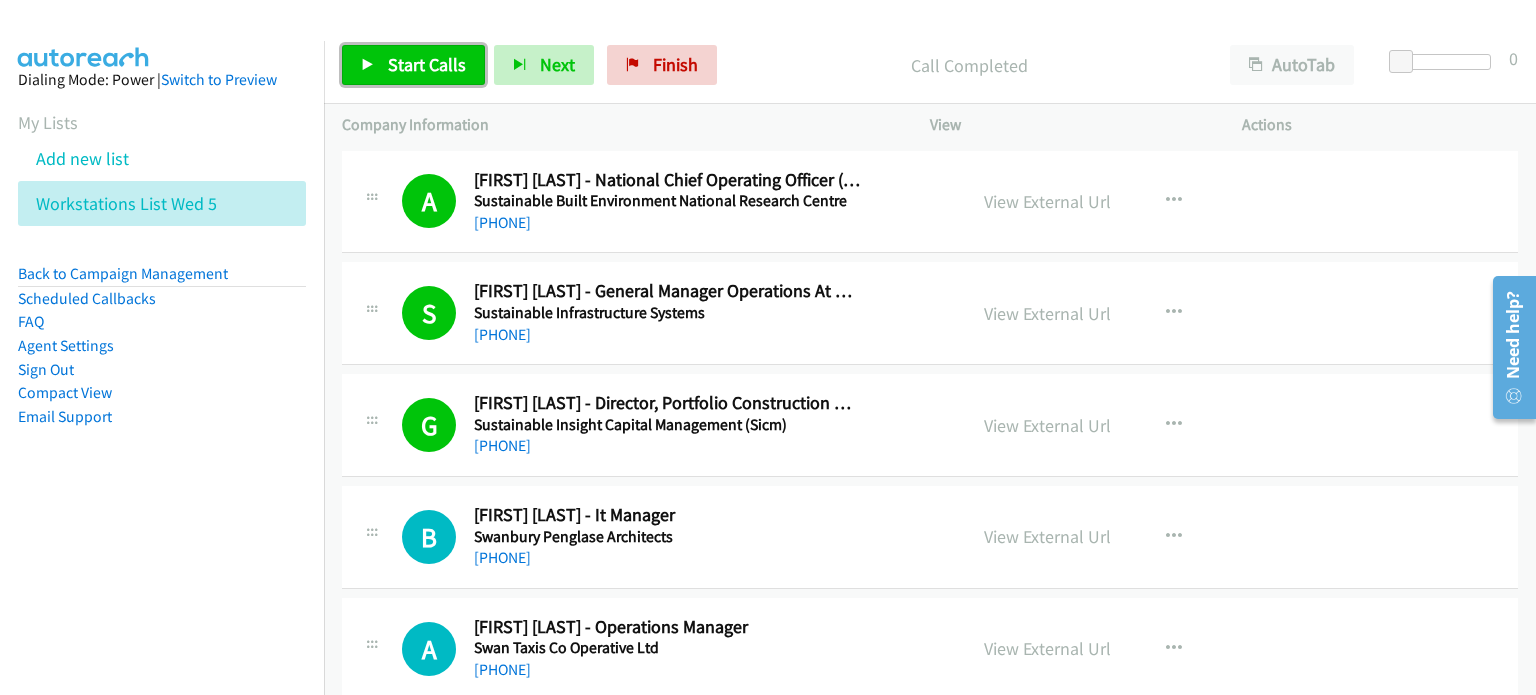 click on "Start Calls" at bounding box center (413, 65) 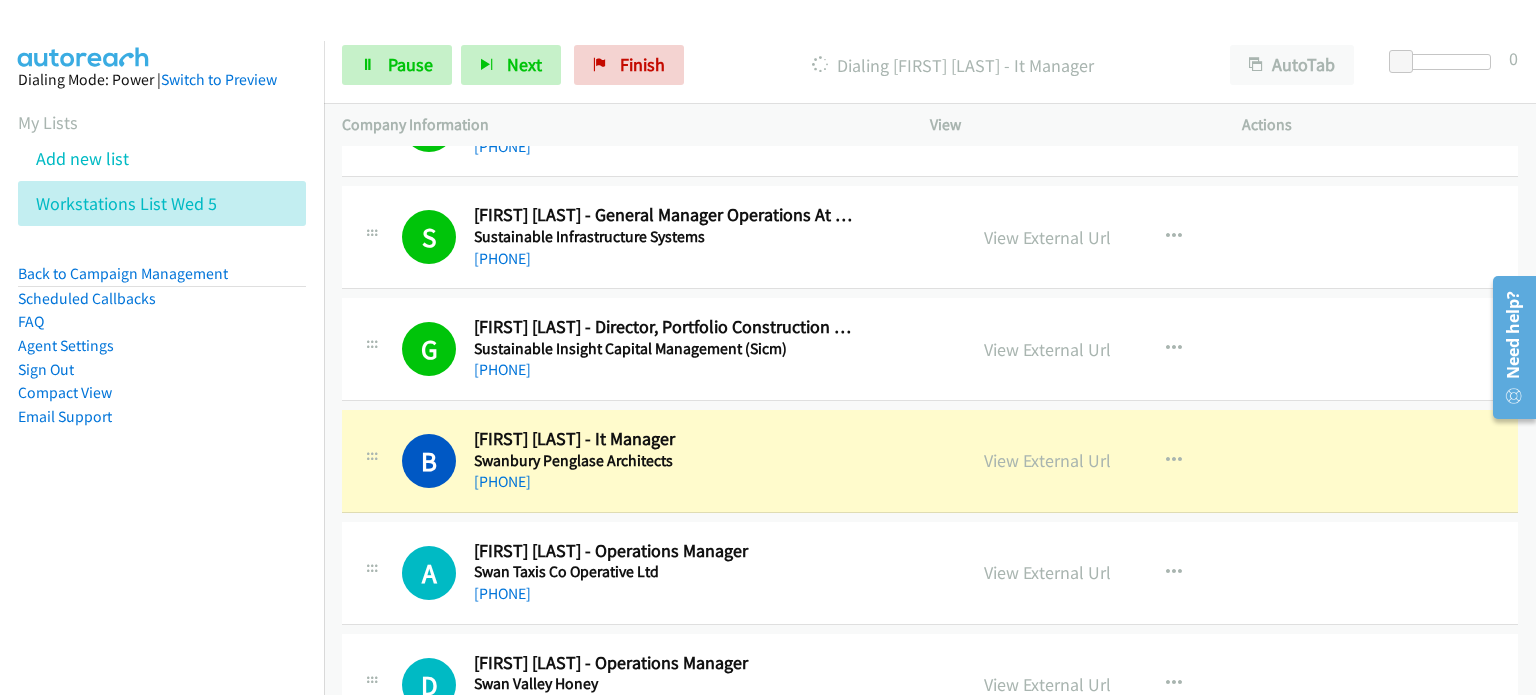 scroll, scrollTop: 200, scrollLeft: 0, axis: vertical 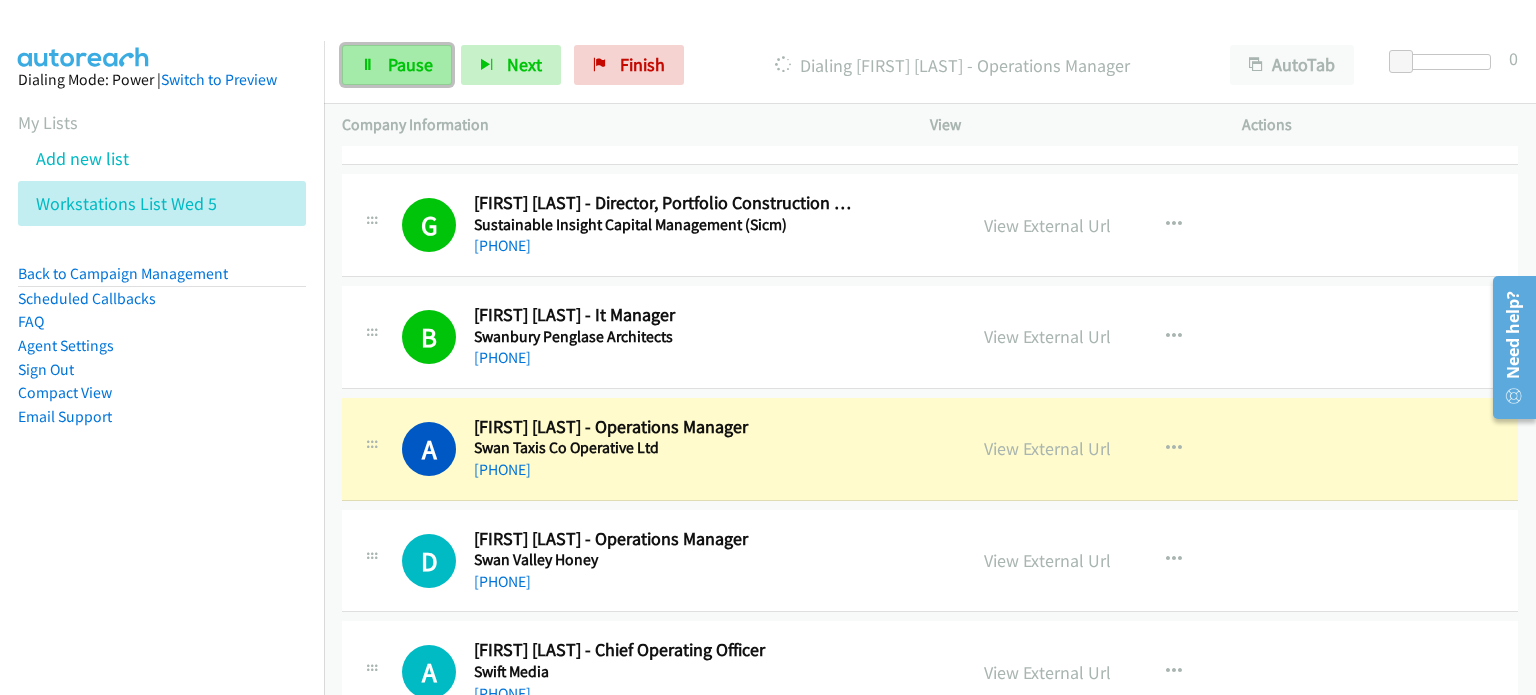 click on "Pause" at bounding box center [410, 64] 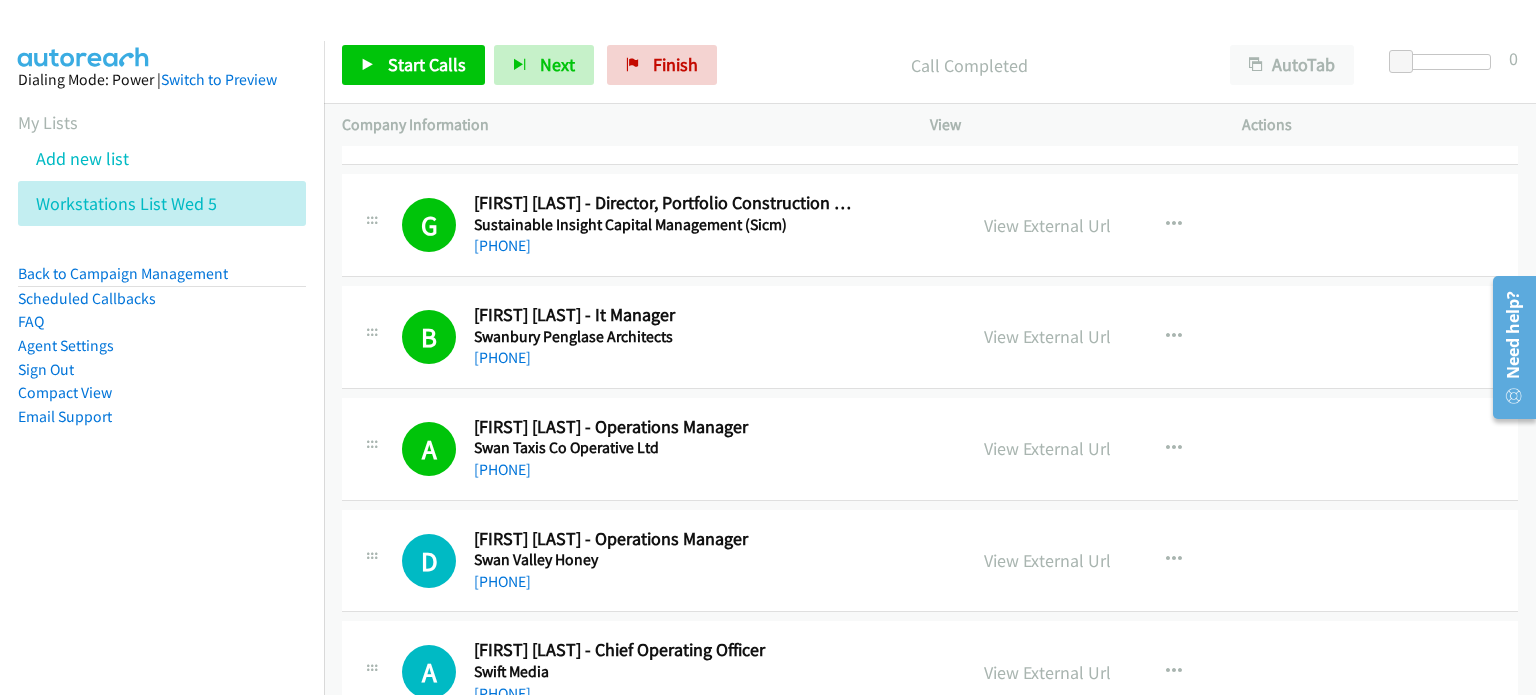 click on "Call Completed" at bounding box center [969, 65] 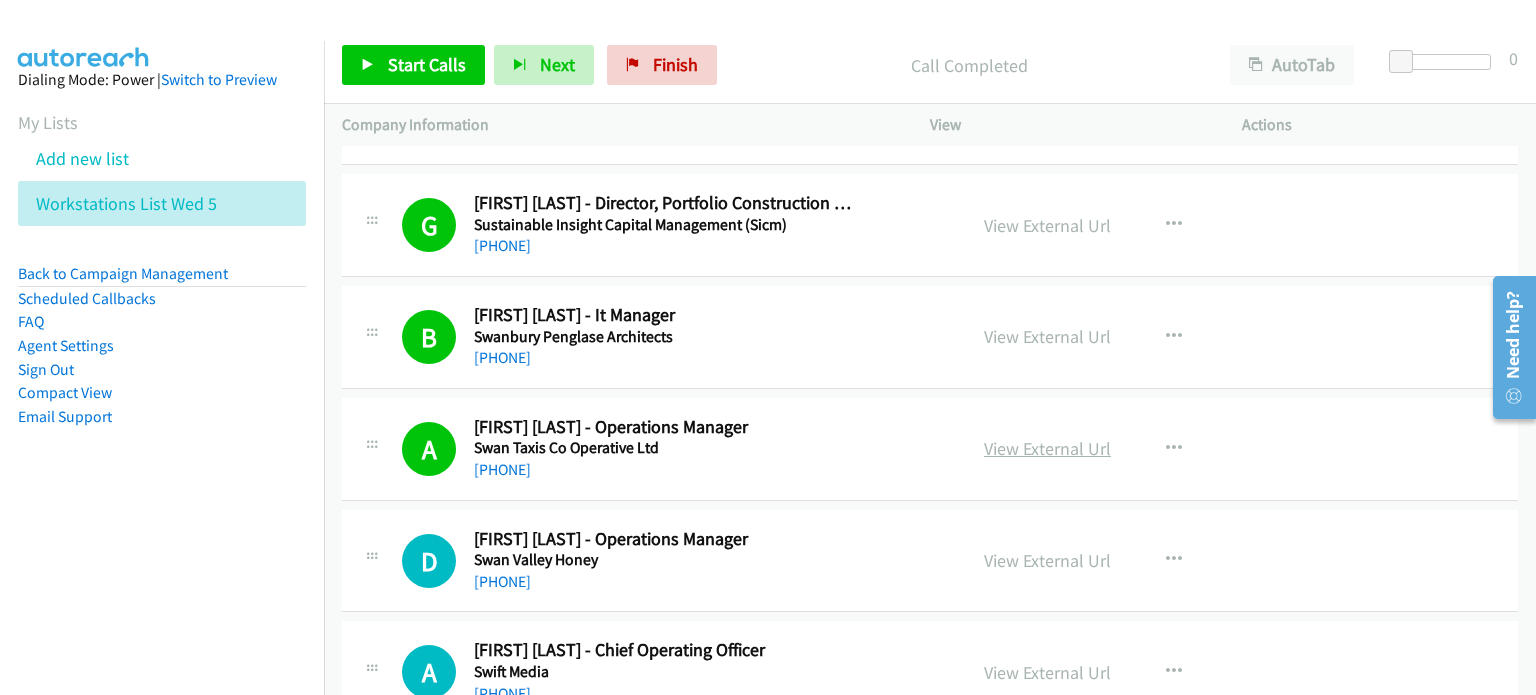 click on "•••• •••••••• •••" at bounding box center [1047, 448] 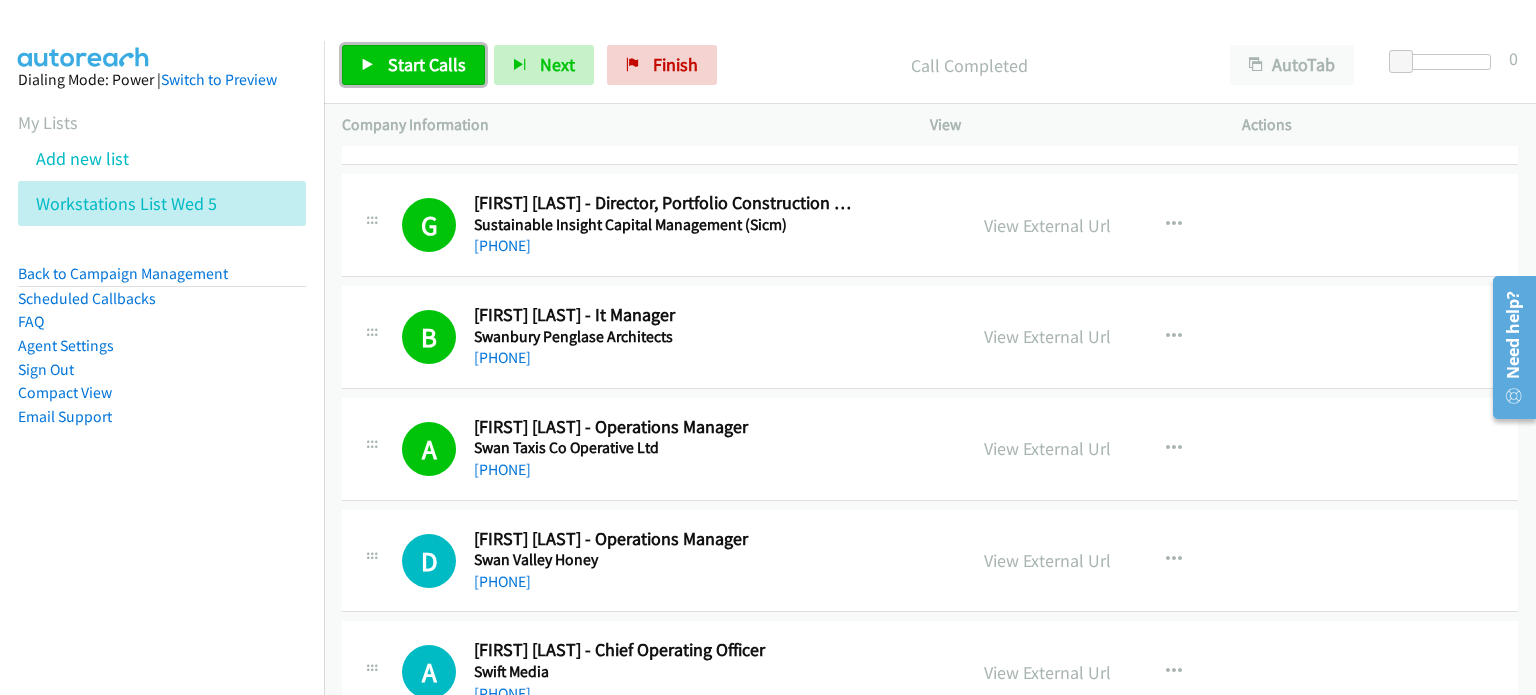 click on "Start Calls" at bounding box center (427, 64) 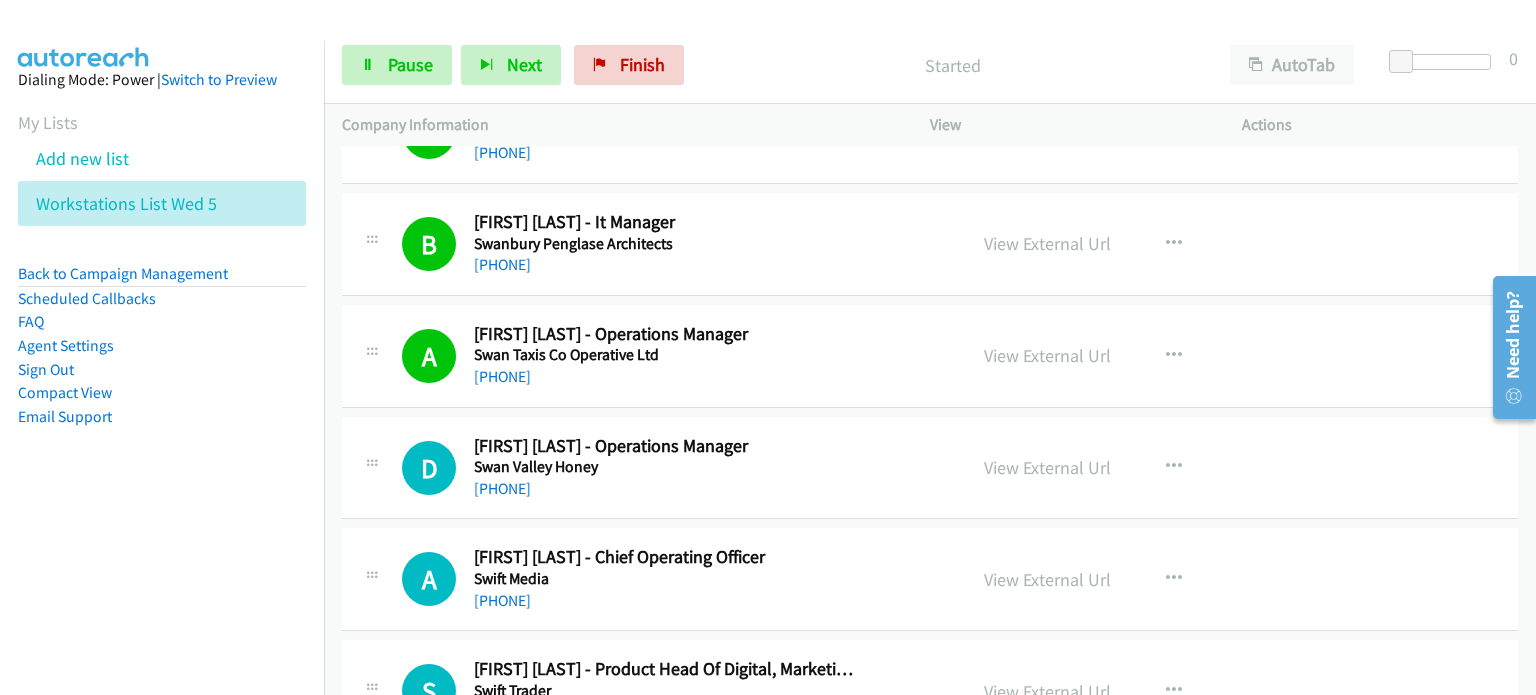 scroll, scrollTop: 400, scrollLeft: 0, axis: vertical 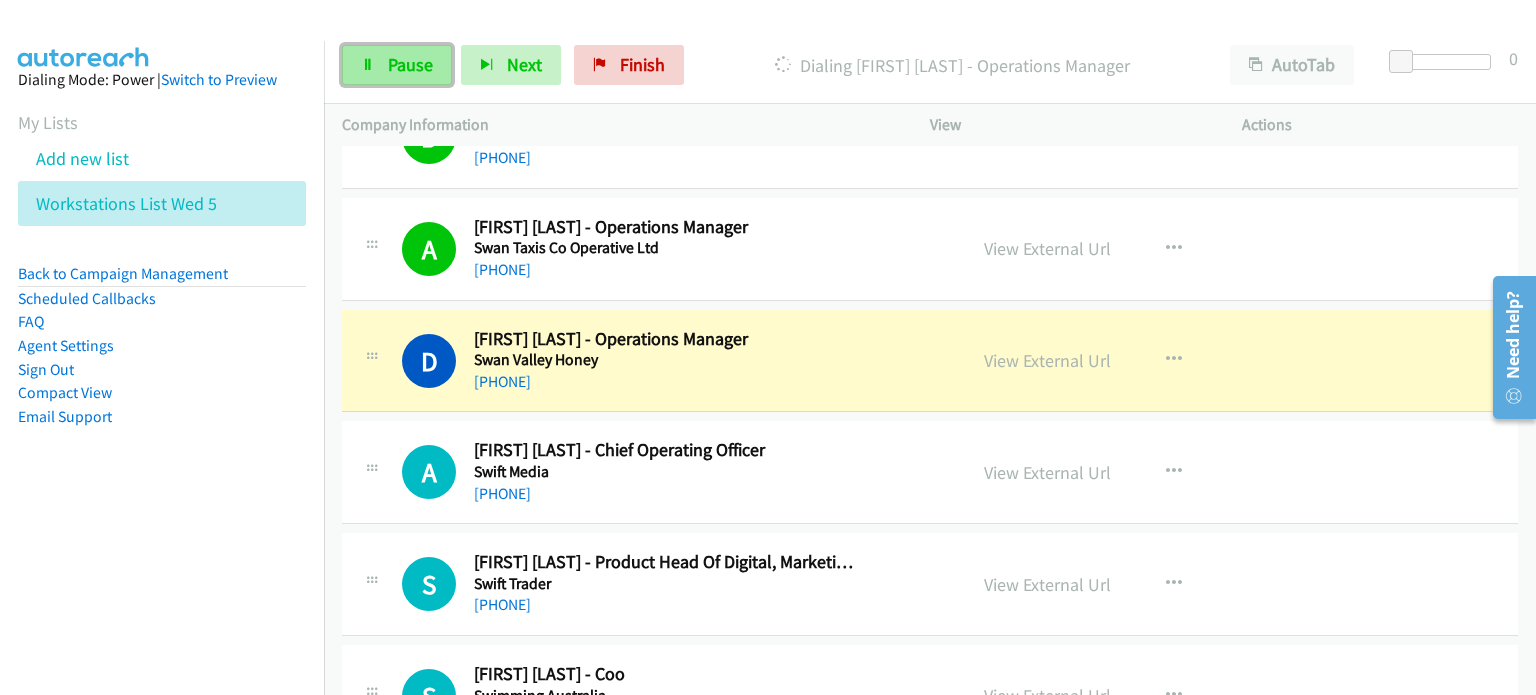 click at bounding box center [368, 66] 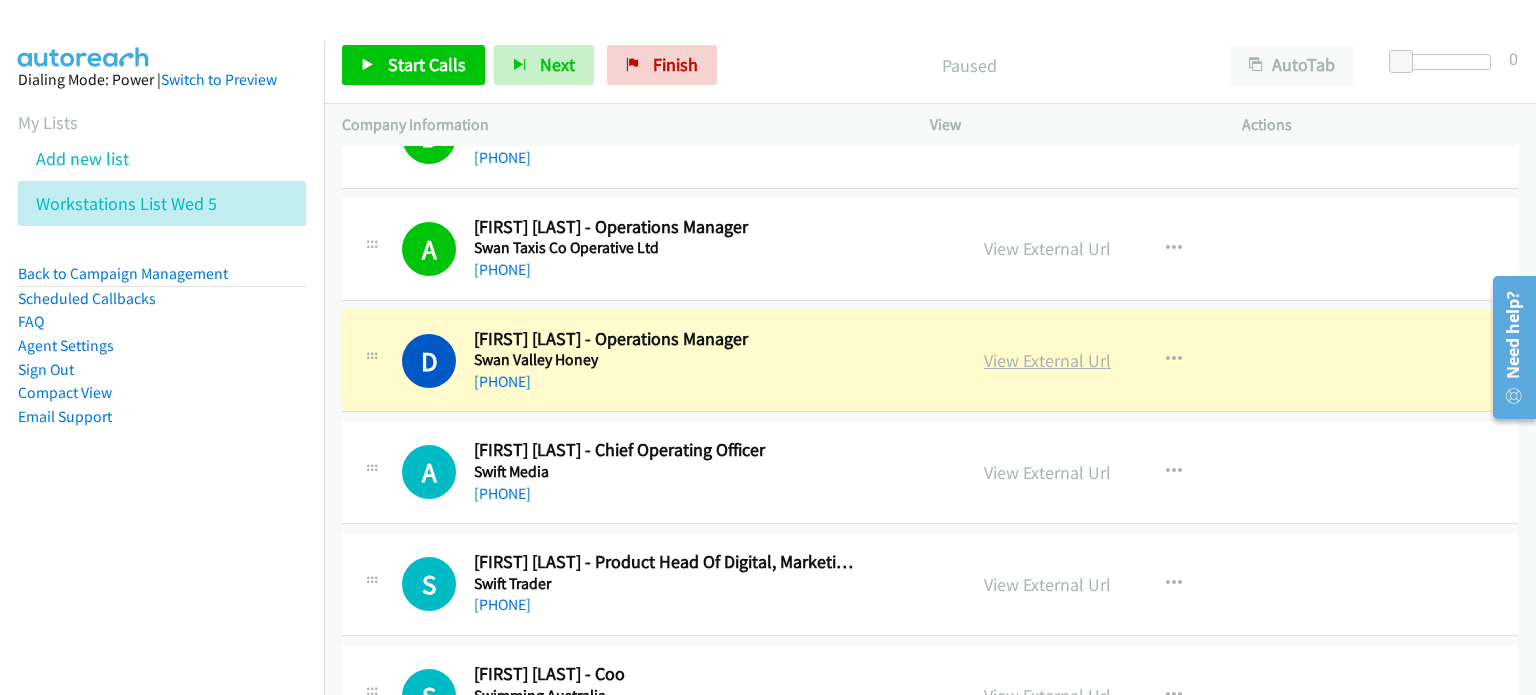 click on "•••• •••••••• •••" at bounding box center [1047, 360] 